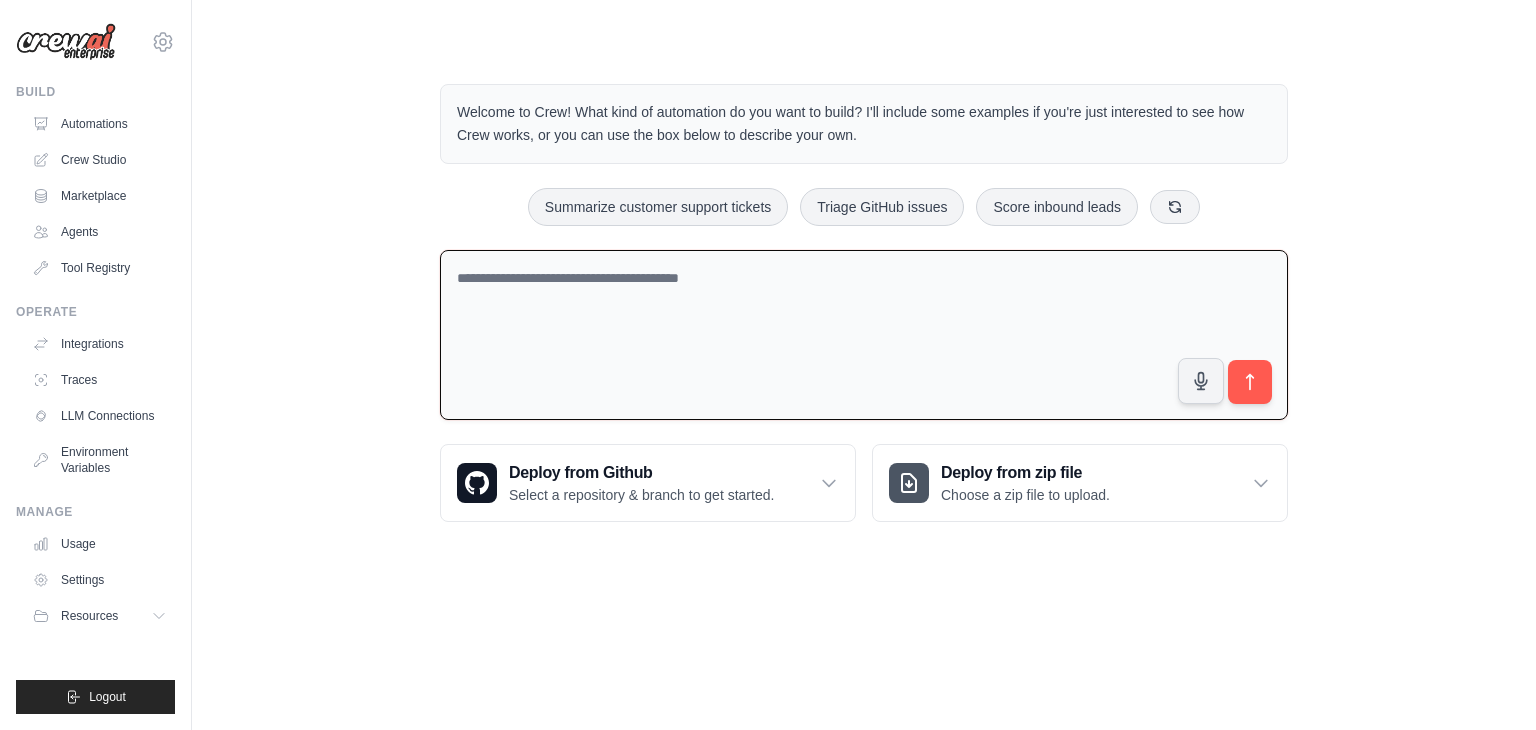 scroll, scrollTop: 0, scrollLeft: 0, axis: both 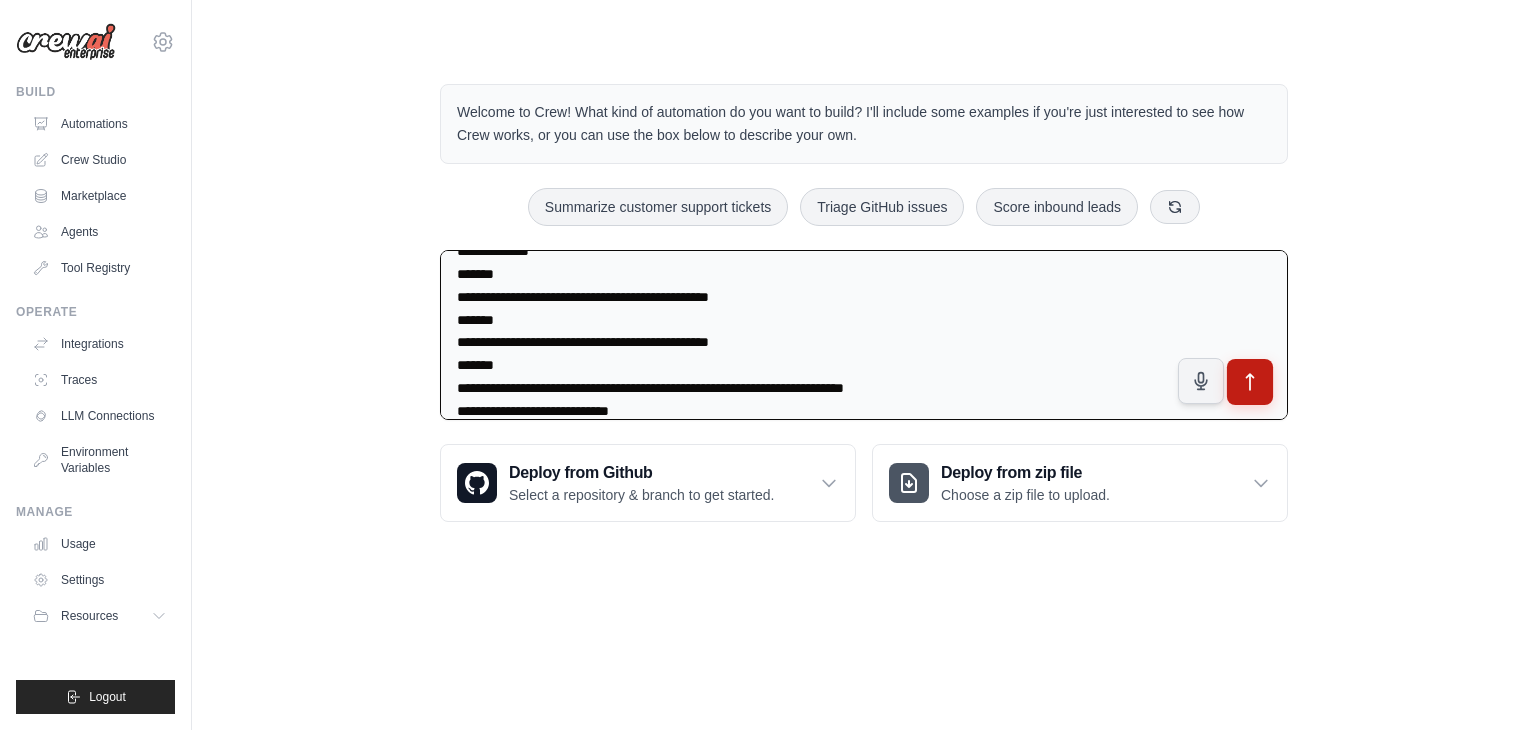 type on "**********" 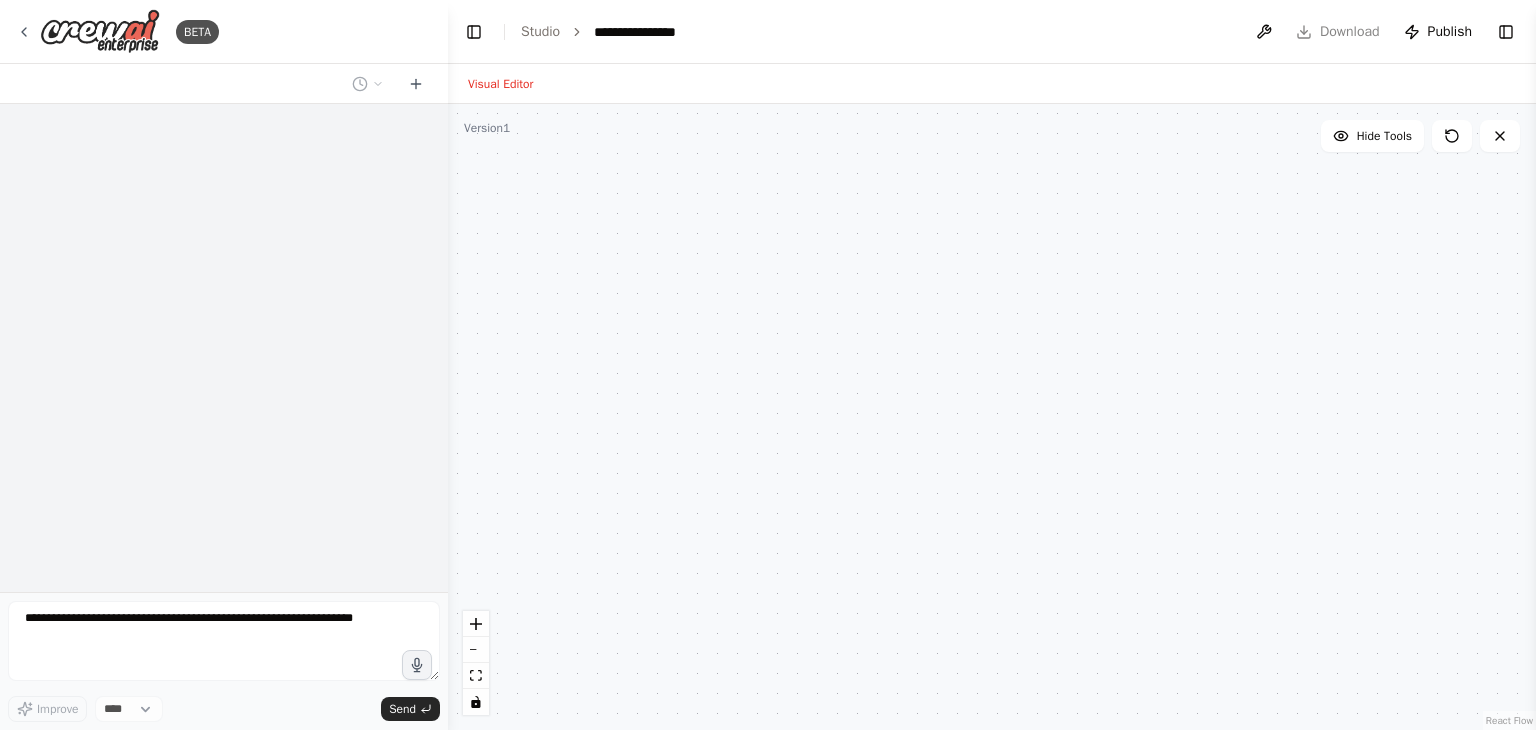 scroll, scrollTop: 0, scrollLeft: 0, axis: both 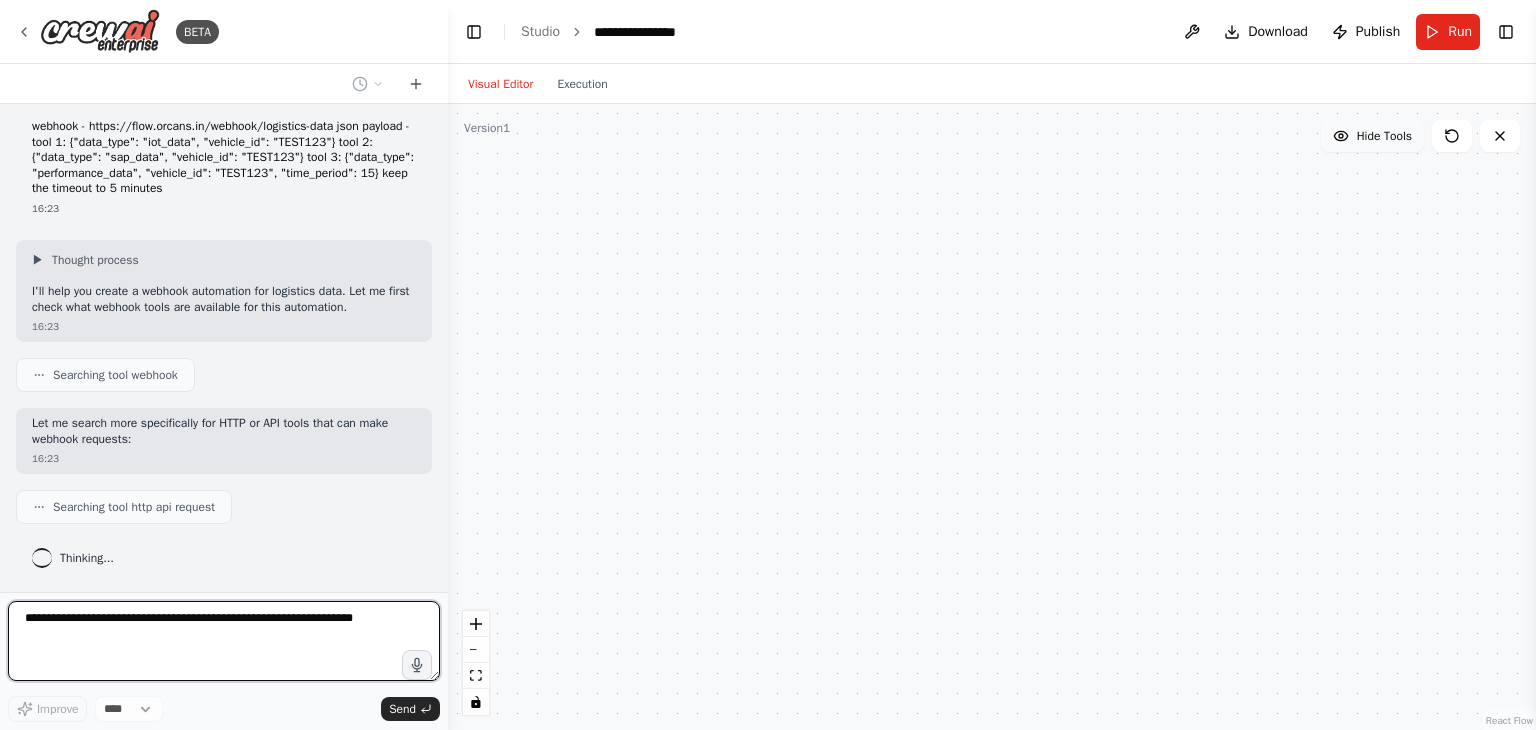 click on "Hide Tools" at bounding box center (1372, 136) 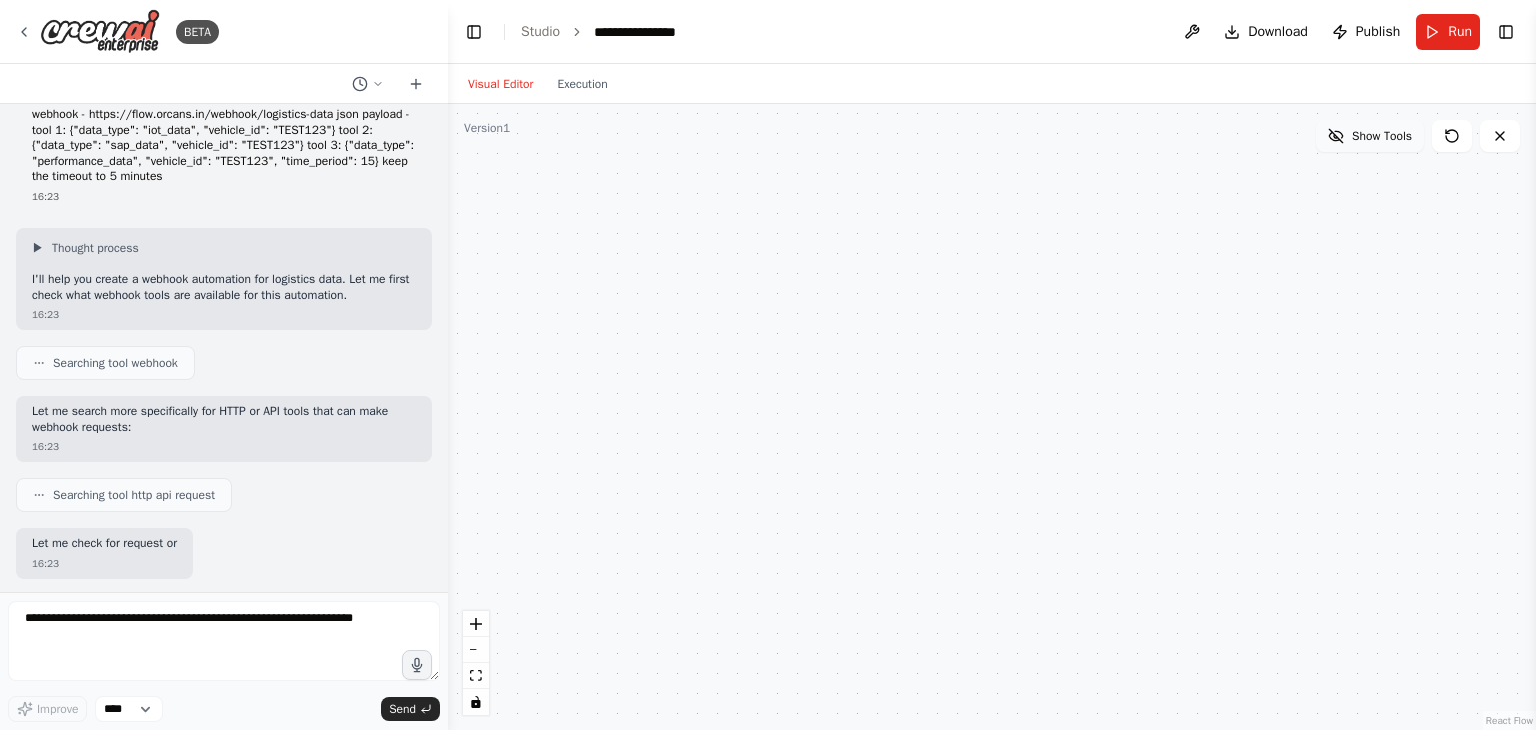 scroll, scrollTop: 123, scrollLeft: 0, axis: vertical 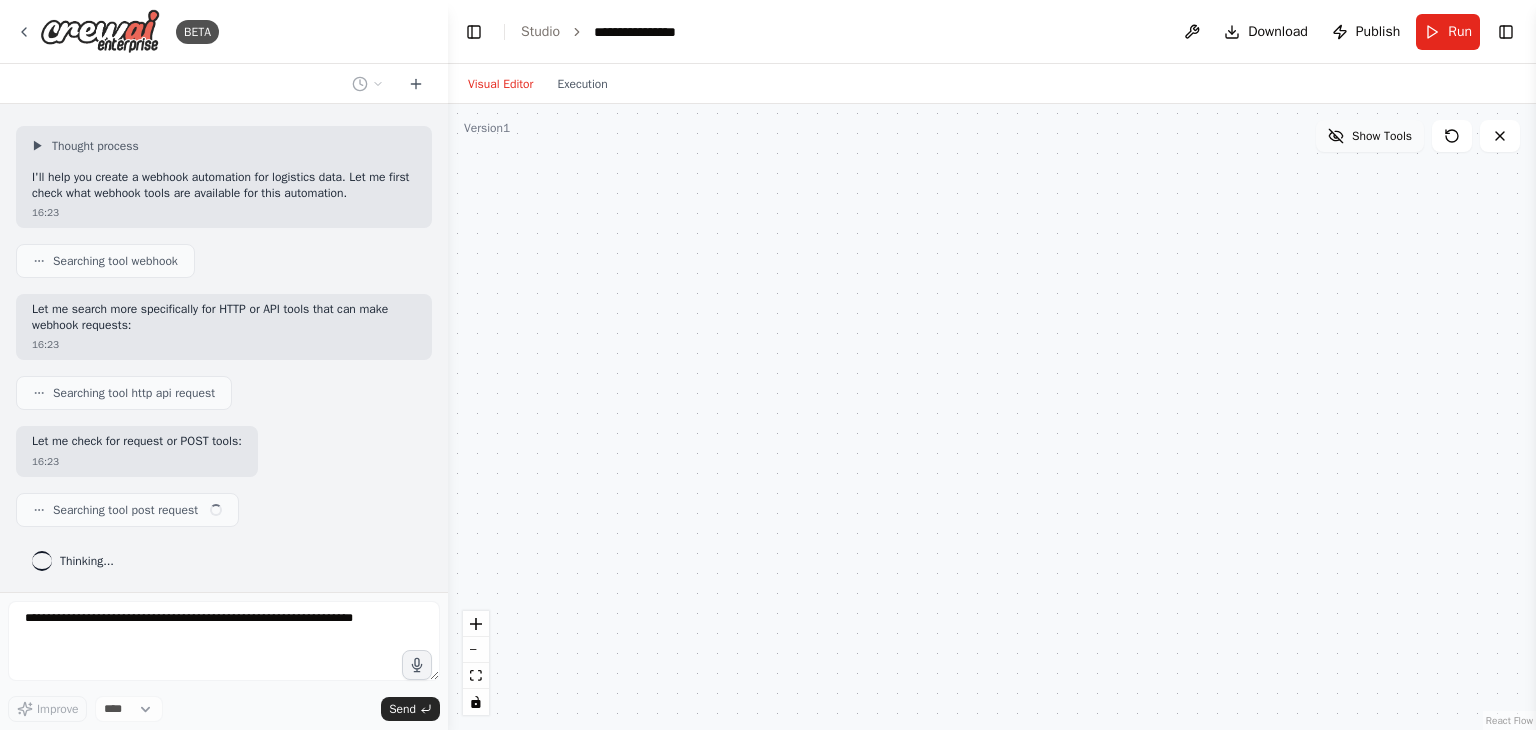 click on "Show Tools" at bounding box center (1370, 136) 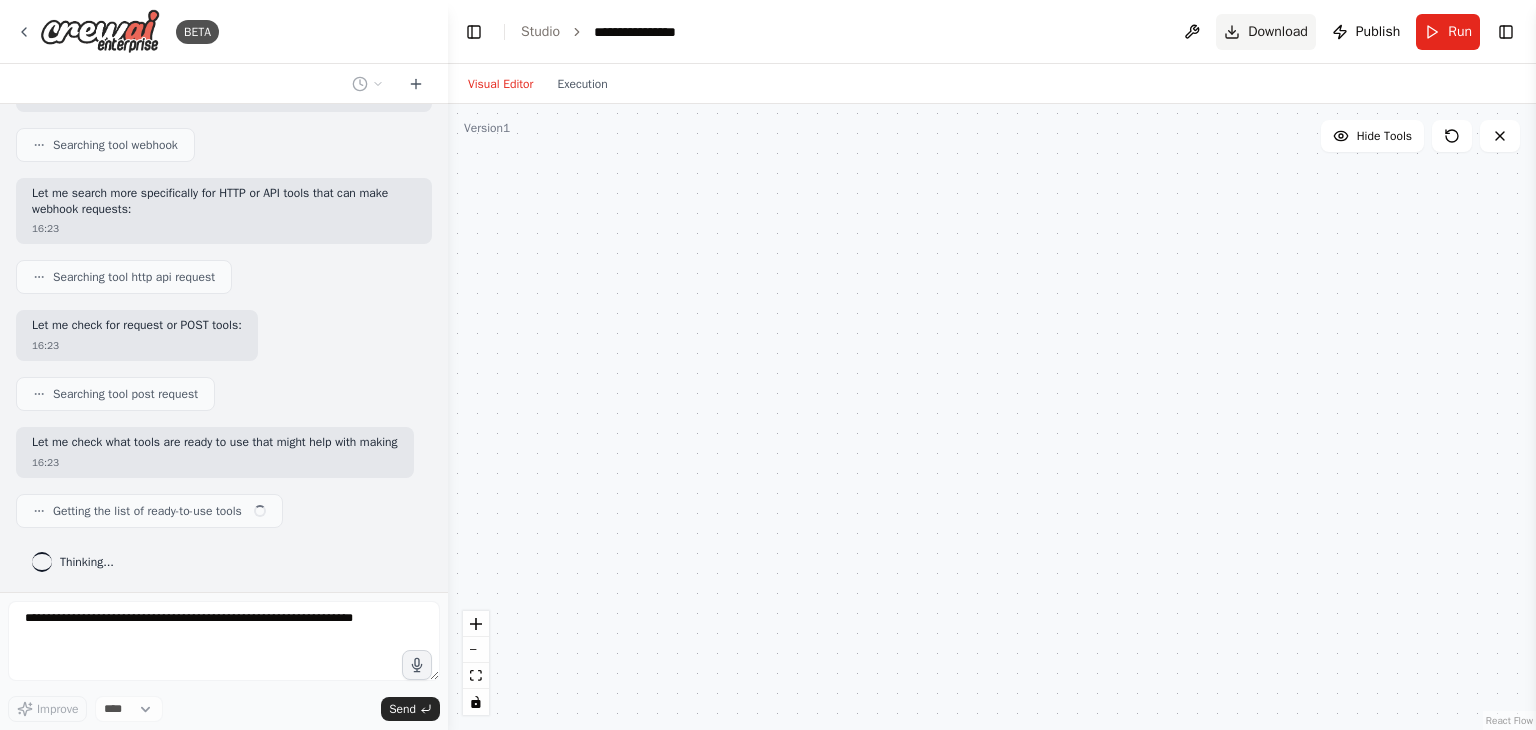 scroll, scrollTop: 255, scrollLeft: 0, axis: vertical 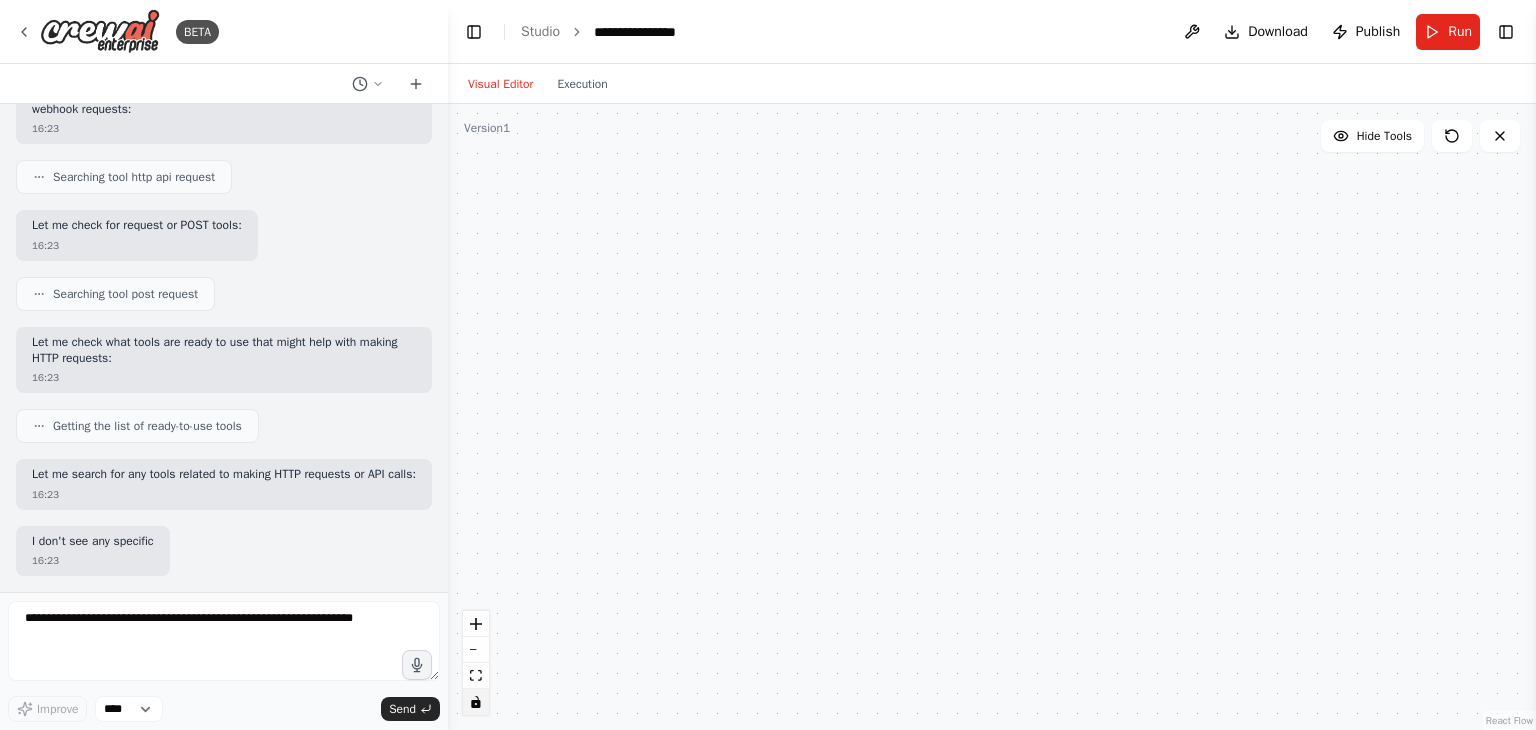 click at bounding box center [476, 702] 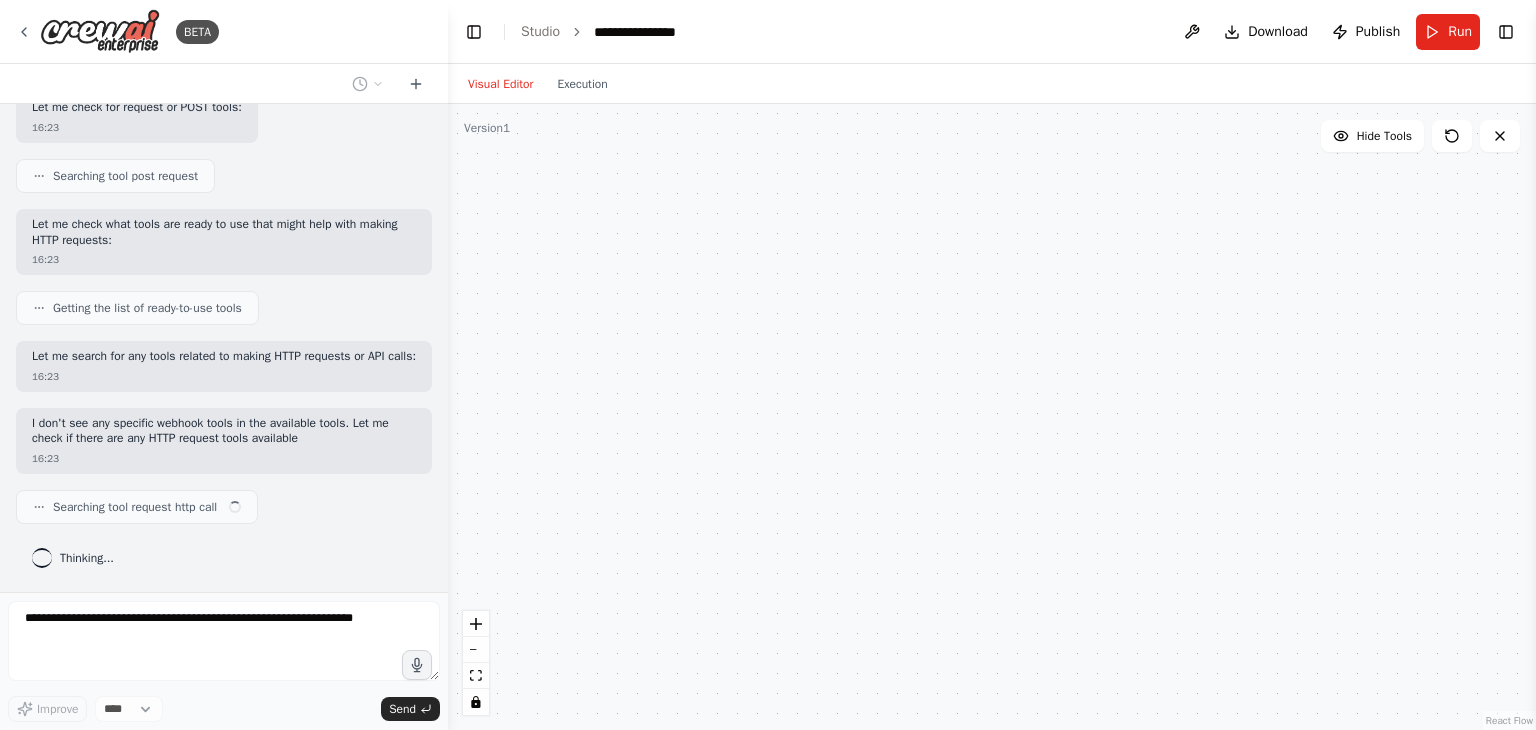 scroll, scrollTop: 484, scrollLeft: 0, axis: vertical 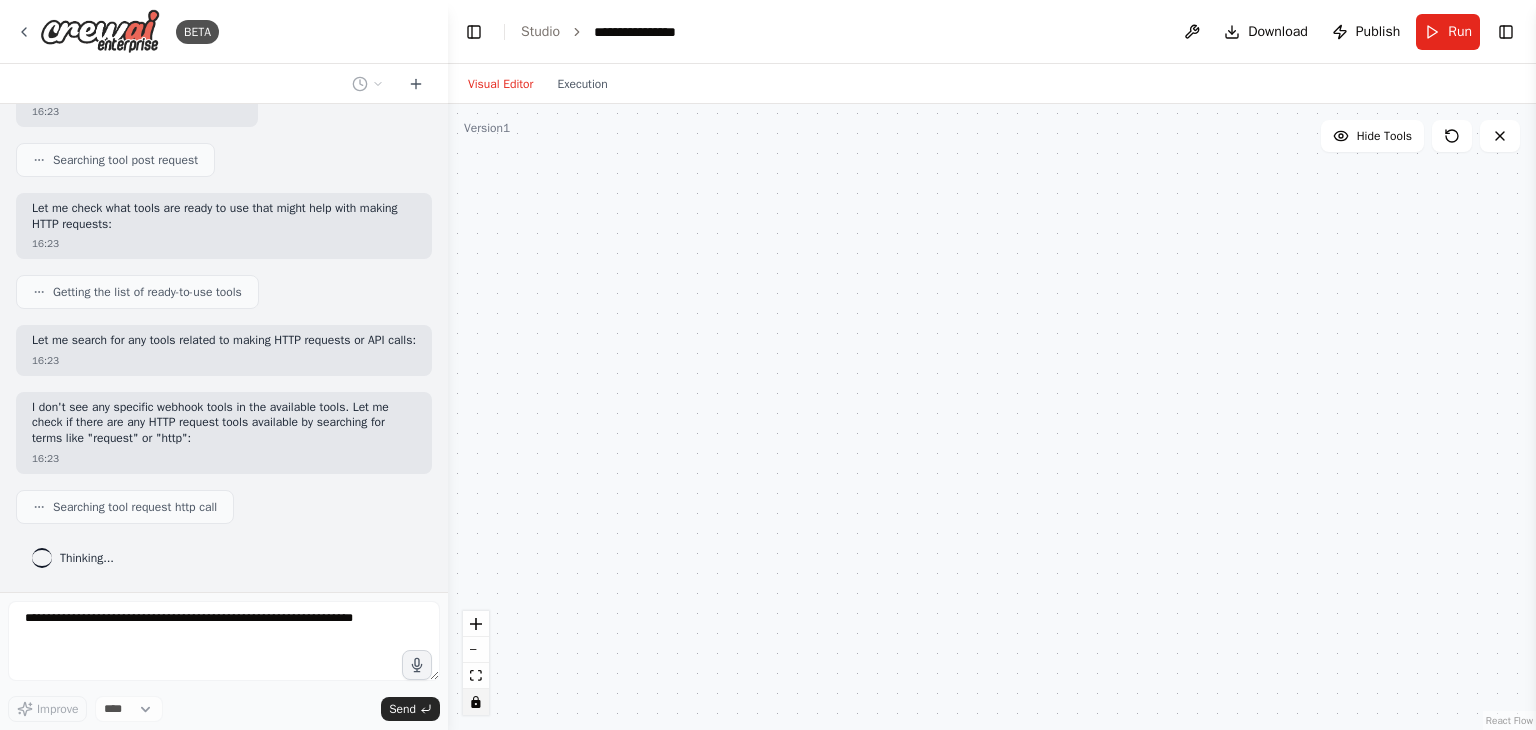 click 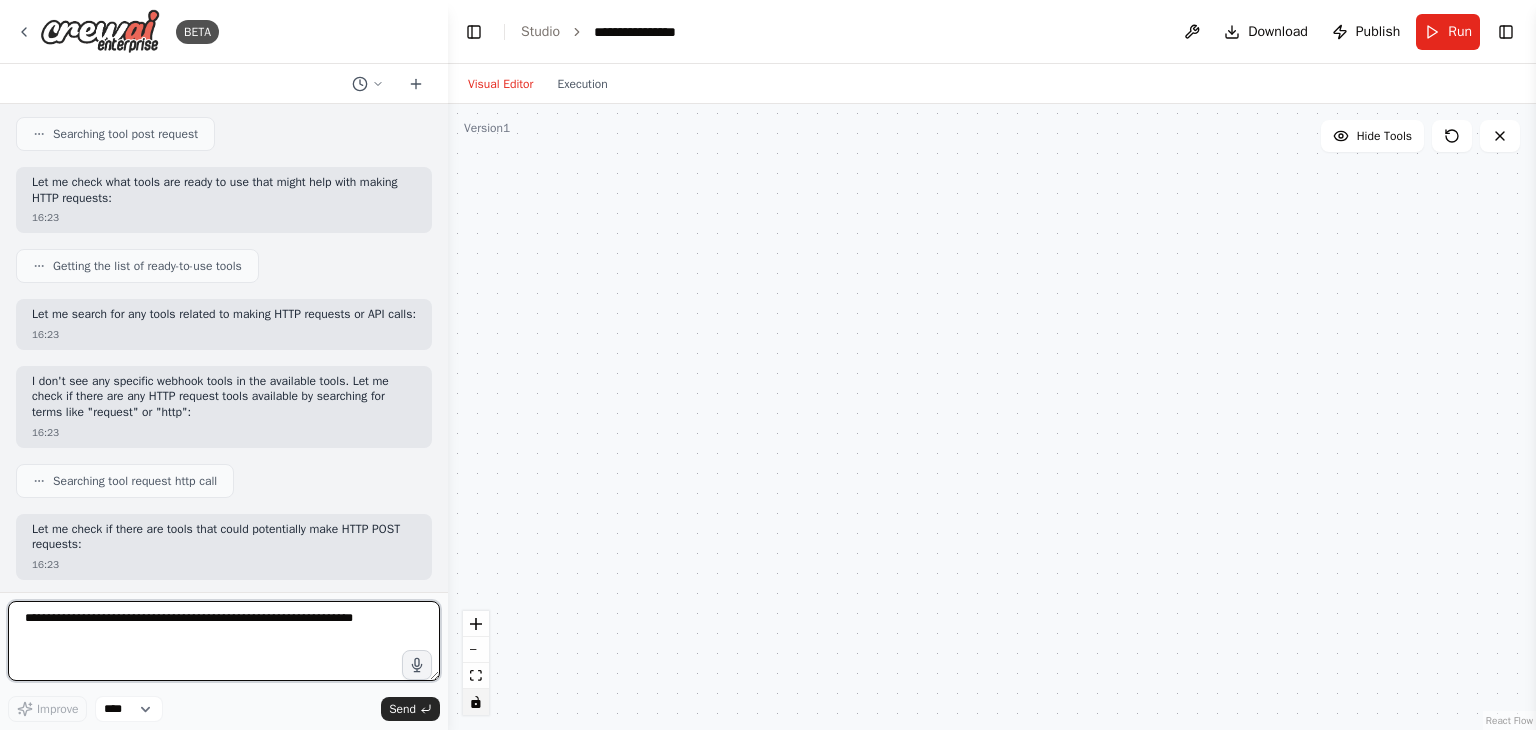 scroll, scrollTop: 515, scrollLeft: 0, axis: vertical 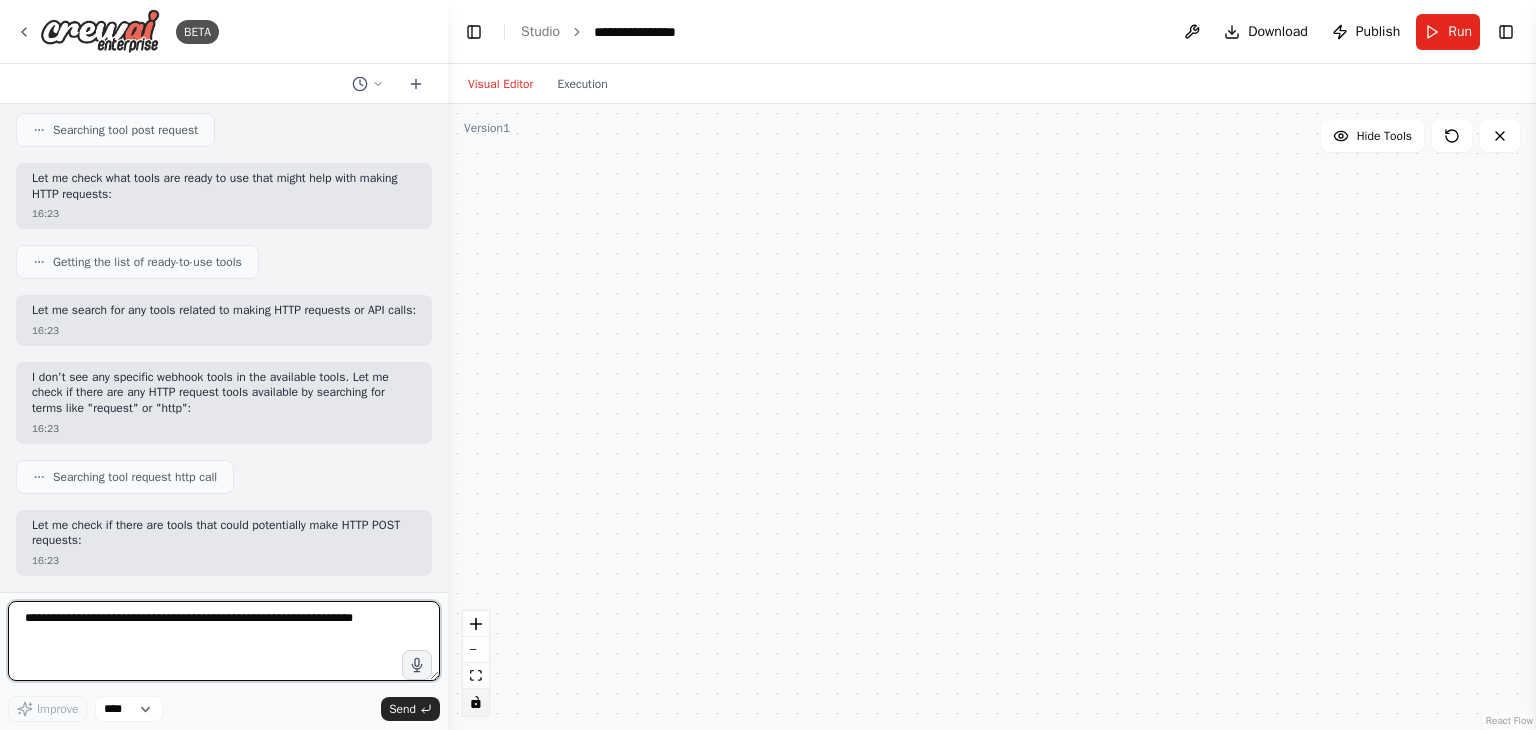 click 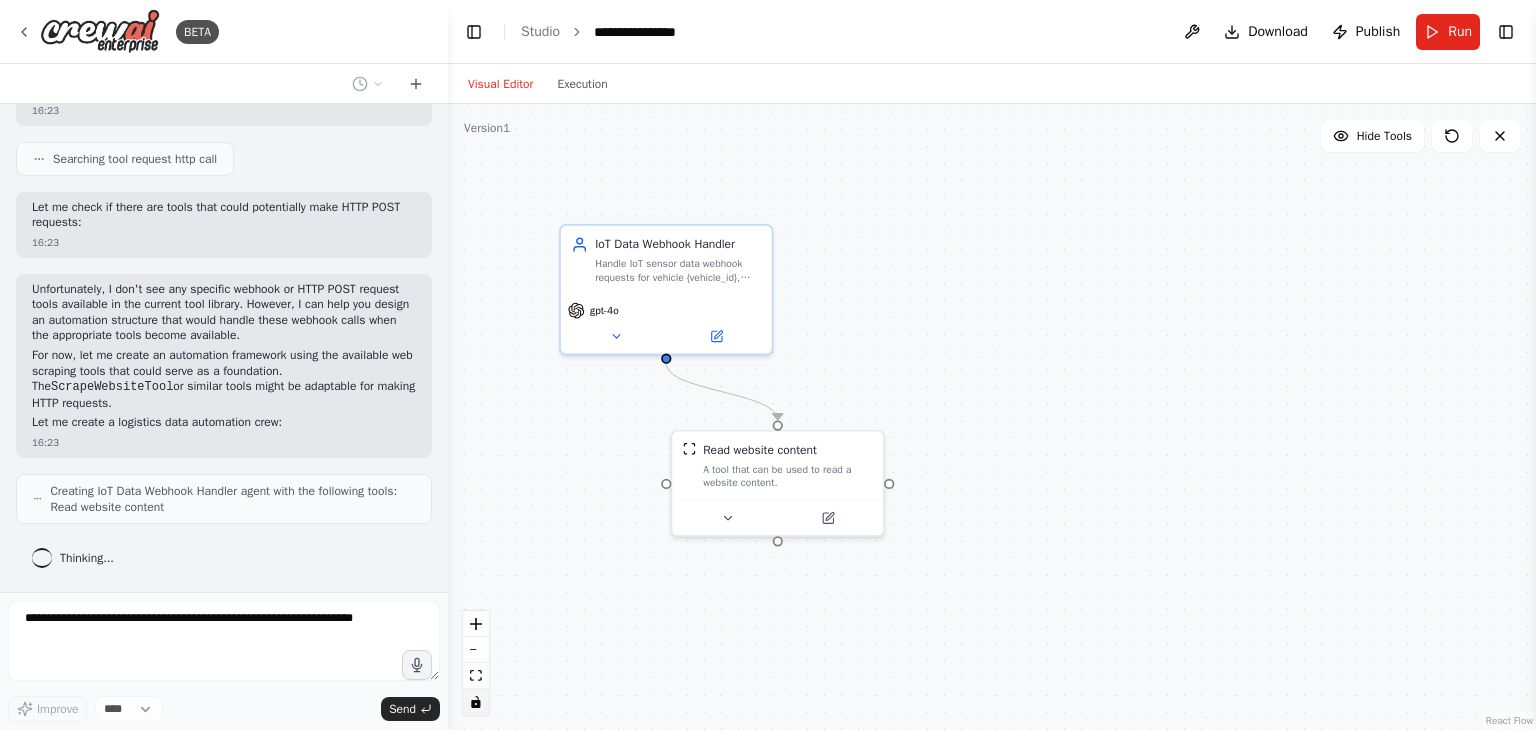 scroll, scrollTop: 898, scrollLeft: 0, axis: vertical 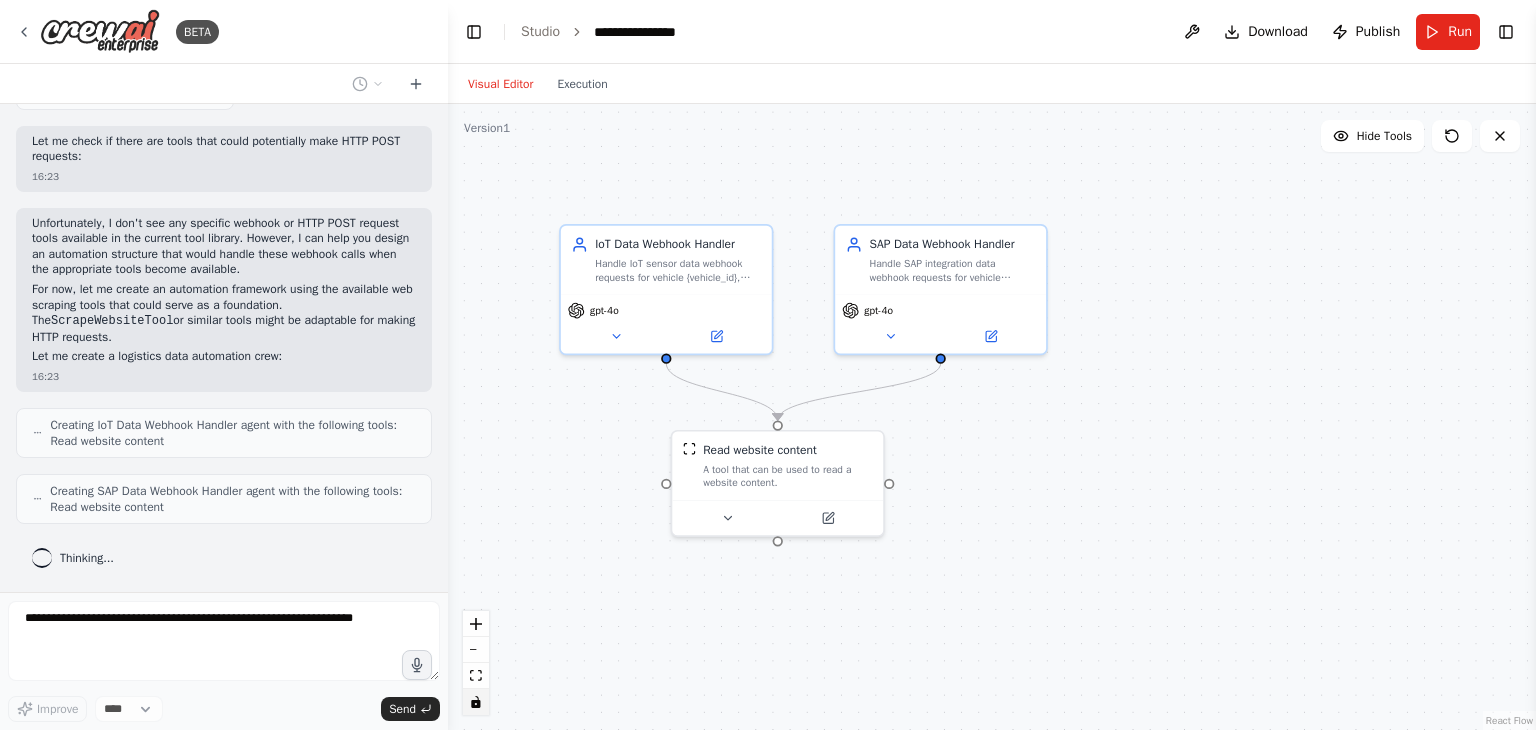 drag, startPoint x: 780, startPoint y: 480, endPoint x: 1020, endPoint y: 455, distance: 241.29857 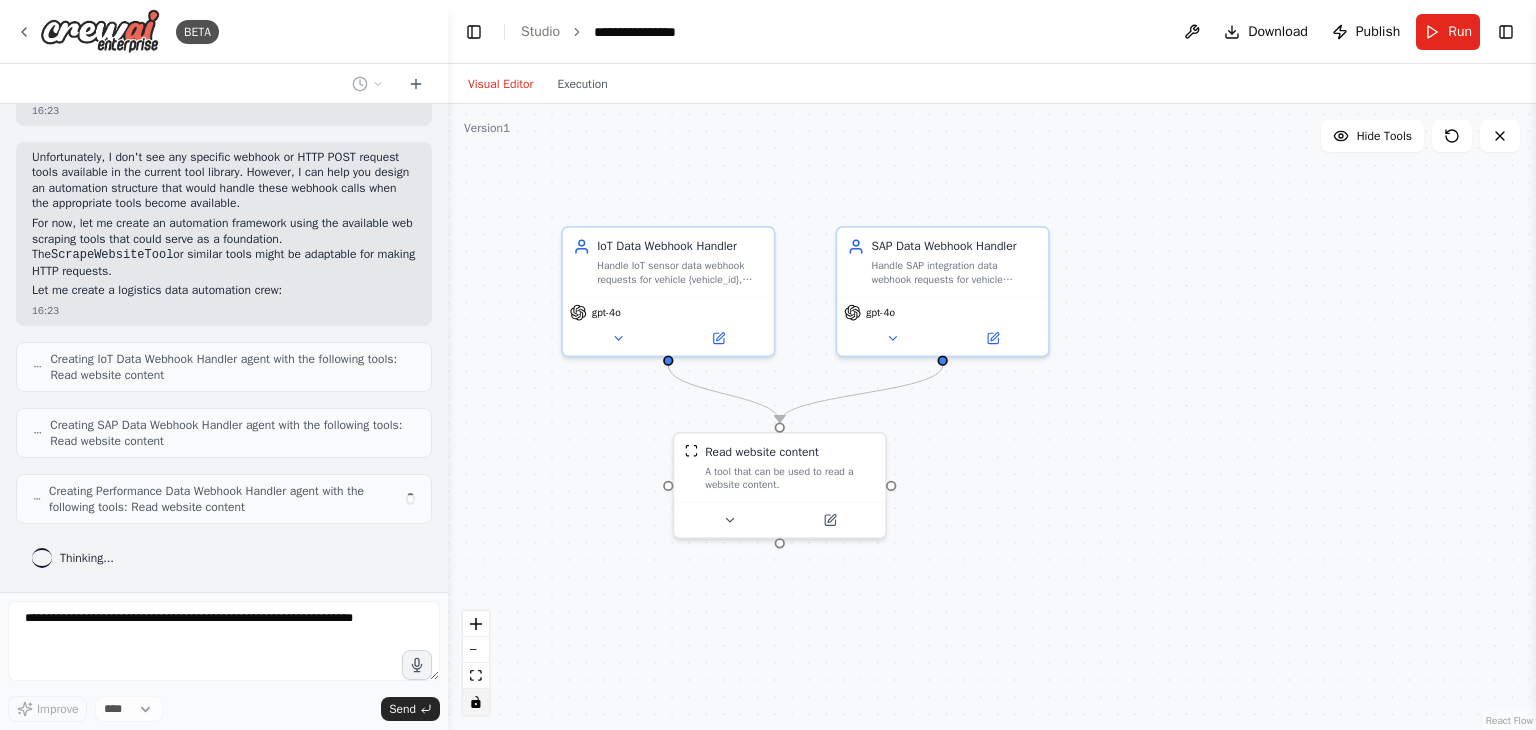 drag, startPoint x: 1020, startPoint y: 455, endPoint x: 902, endPoint y: 499, distance: 125.93649 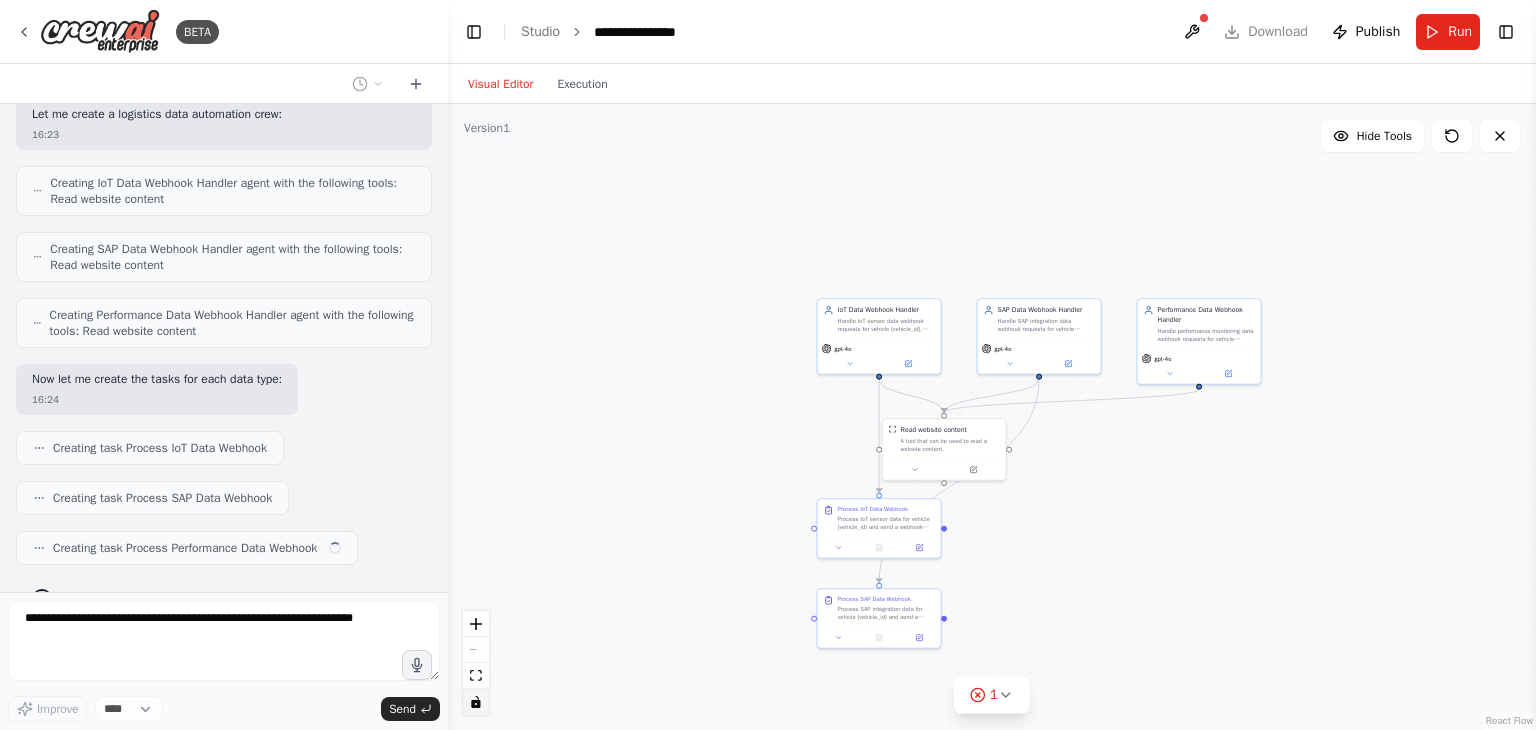 scroll, scrollTop: 1179, scrollLeft: 0, axis: vertical 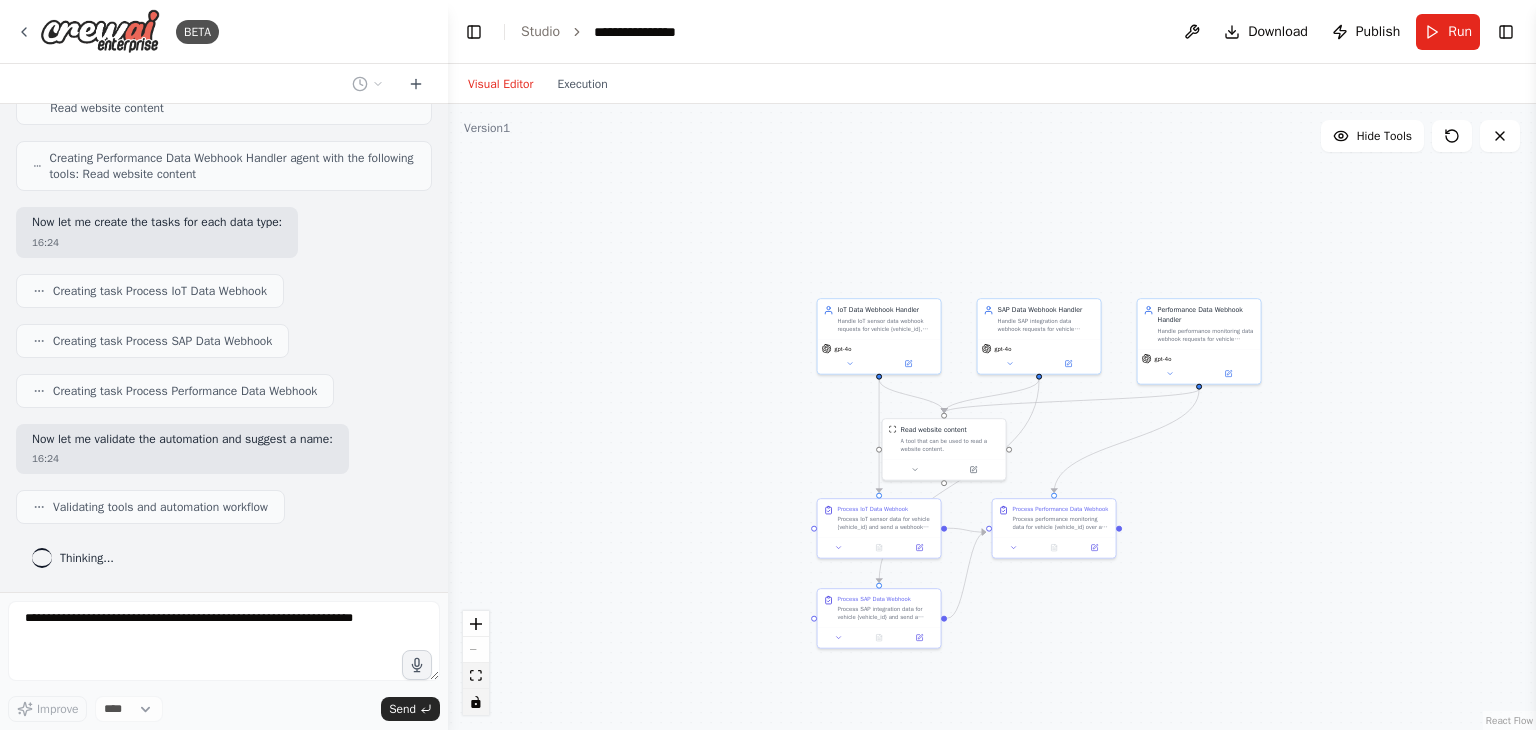 click 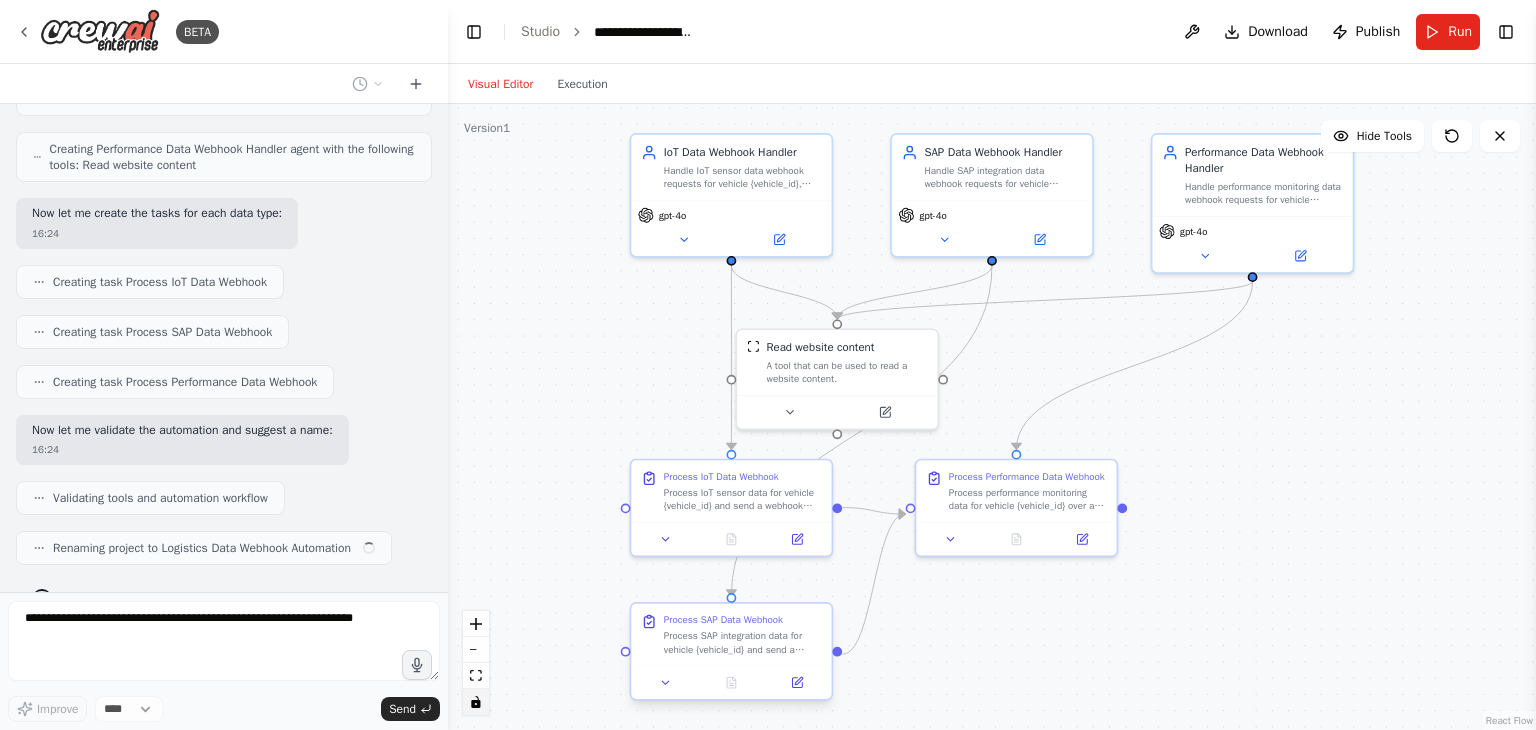 scroll, scrollTop: 1344, scrollLeft: 0, axis: vertical 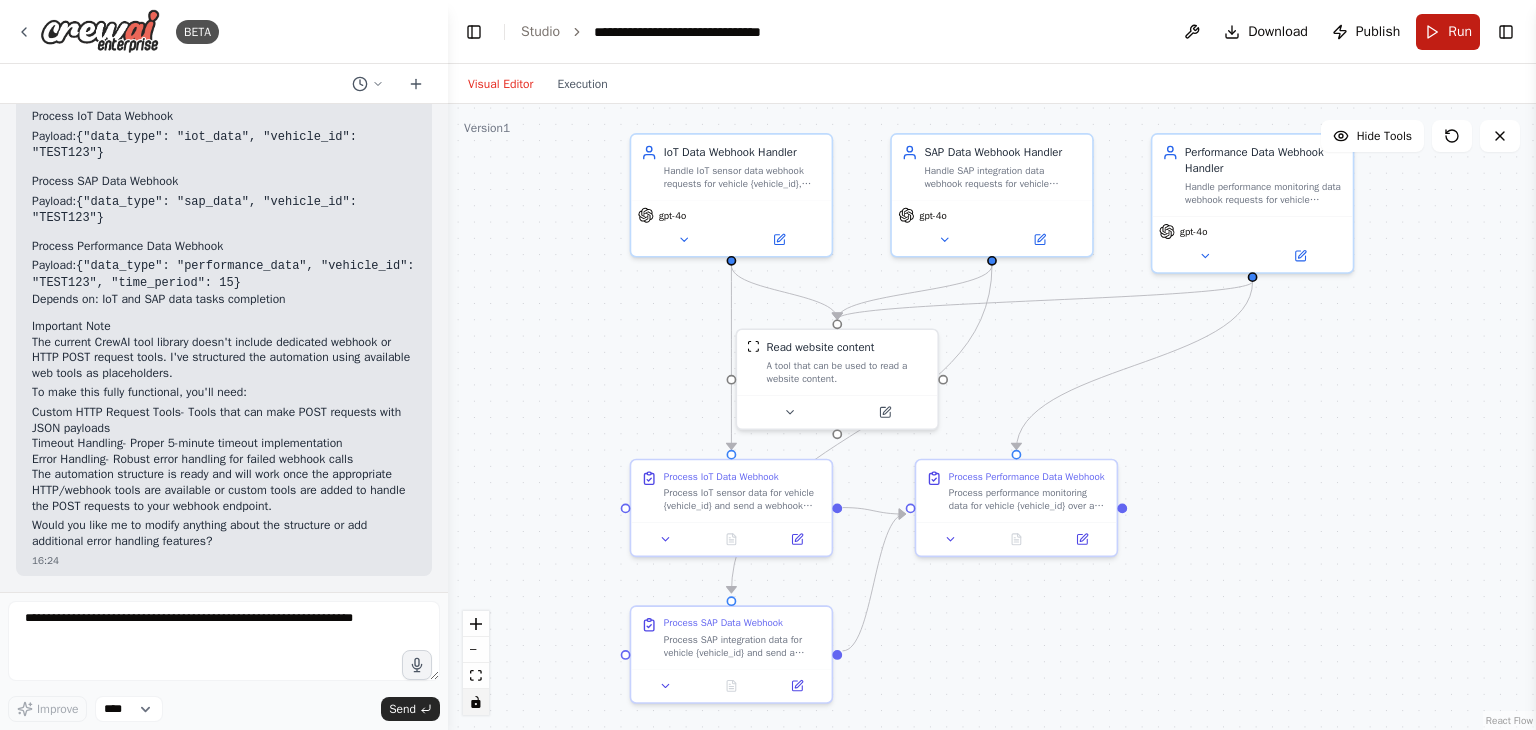 click on "Run" at bounding box center (1460, 32) 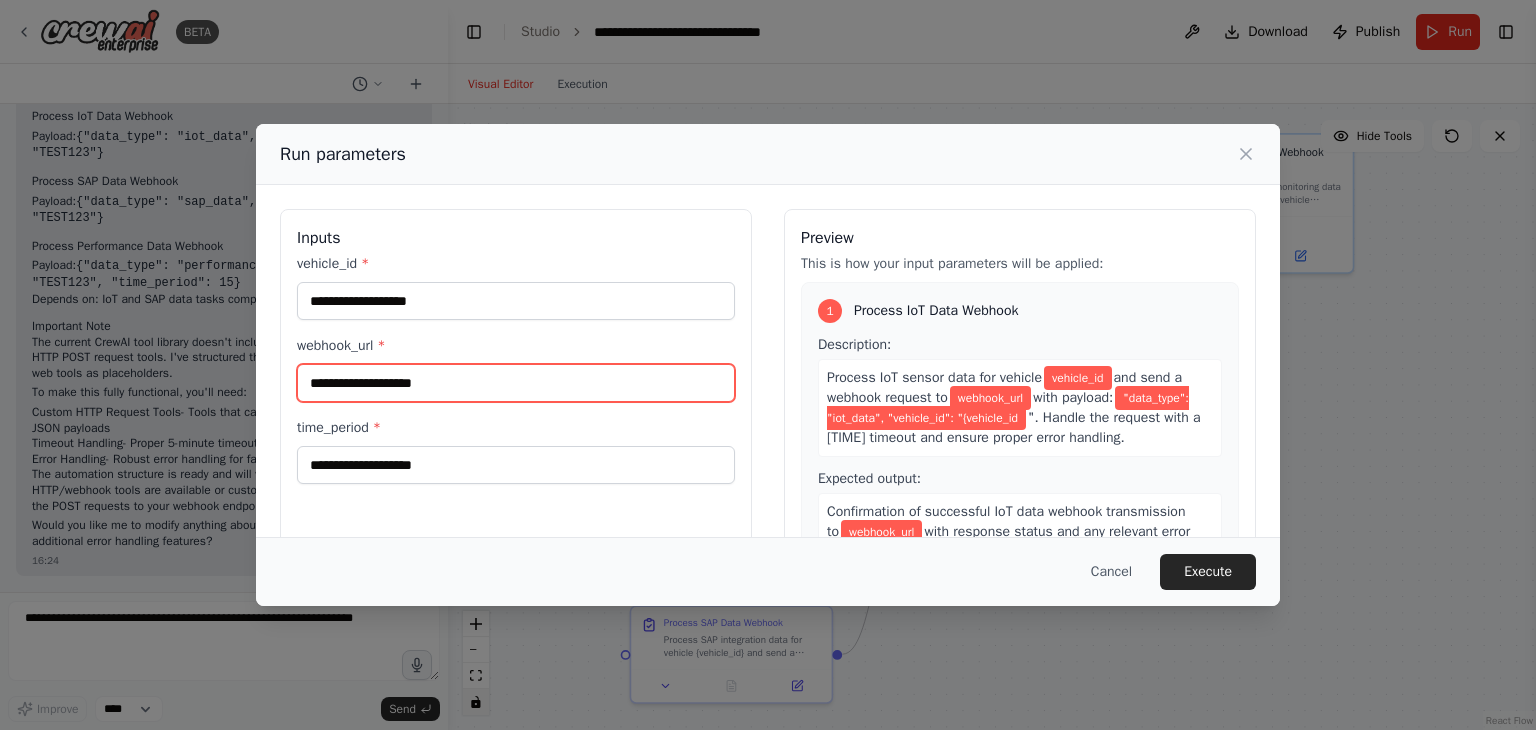 click on "webhook_url *" at bounding box center (516, 383) 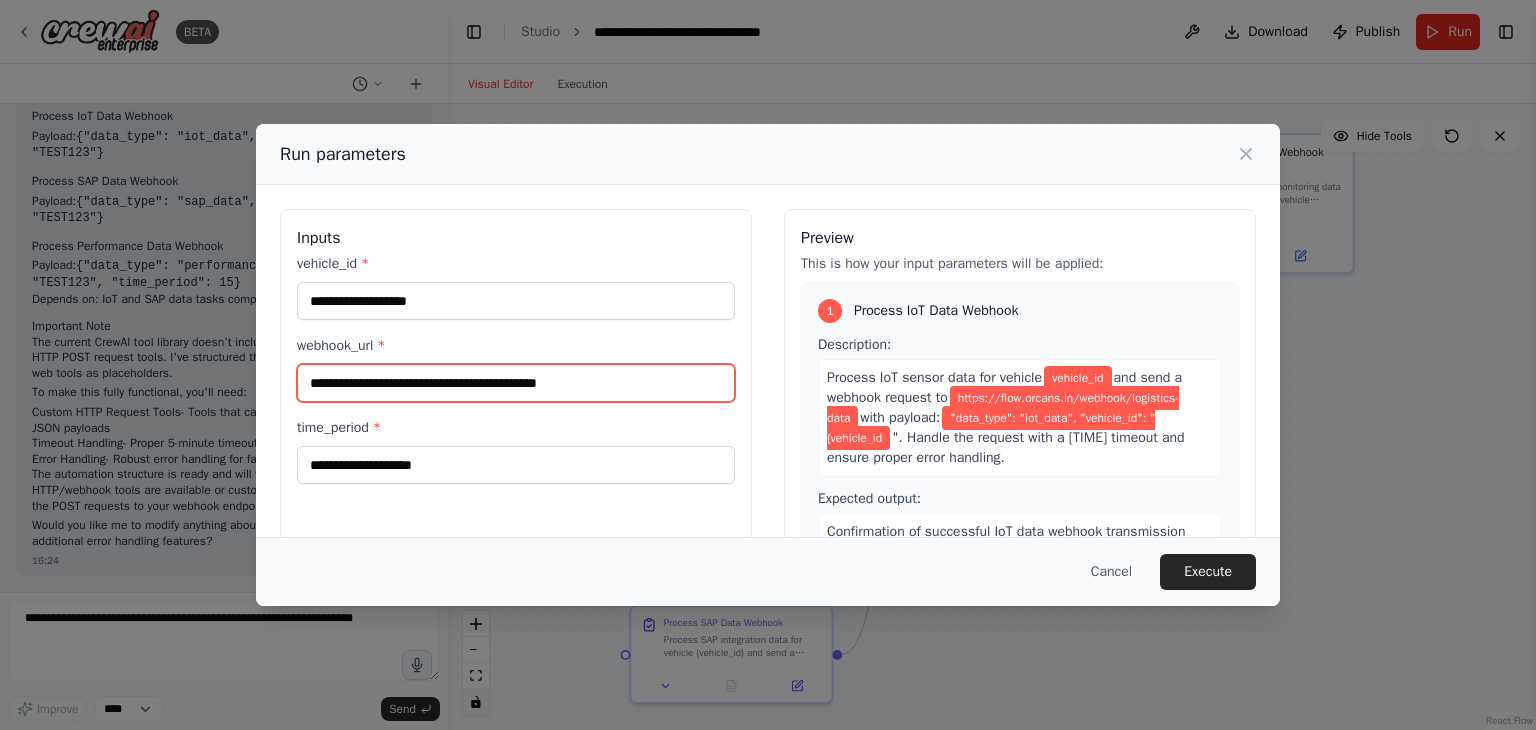type on "**********" 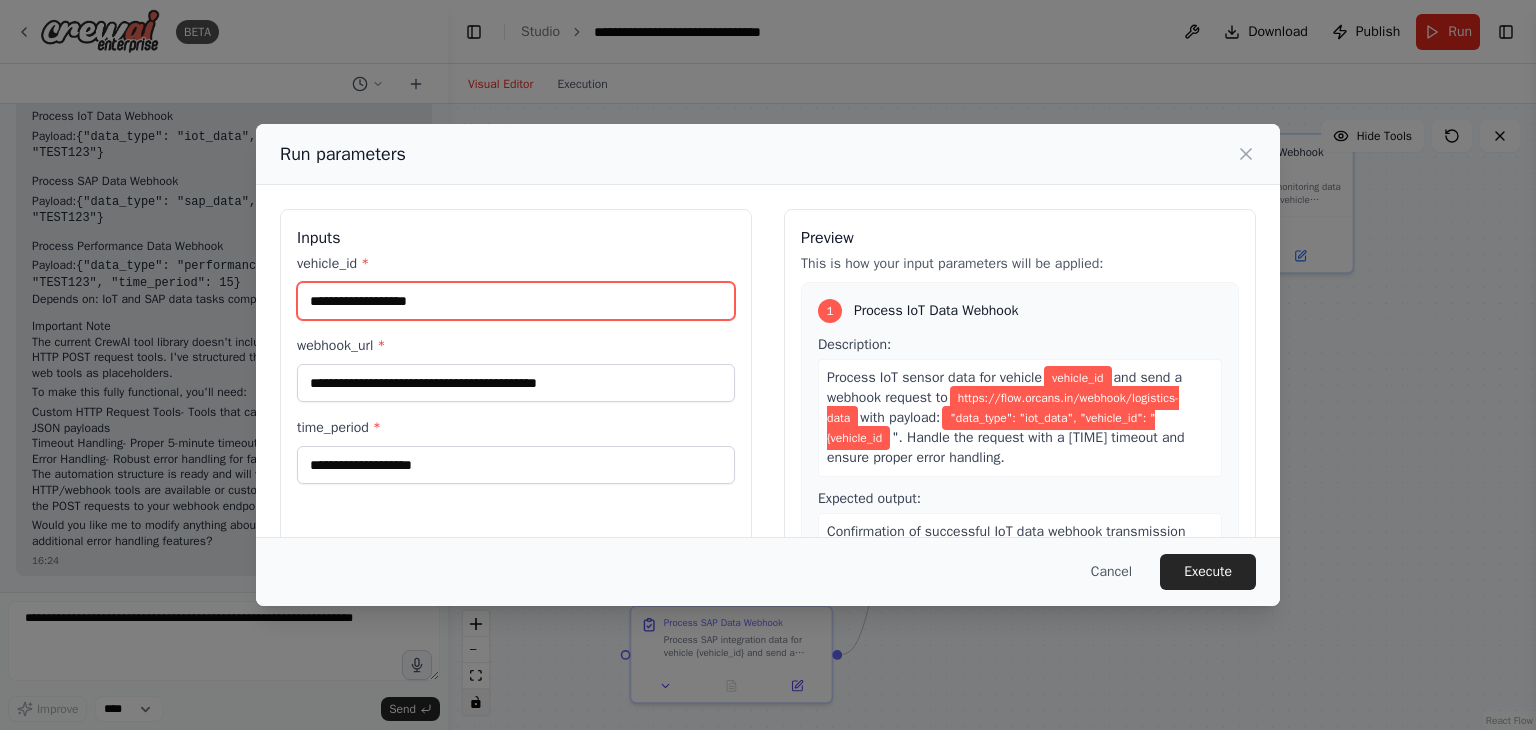 click on "vehicle_id *" at bounding box center (516, 301) 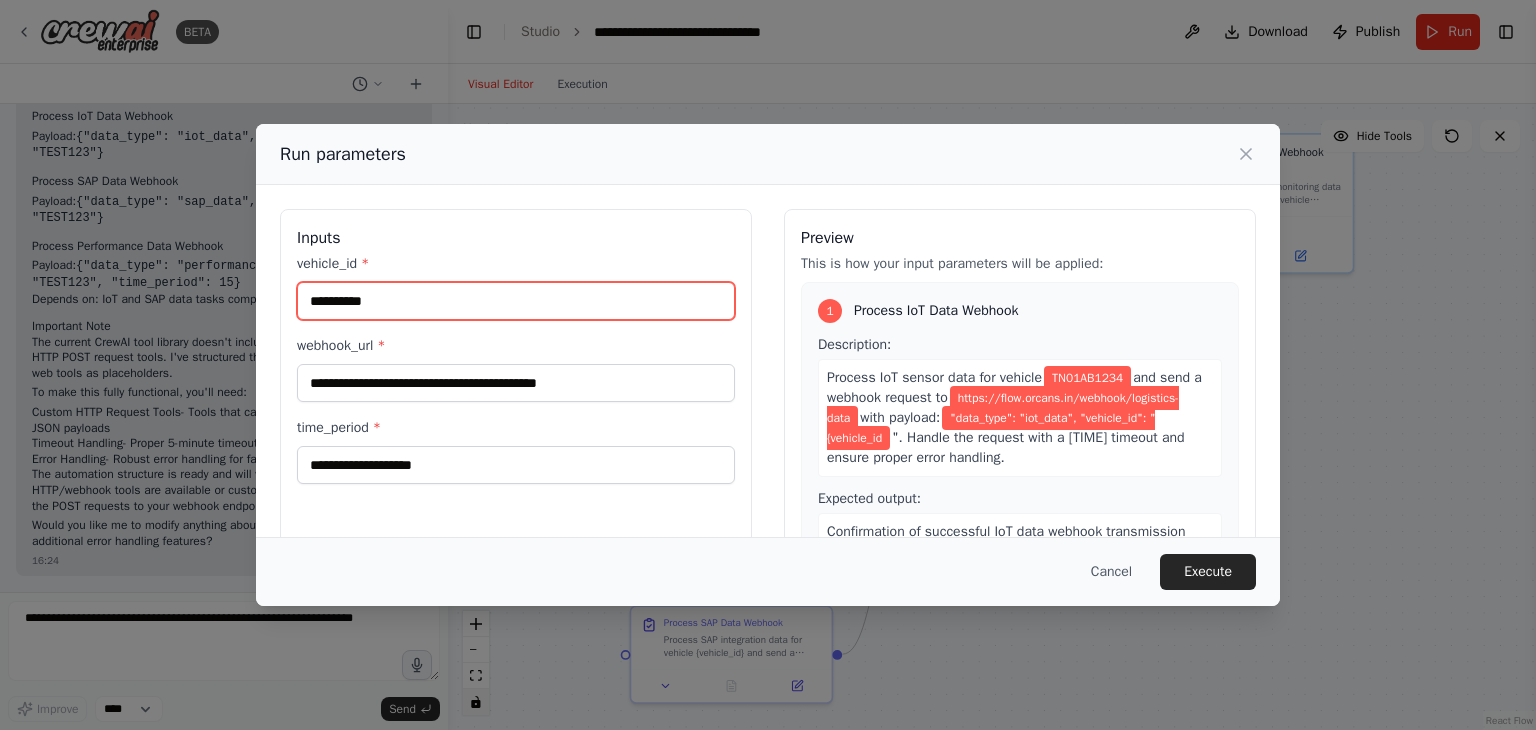 type on "**********" 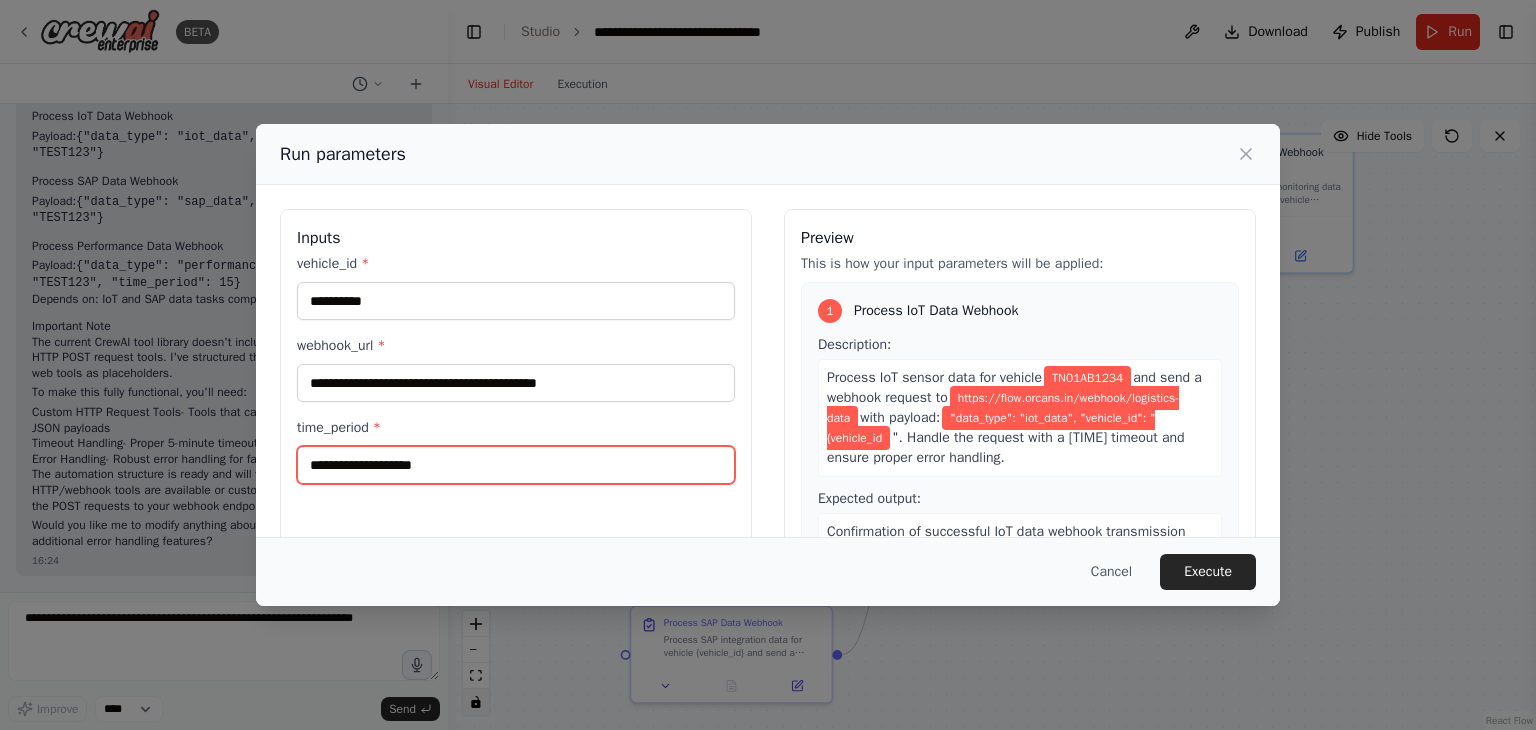 click on "time_period *" at bounding box center (516, 465) 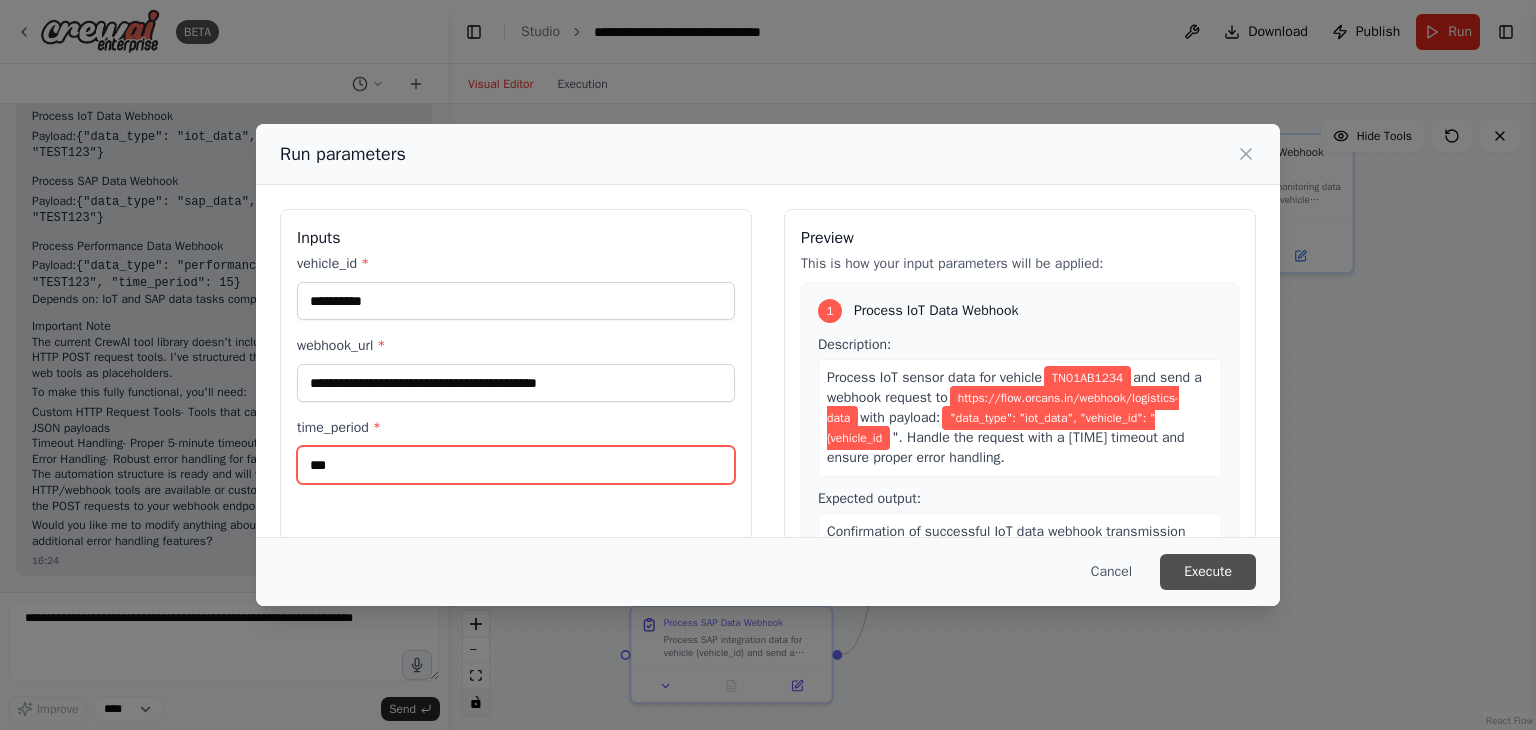 type on "***" 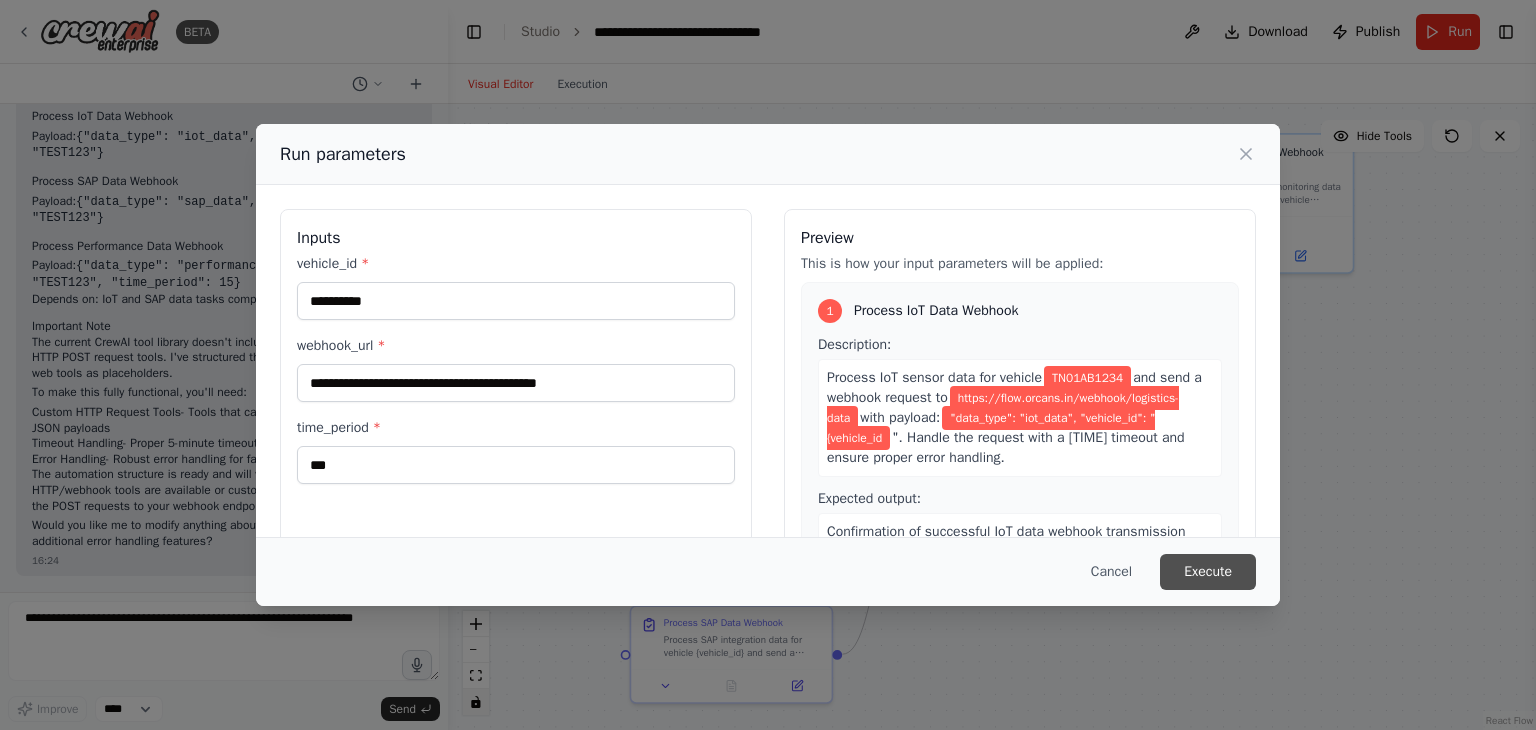 click on "Execute" at bounding box center (1208, 572) 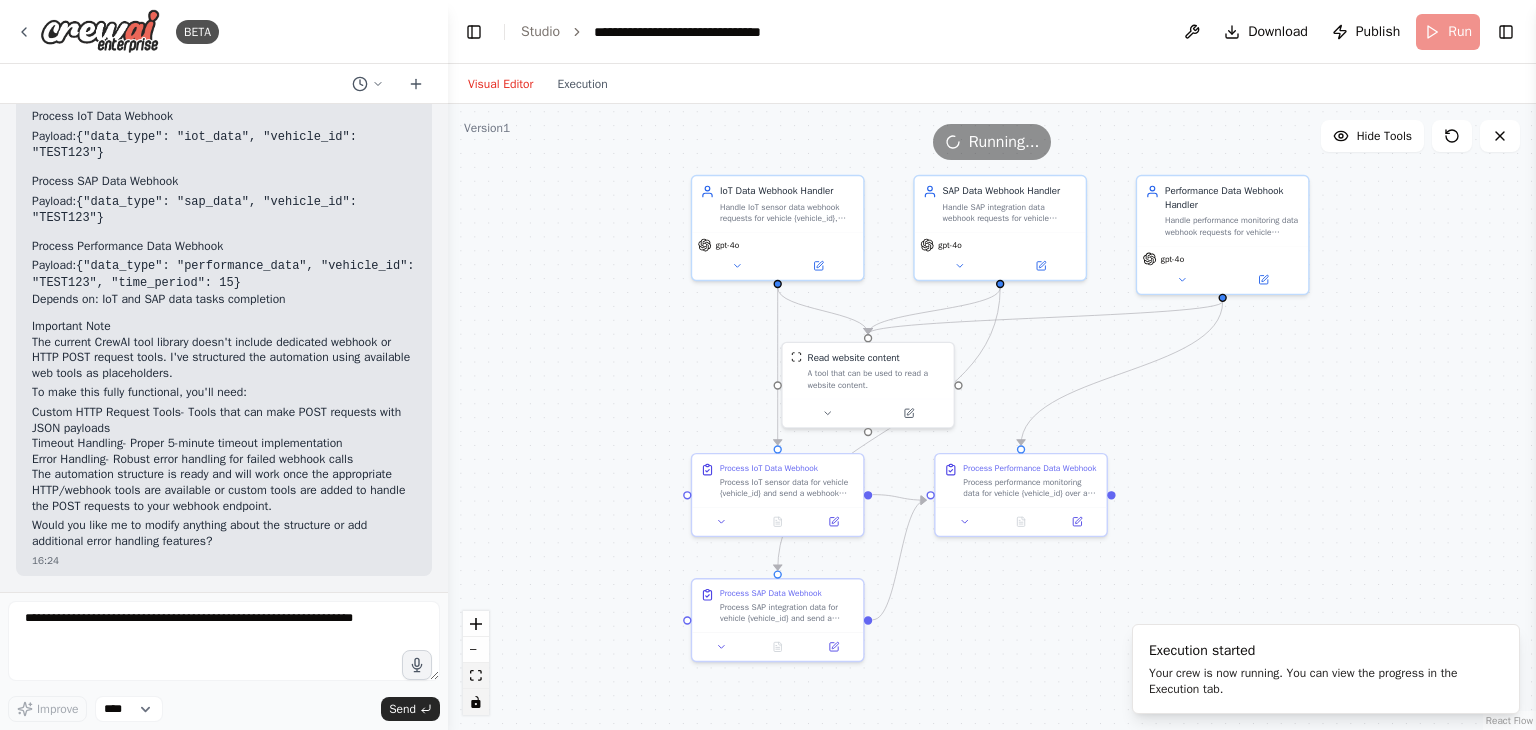 click at bounding box center (476, 676) 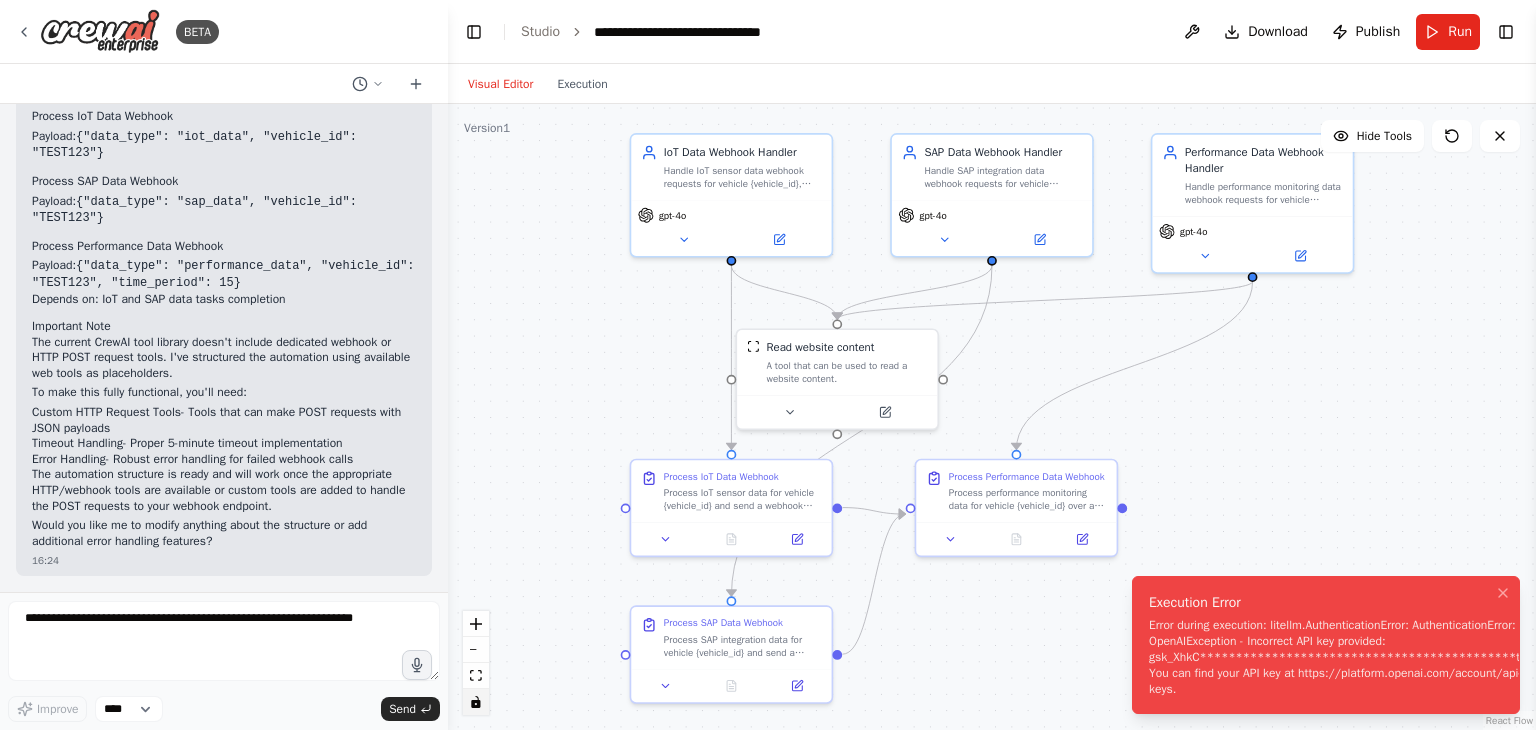 click on "**********" at bounding box center (1346, 657) 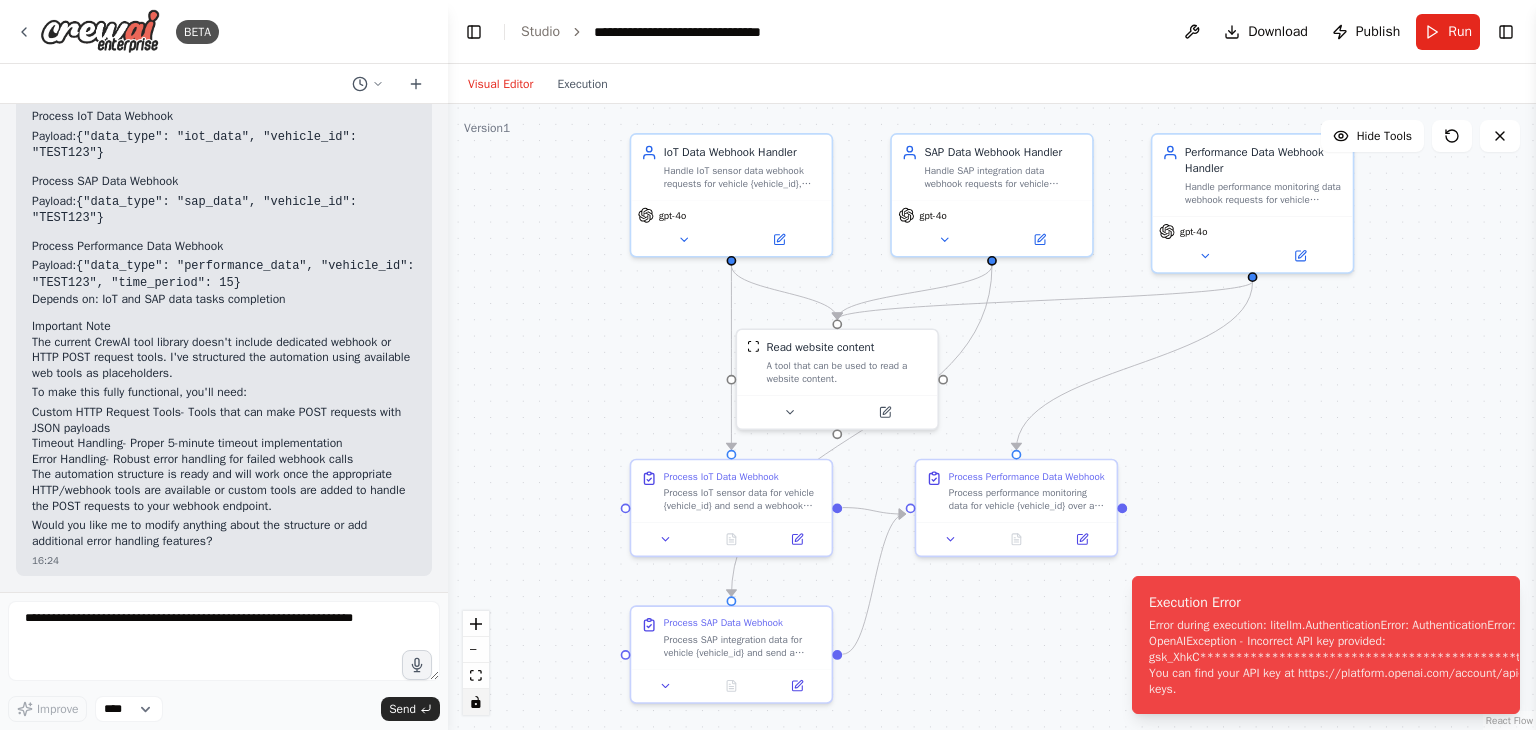 drag, startPoint x: 1340, startPoint y: 673, endPoint x: 858, endPoint y: 478, distance: 519.951 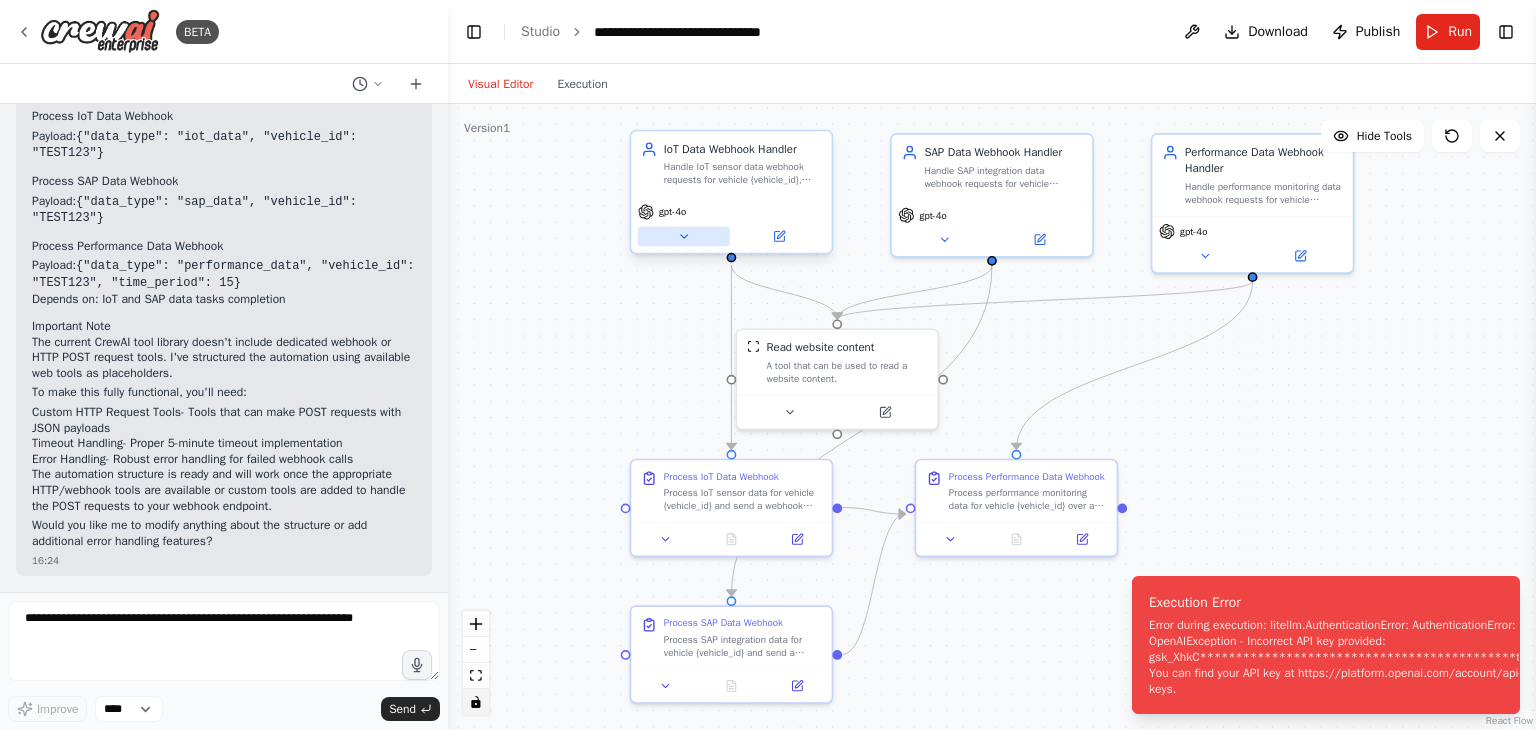 click at bounding box center [684, 237] 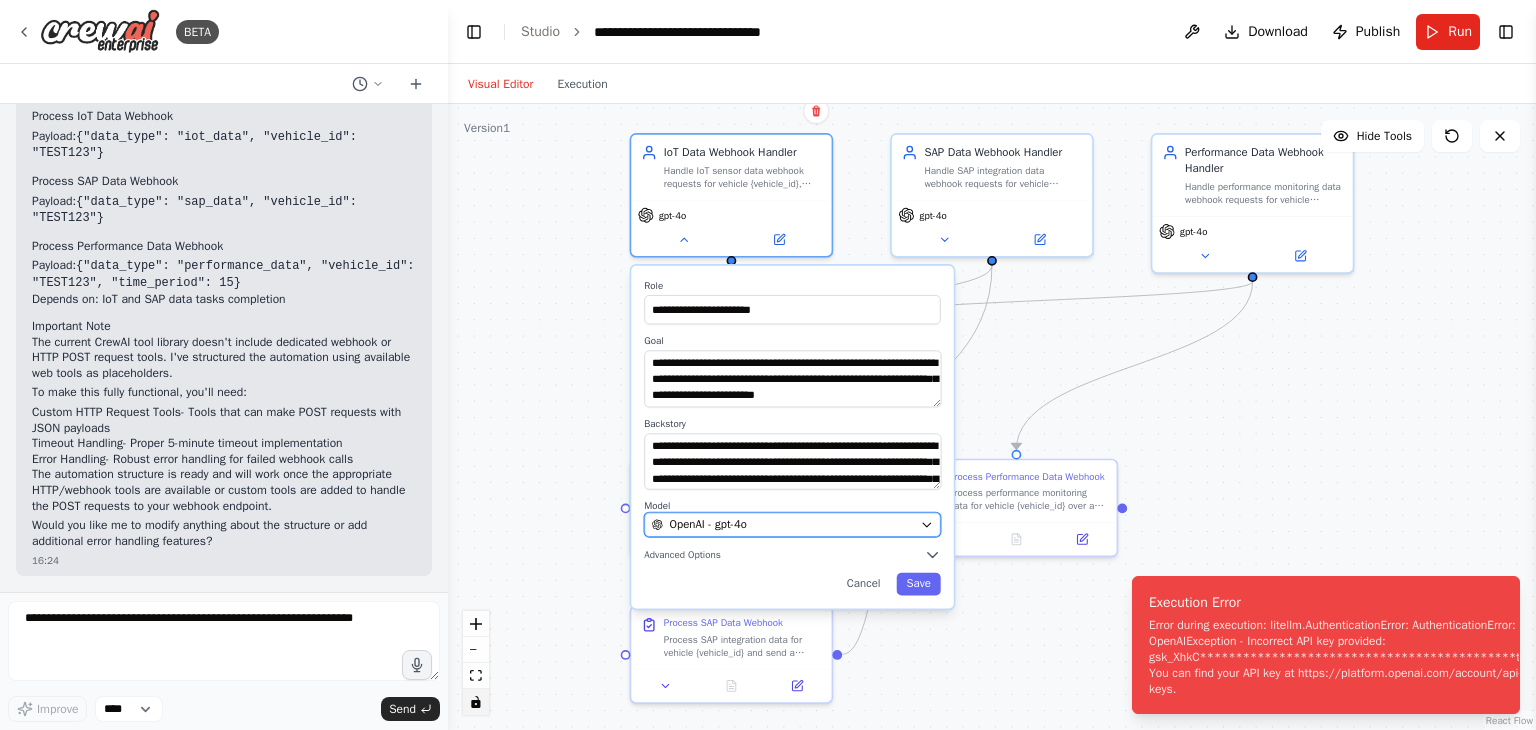 click on "OpenAI - gpt-4o" at bounding box center [792, 525] 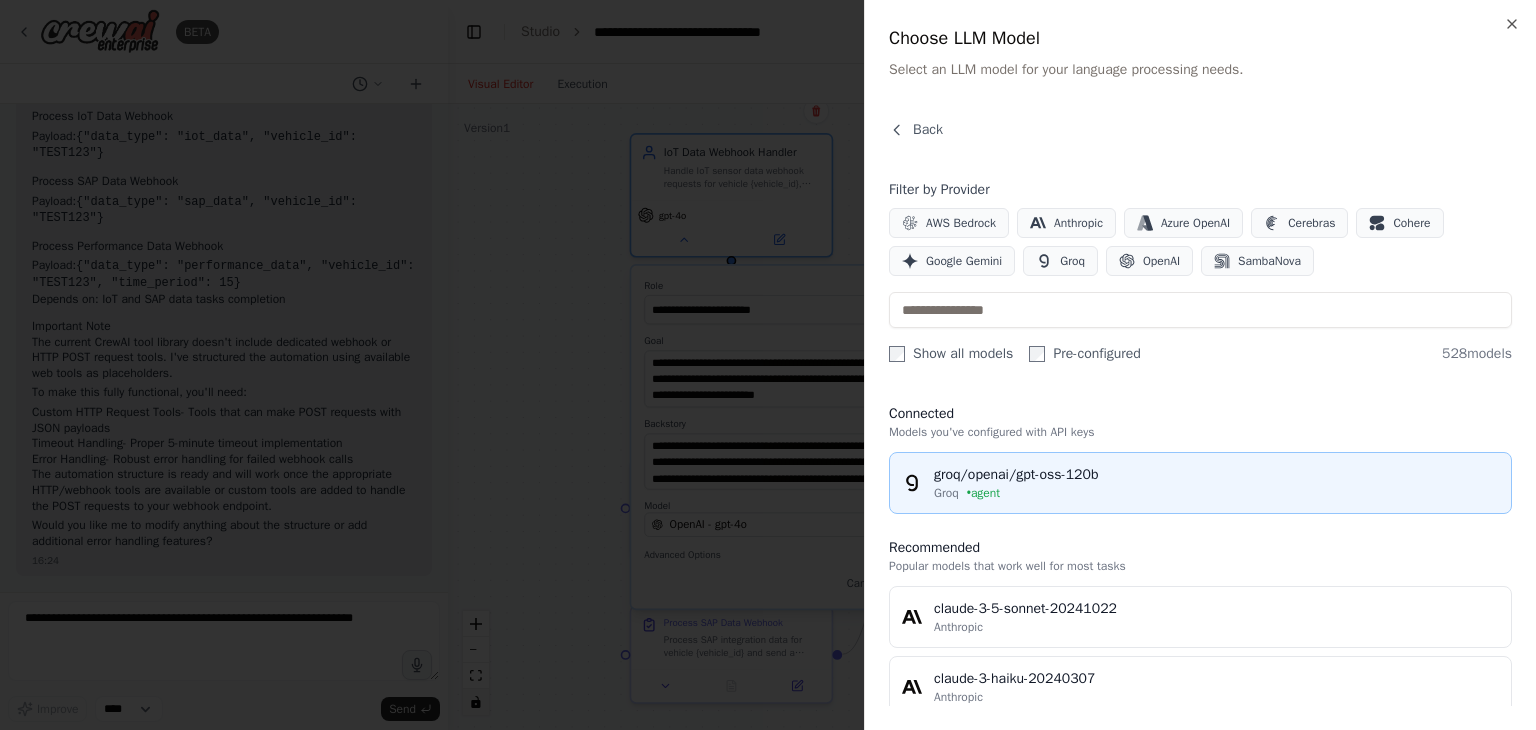 click on "groq/openai/gpt-oss-120b" at bounding box center [1216, 475] 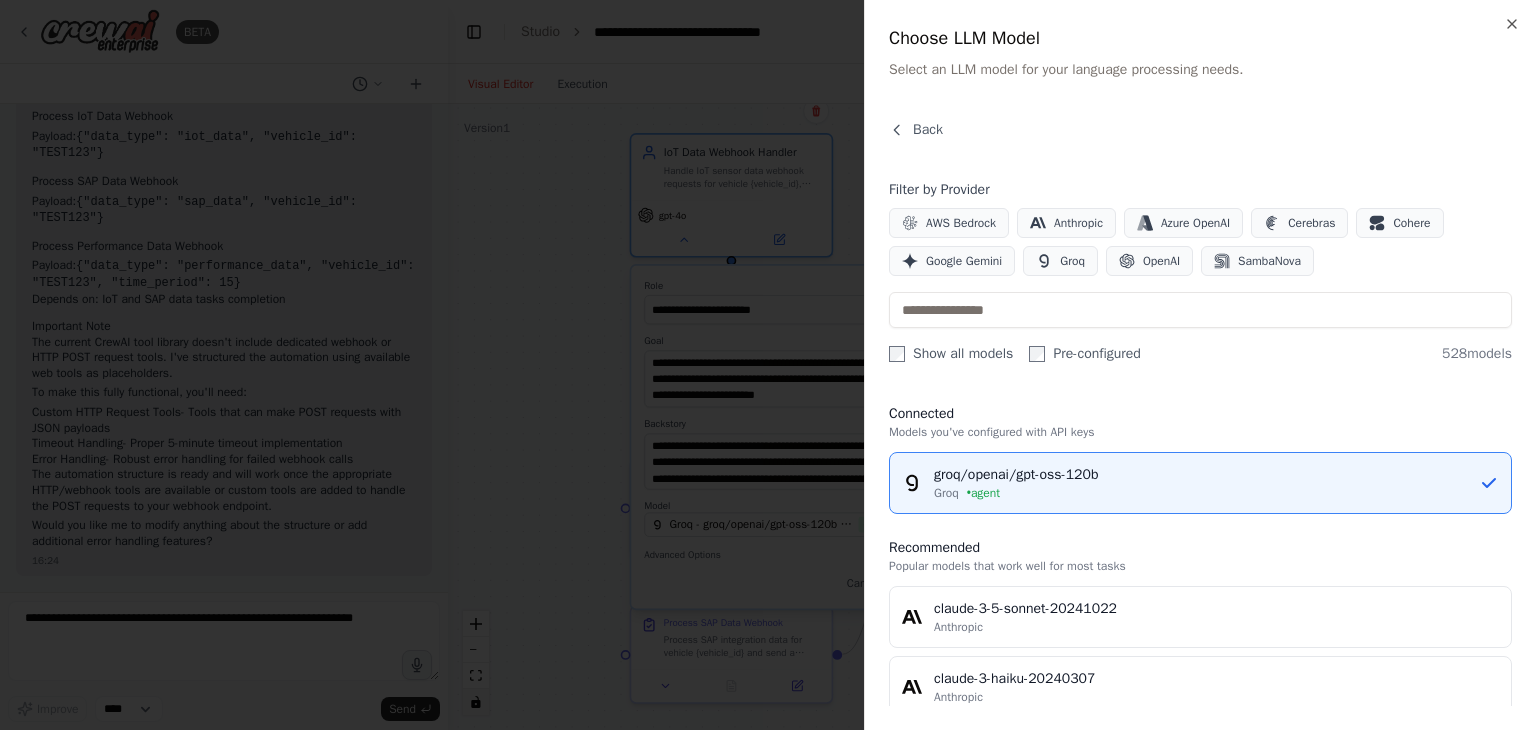 click on "groq/openai/gpt-oss-120b" at bounding box center [1206, 475] 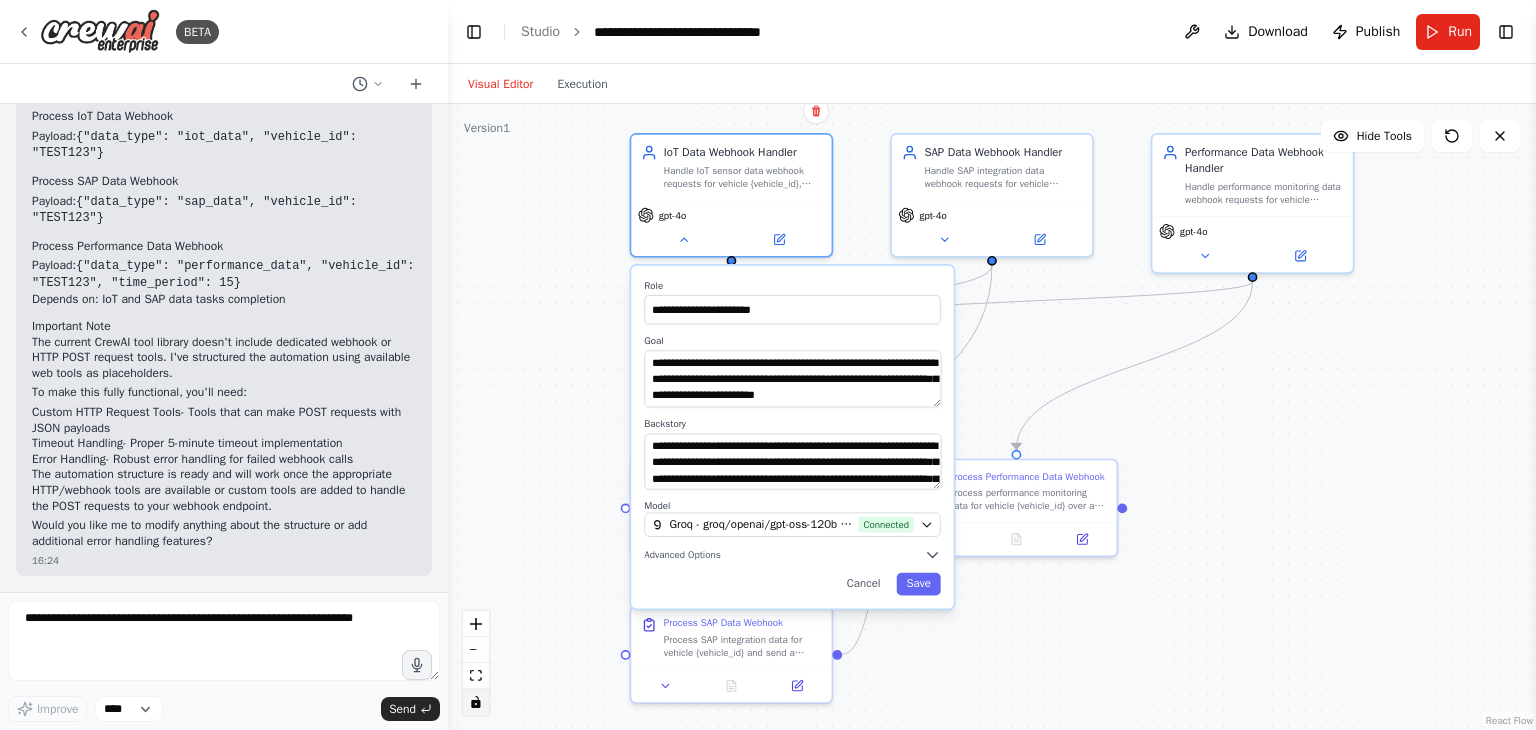 click on "Save" at bounding box center [919, 584] 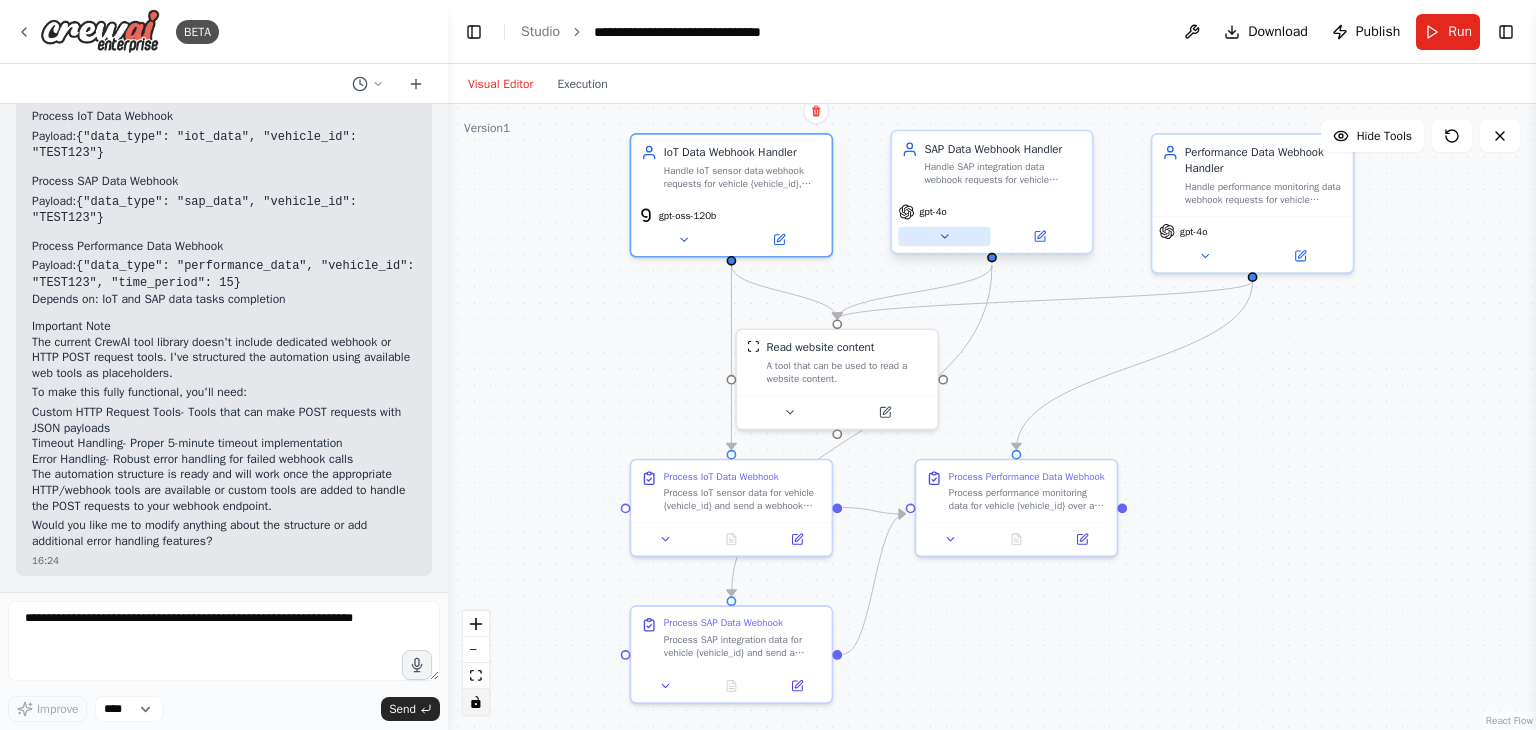click 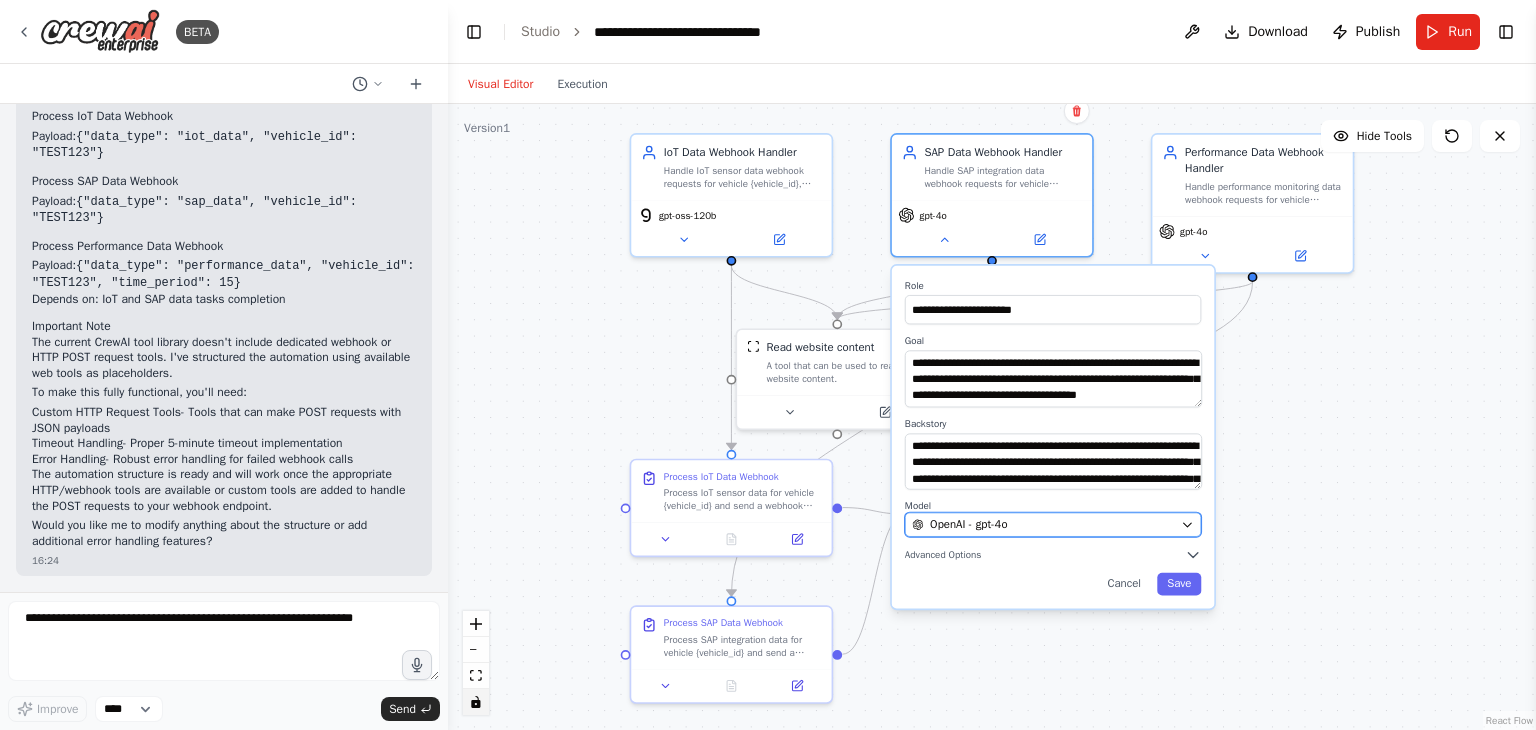 click on "OpenAI - gpt-4o" at bounding box center (1043, 525) 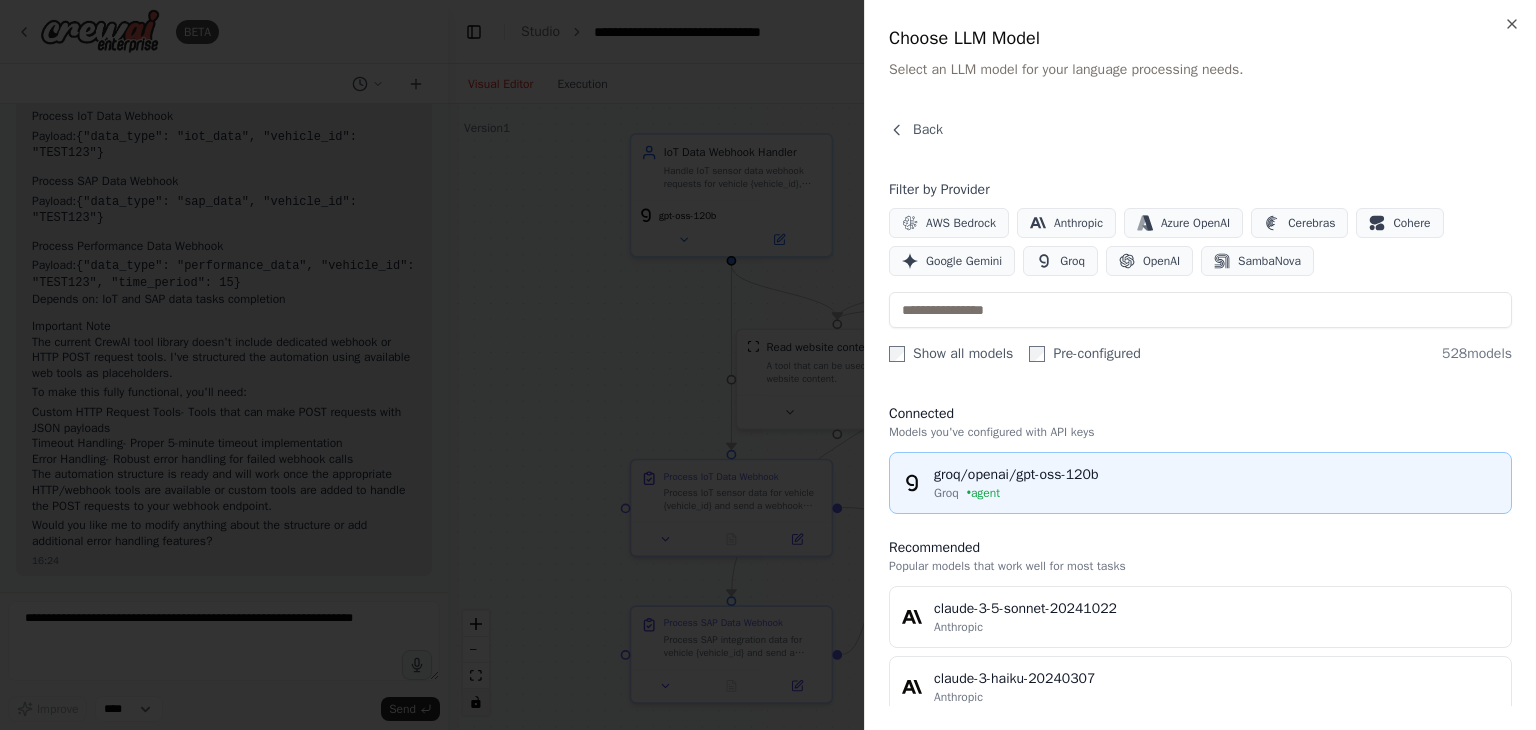 click on "groq/openai/gpt-oss-120b" at bounding box center [1216, 475] 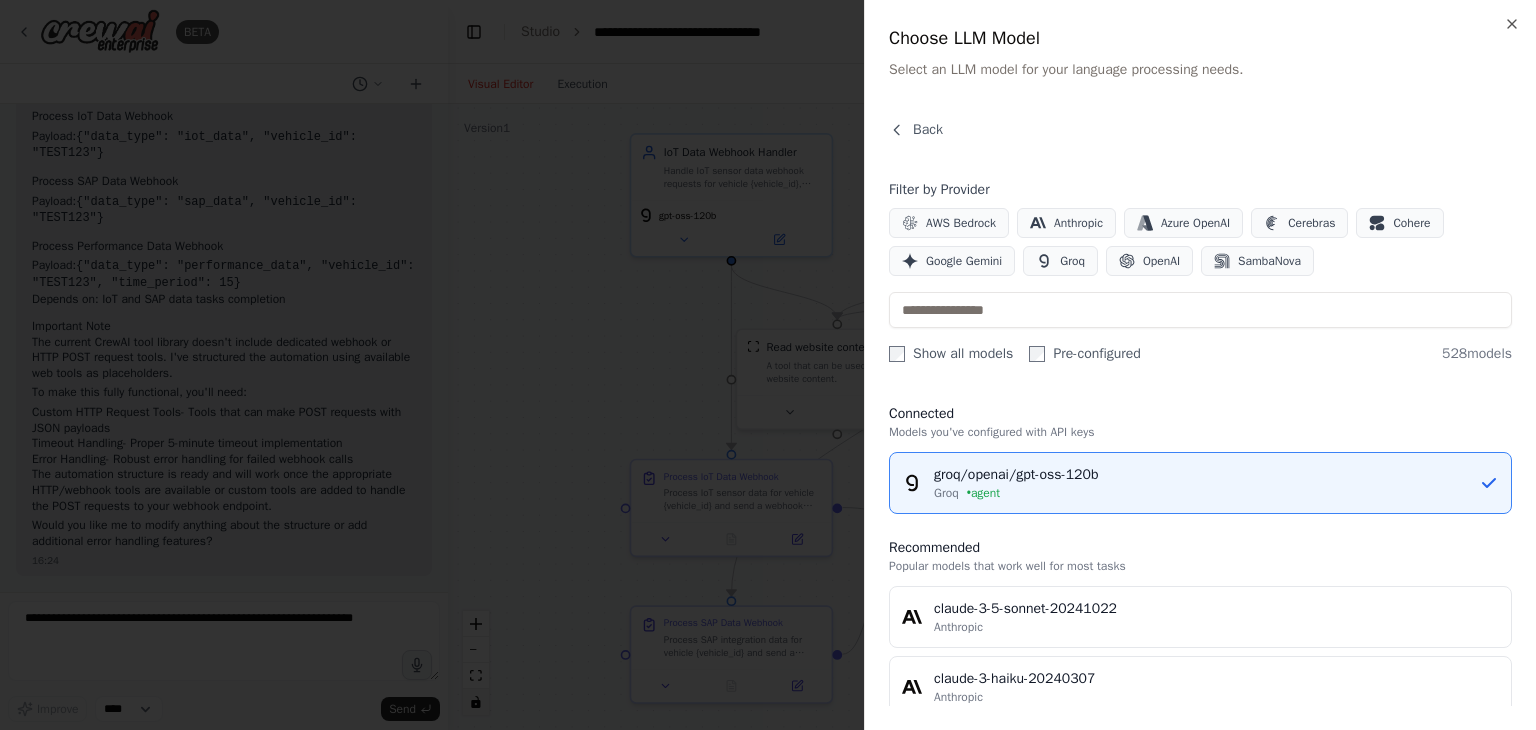 click on "groq/openai/gpt-oss-120b Groq •  agent" at bounding box center [1190, 483] 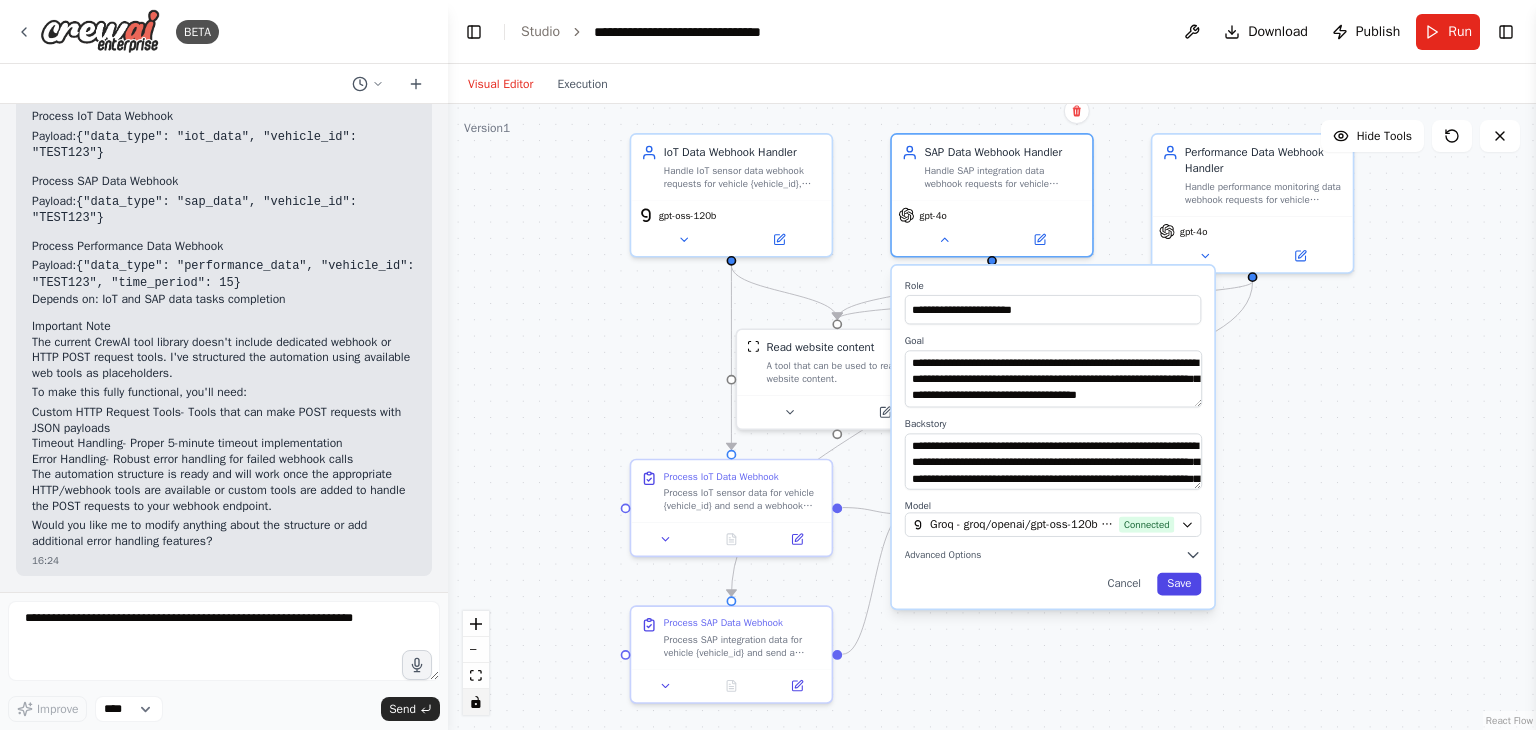 click on "Save" at bounding box center [1179, 584] 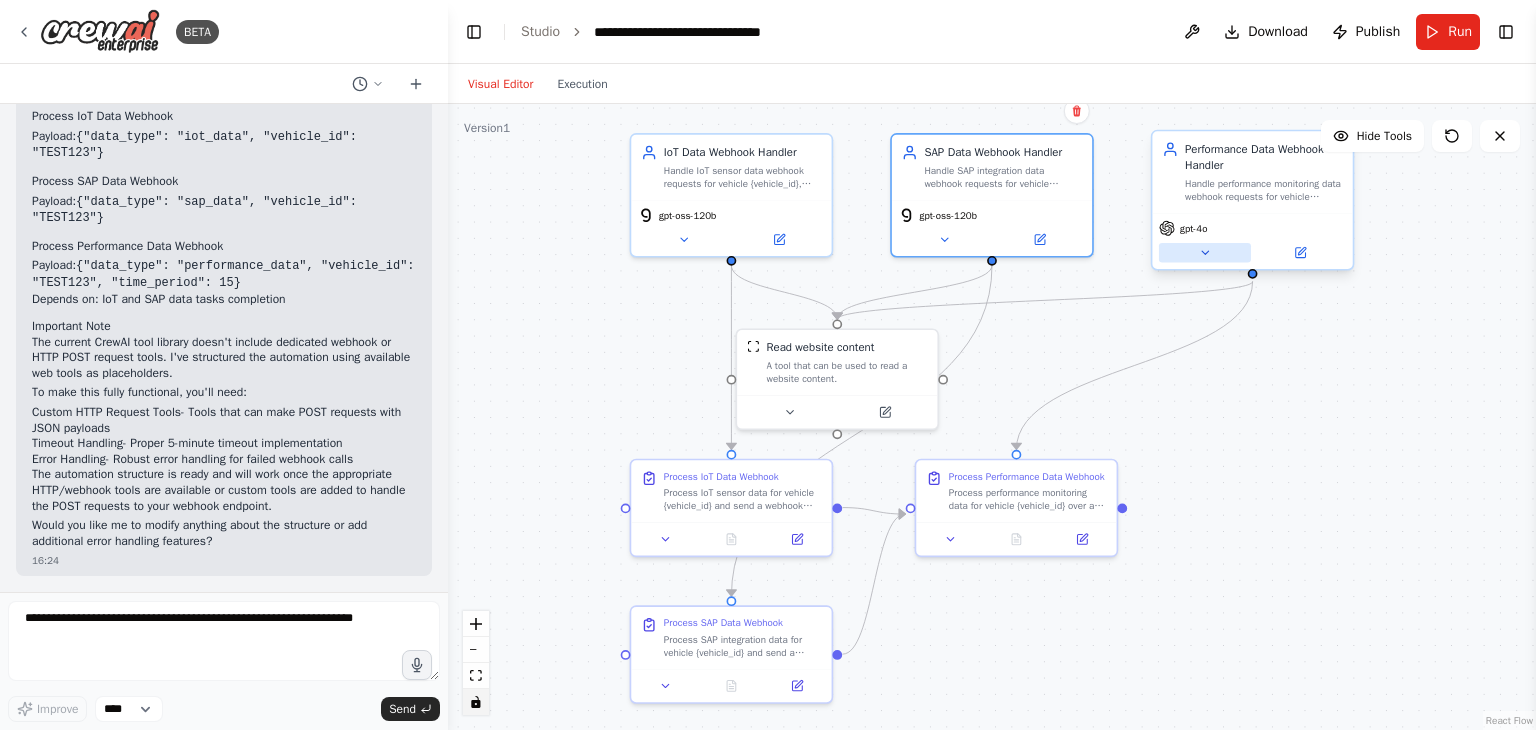 click at bounding box center (1205, 253) 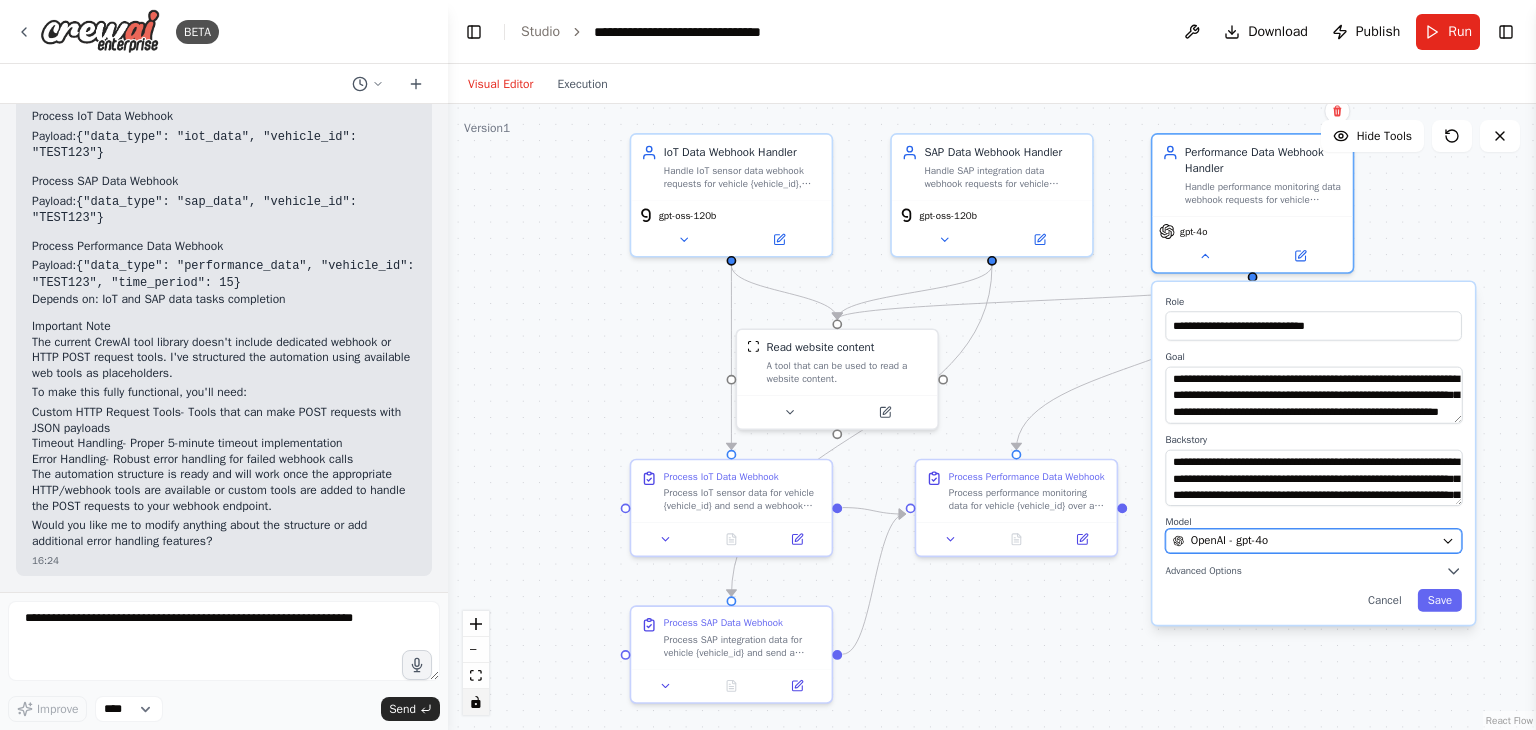 click on "OpenAI - gpt-4o" at bounding box center [1229, 541] 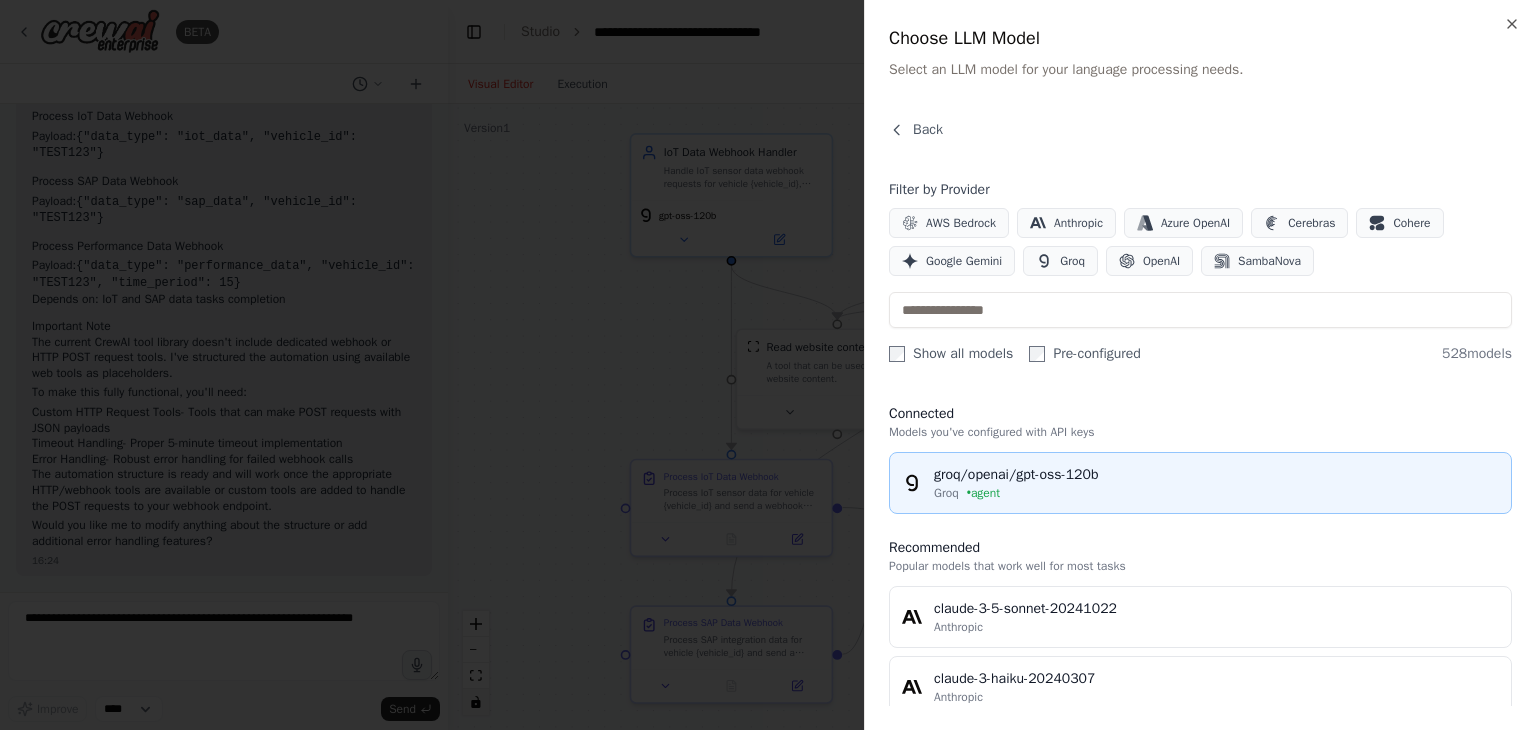 click on "groq/openai/gpt-oss-120b" at bounding box center (1216, 475) 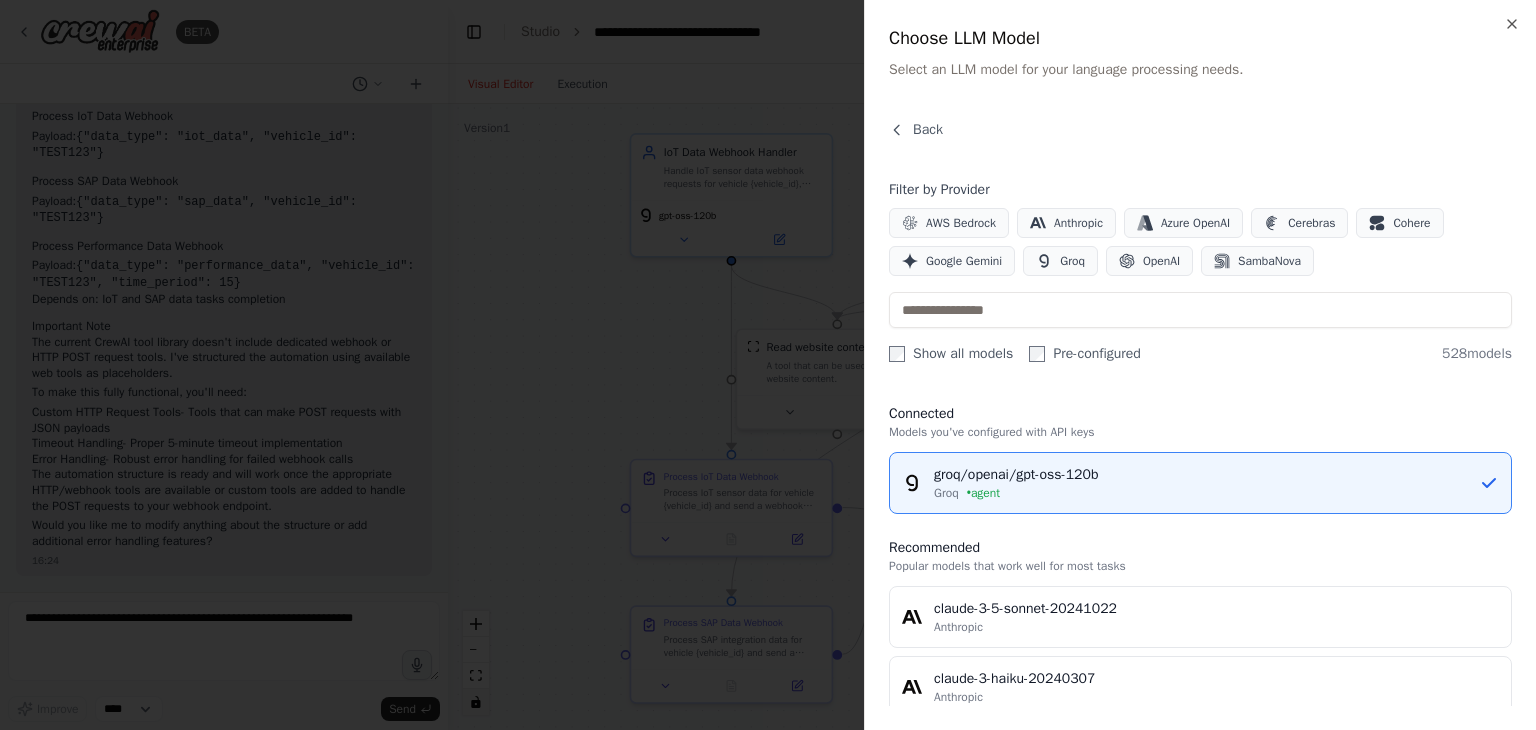 click on "BETA webhook - https://flow.orcans.in/webhook/logistics-data
json payload -
tool 1:
{"data_type": "iot_data", "vehicle_id": "TEST123"}
tool 2:
{"data_type": "sap_data", "vehicle_id": "TEST123"}
tool 3:
{"data_type": "performance_data", "vehicle_id": "TEST123", "time_period": 15}
keep the timeout to 5 minutes 16:23 ▶ Thought process I'll help you create a webhook automation for logistics data. Let me first check what webhook tools are available for this automation. 16:23 Searching tool webhook Let me search more specifically for HTTP or API tools that can make webhook requests: 16:23 Searching tool http api request Let me check for request or POST tools: 16:23 Searching tool post request Let me check what tools are ready to use that might help with making HTTP requests: 16:23 Getting the list of ready-to-use tools Let me search for any tools related to making HTTP requests or API calls: 16:23 16:23 Searching tool request http call 16:23
ScrapeWebsiteTool
16:23 16:24 16:24 I've created your
:" at bounding box center (768, 365) 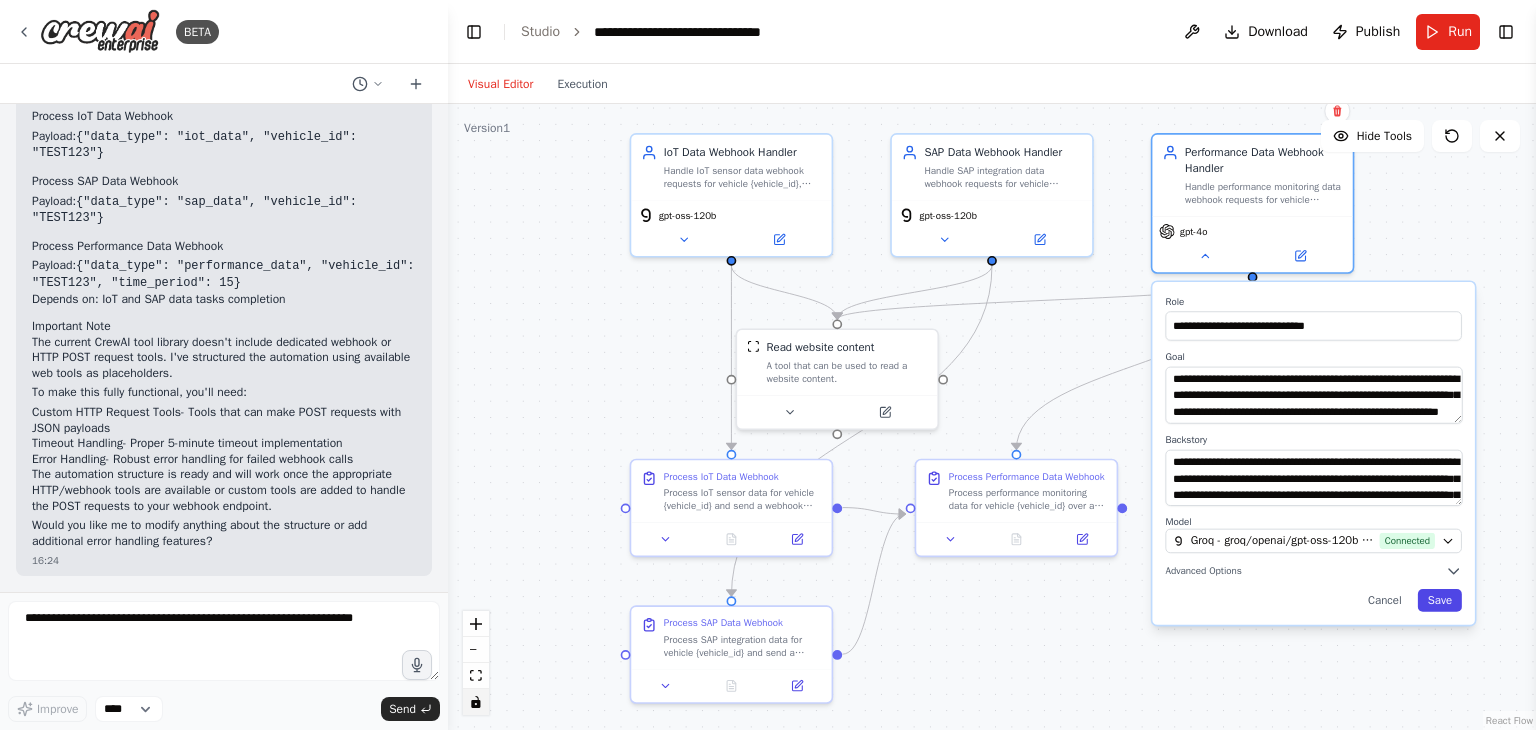 click on "Save" at bounding box center (1440, 600) 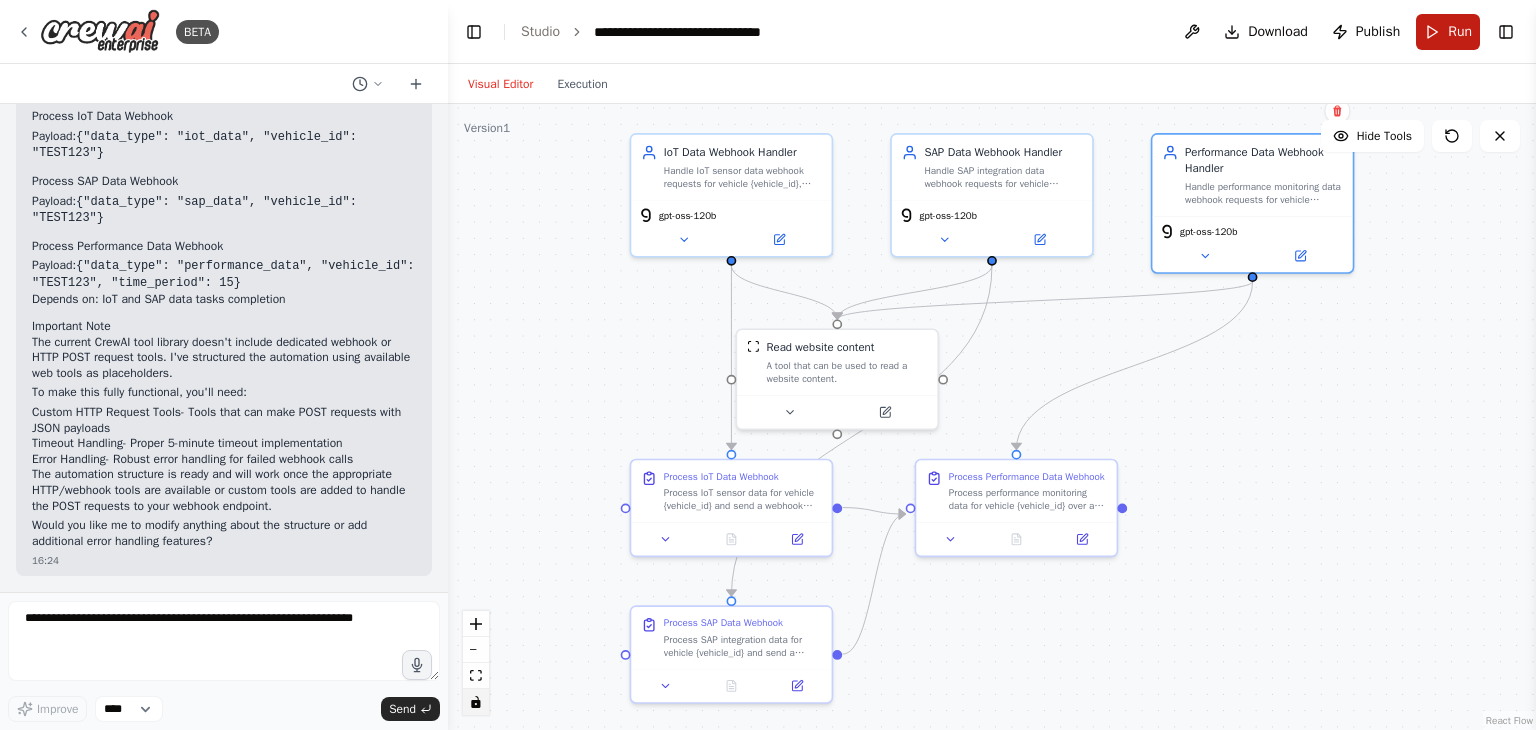 click on "Run" at bounding box center [1448, 32] 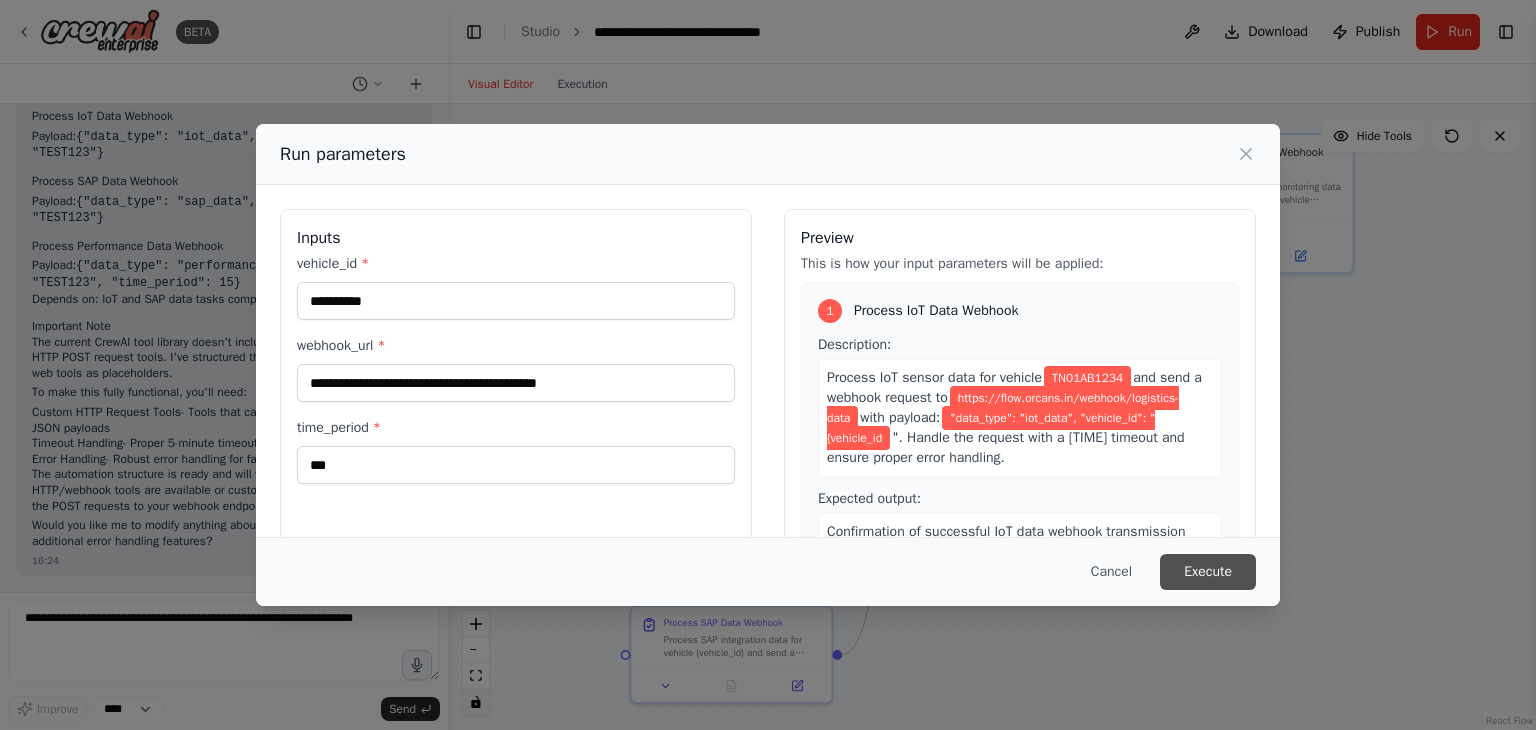 click on "Execute" at bounding box center (1208, 572) 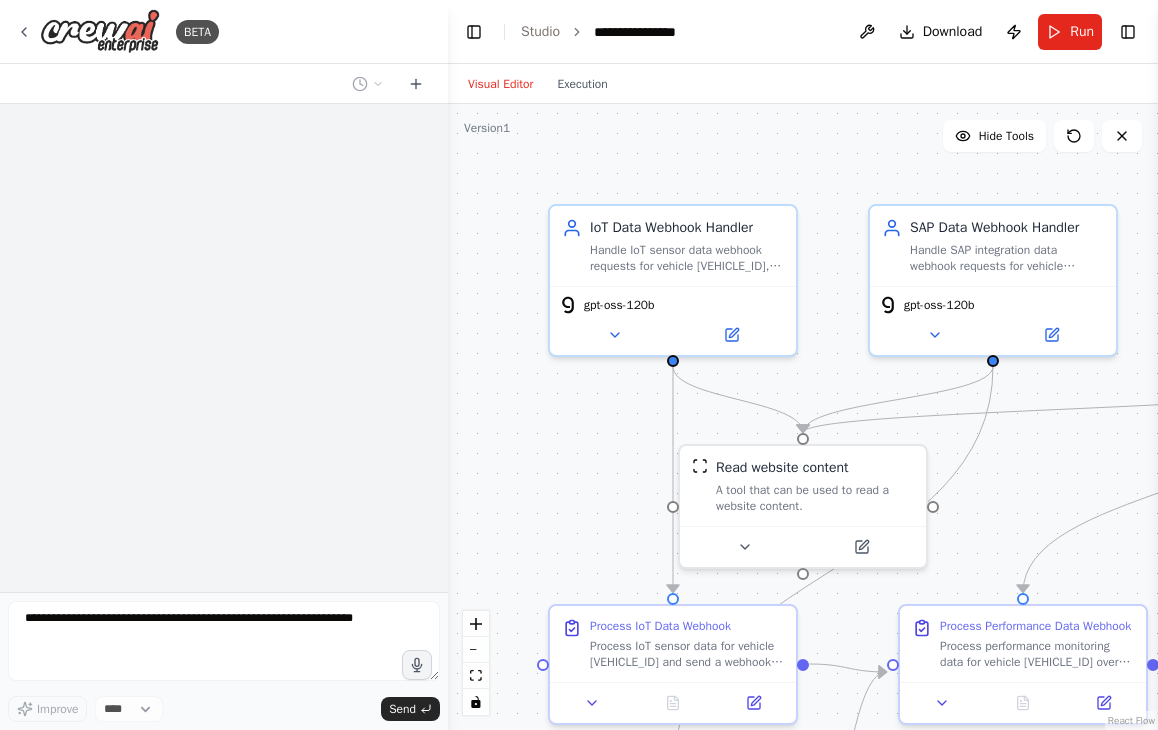 scroll, scrollTop: 0, scrollLeft: 0, axis: both 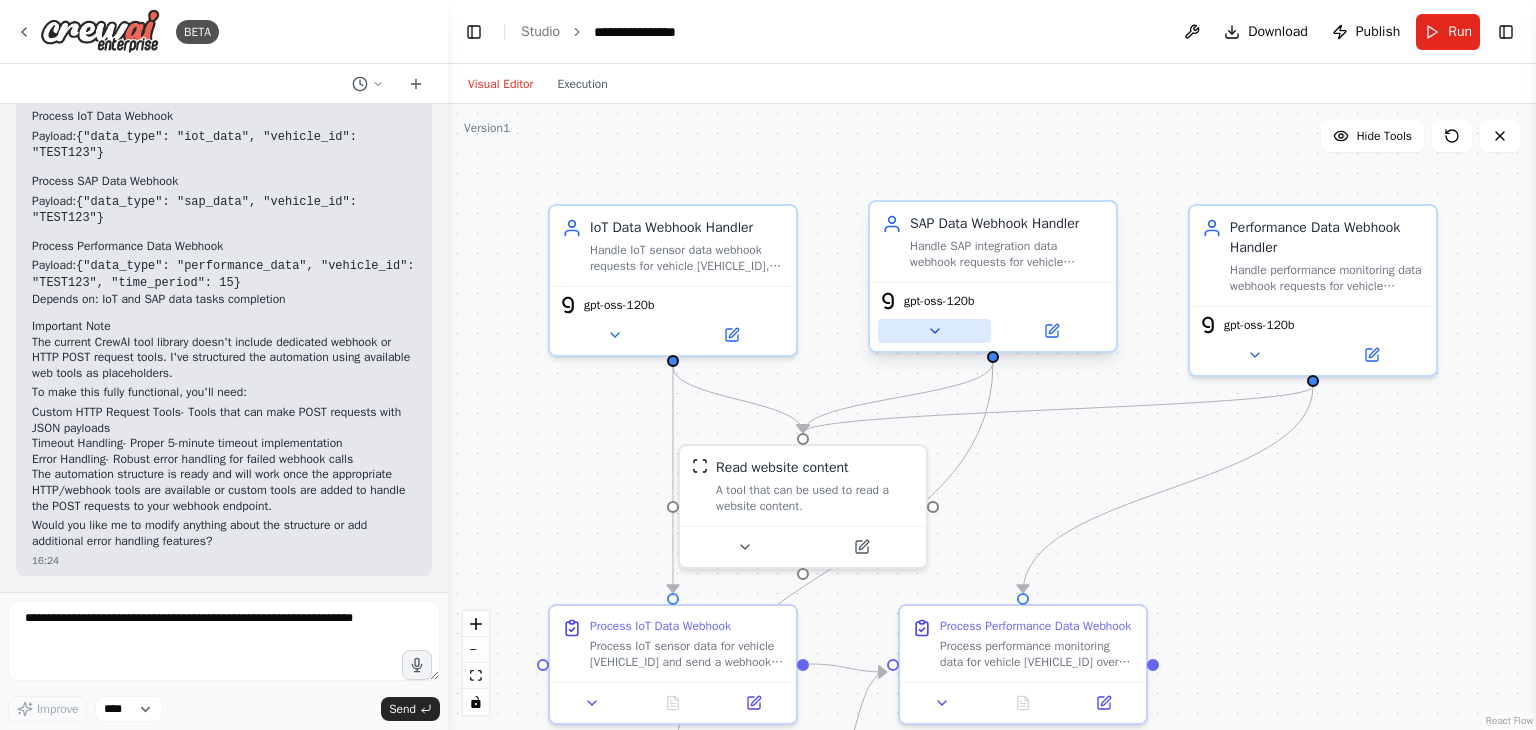 click at bounding box center [934, 331] 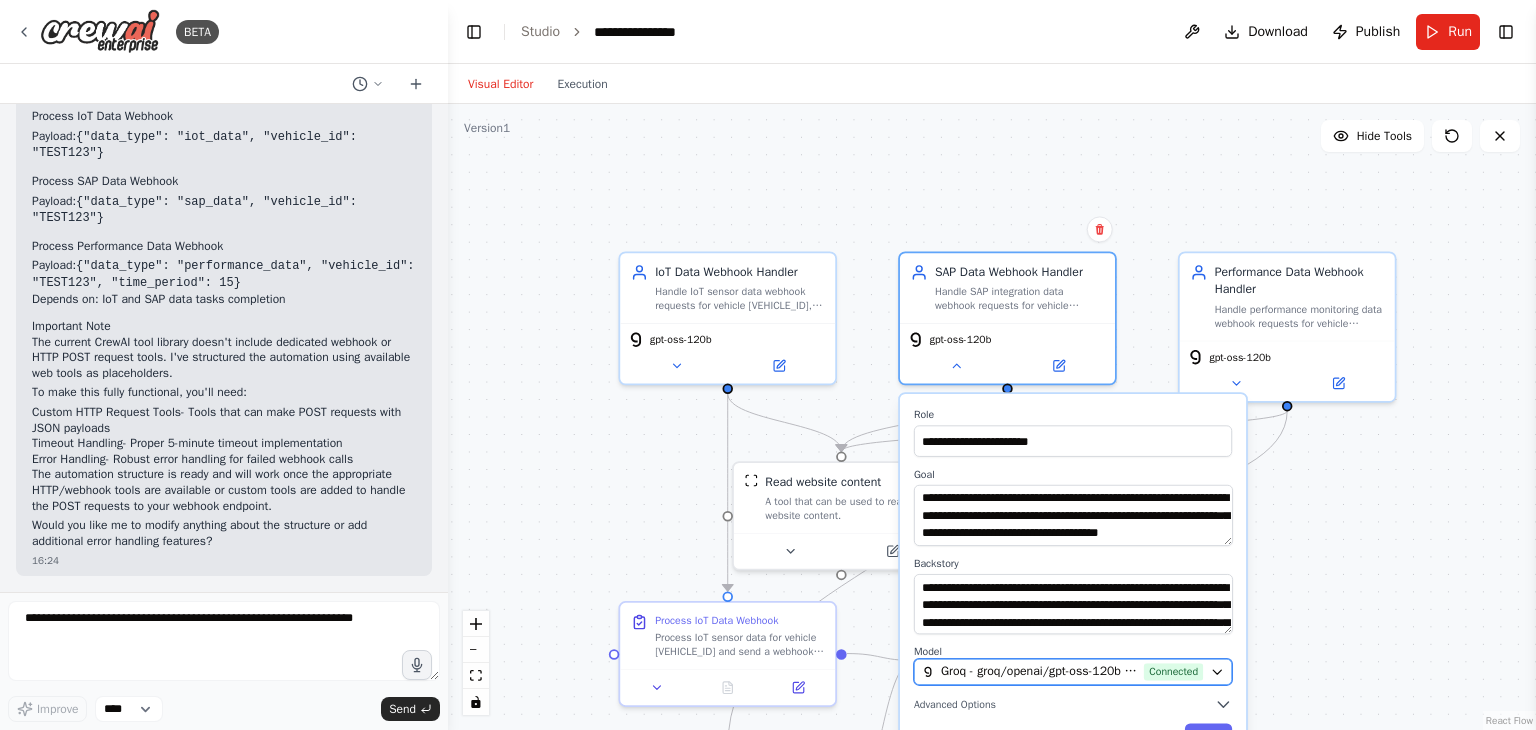 click on "Connected" at bounding box center [1173, 671] 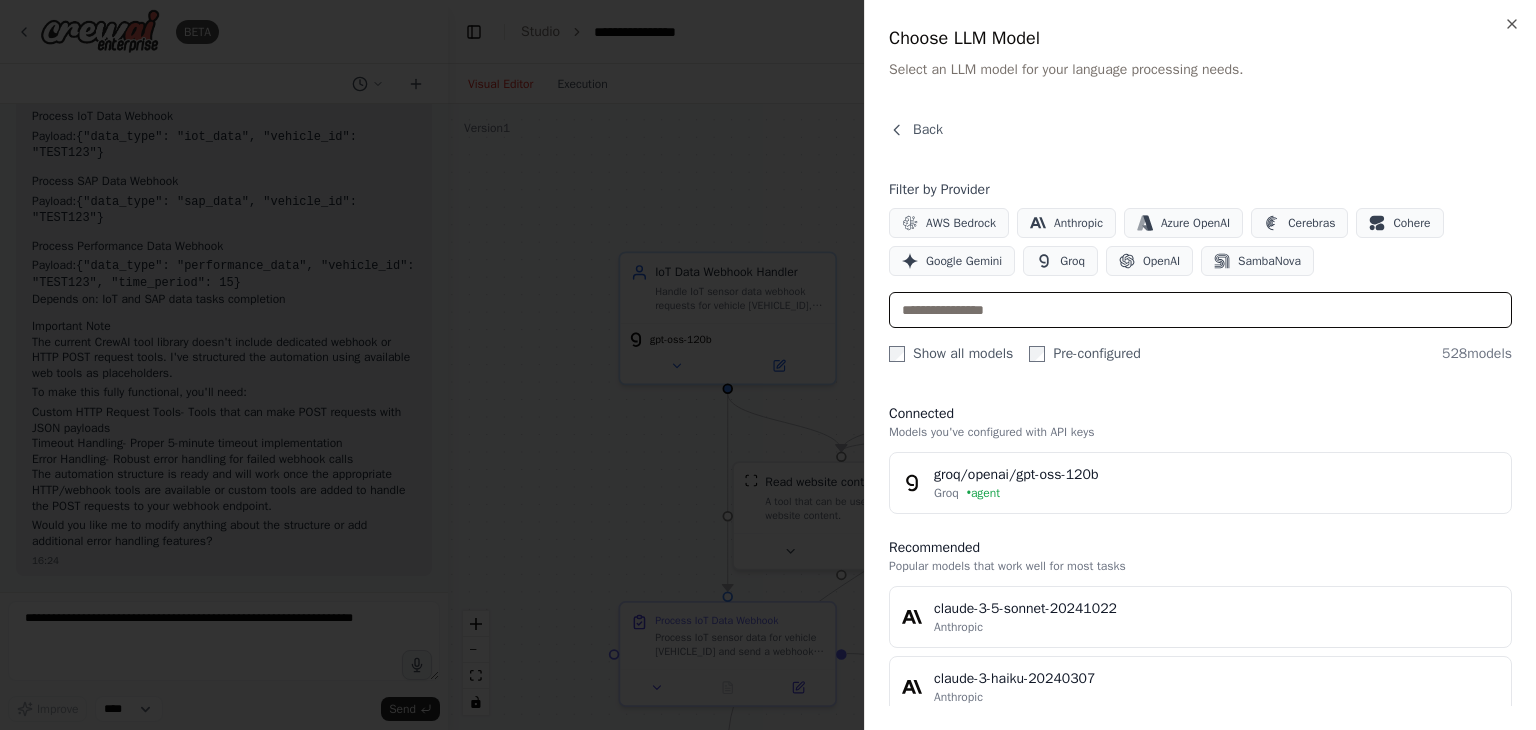 click at bounding box center [1200, 310] 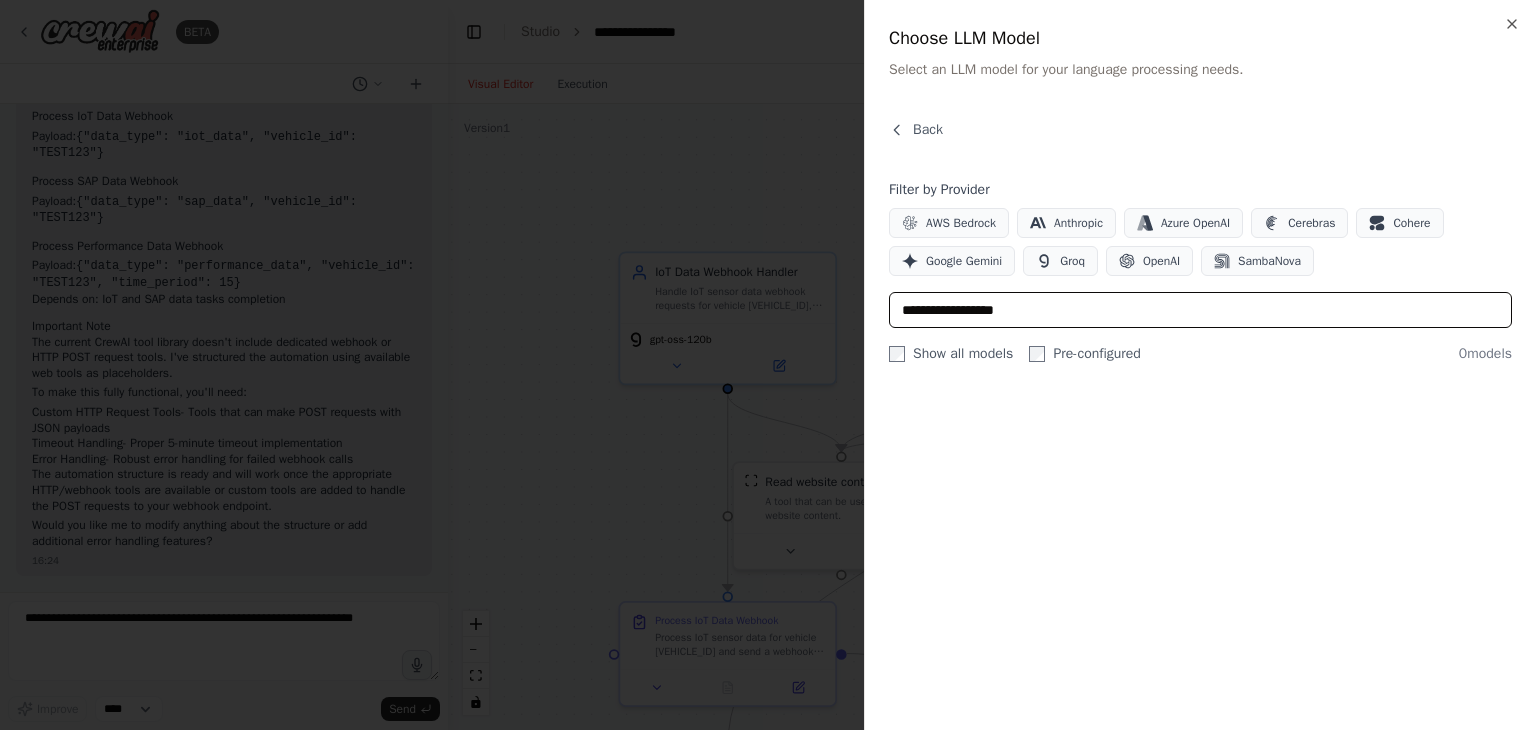 click on "**********" at bounding box center (1200, 310) 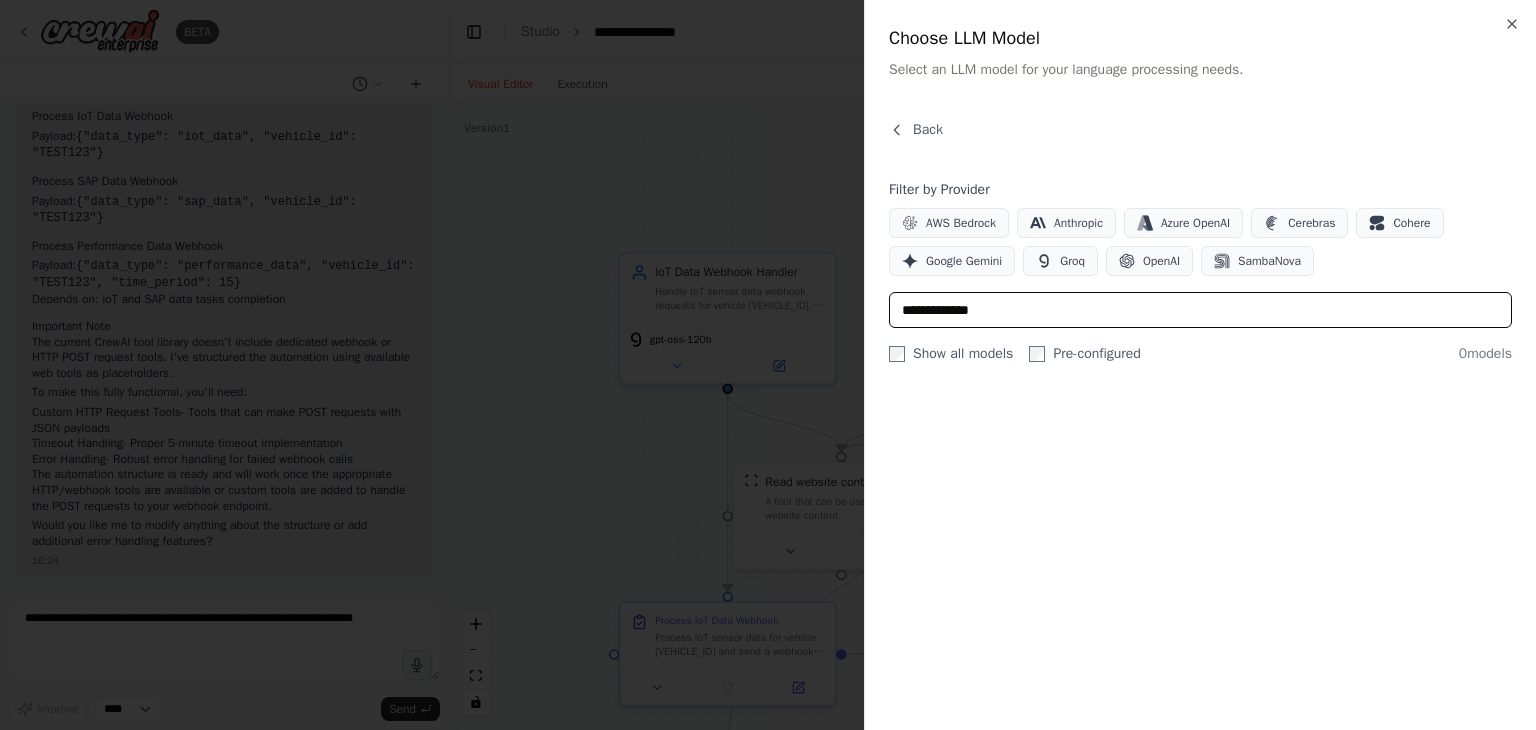 click on "**********" at bounding box center (1200, 310) 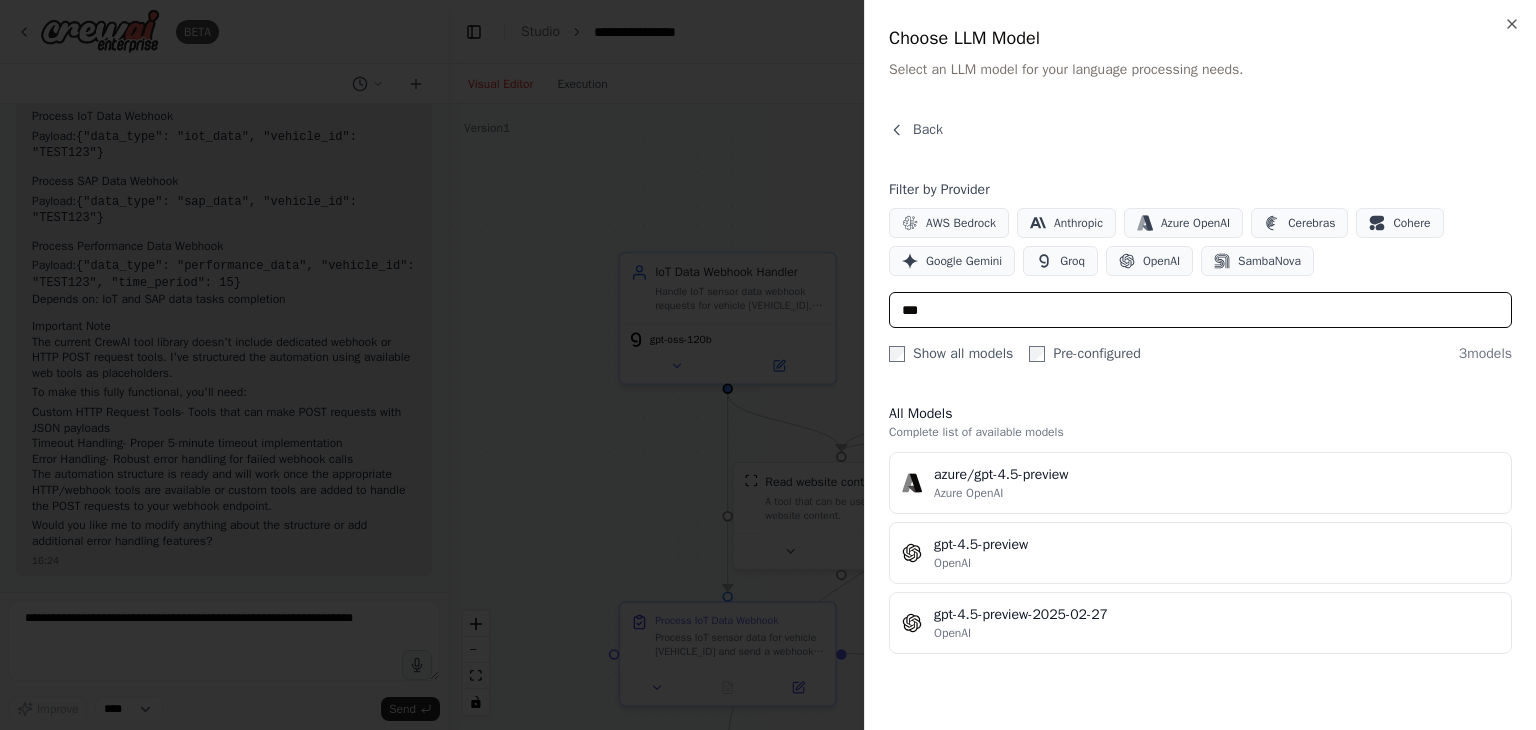 type on "***" 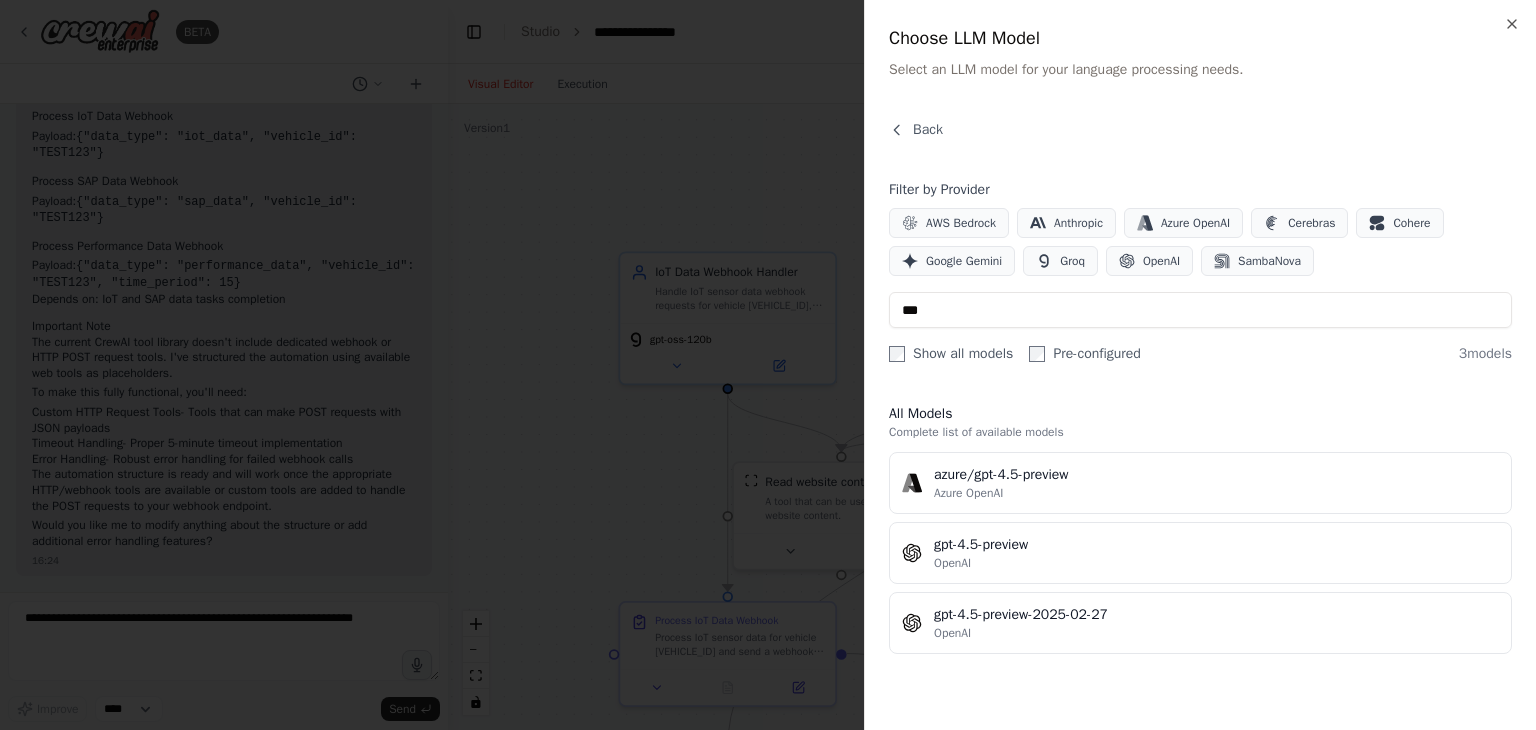 click on "Show all models" at bounding box center (951, 354) 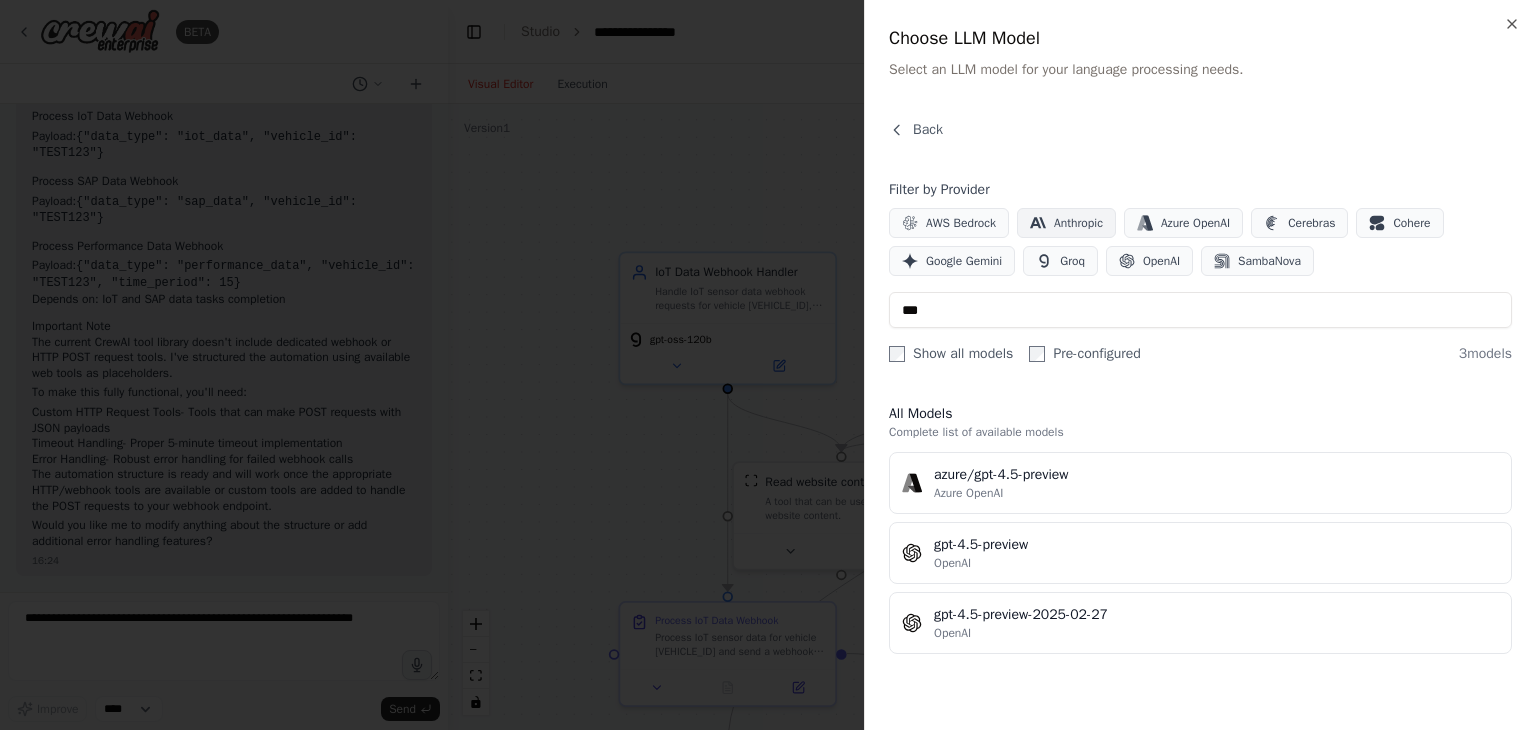 click on "Anthropic" at bounding box center (1078, 223) 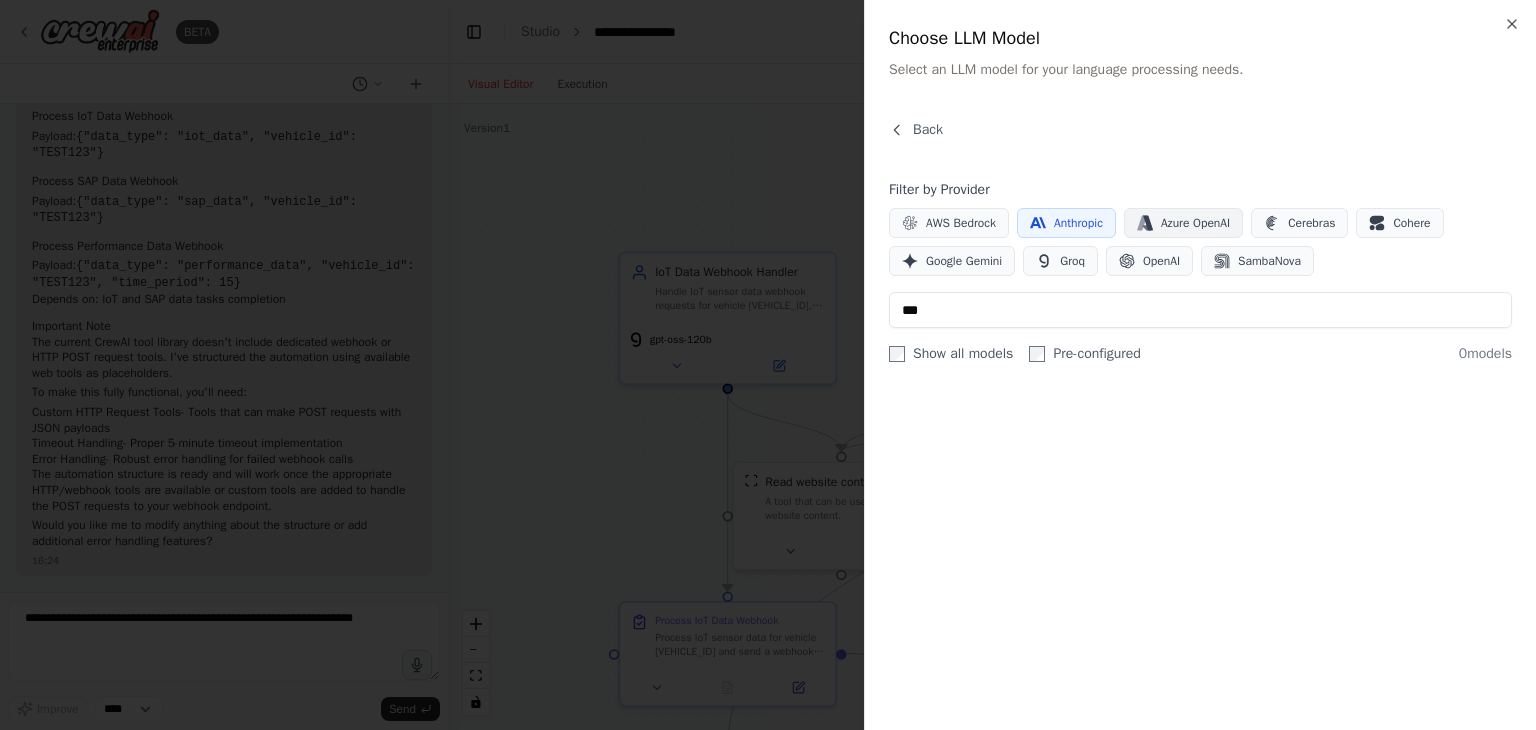 click on "Azure OpenAI" at bounding box center (1195, 223) 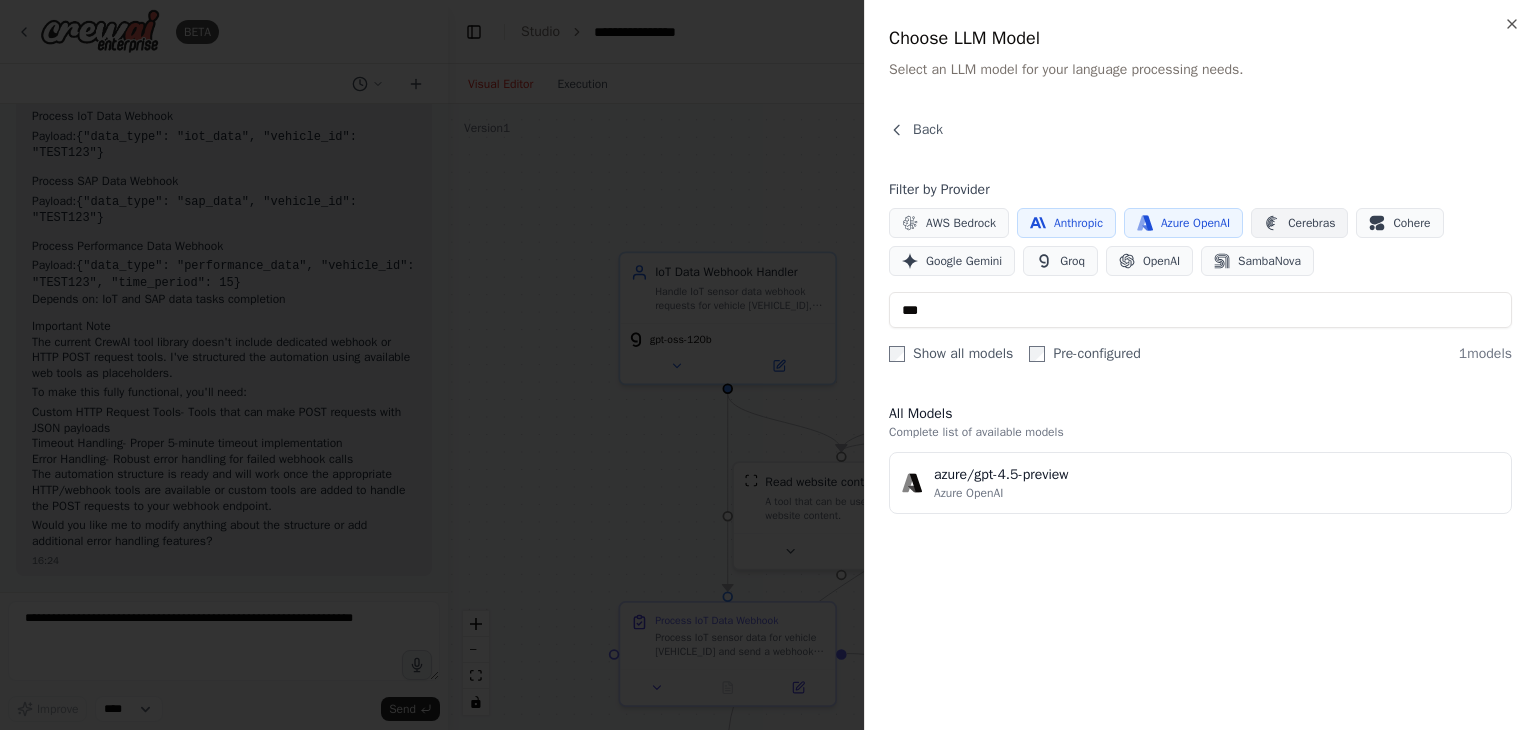 click 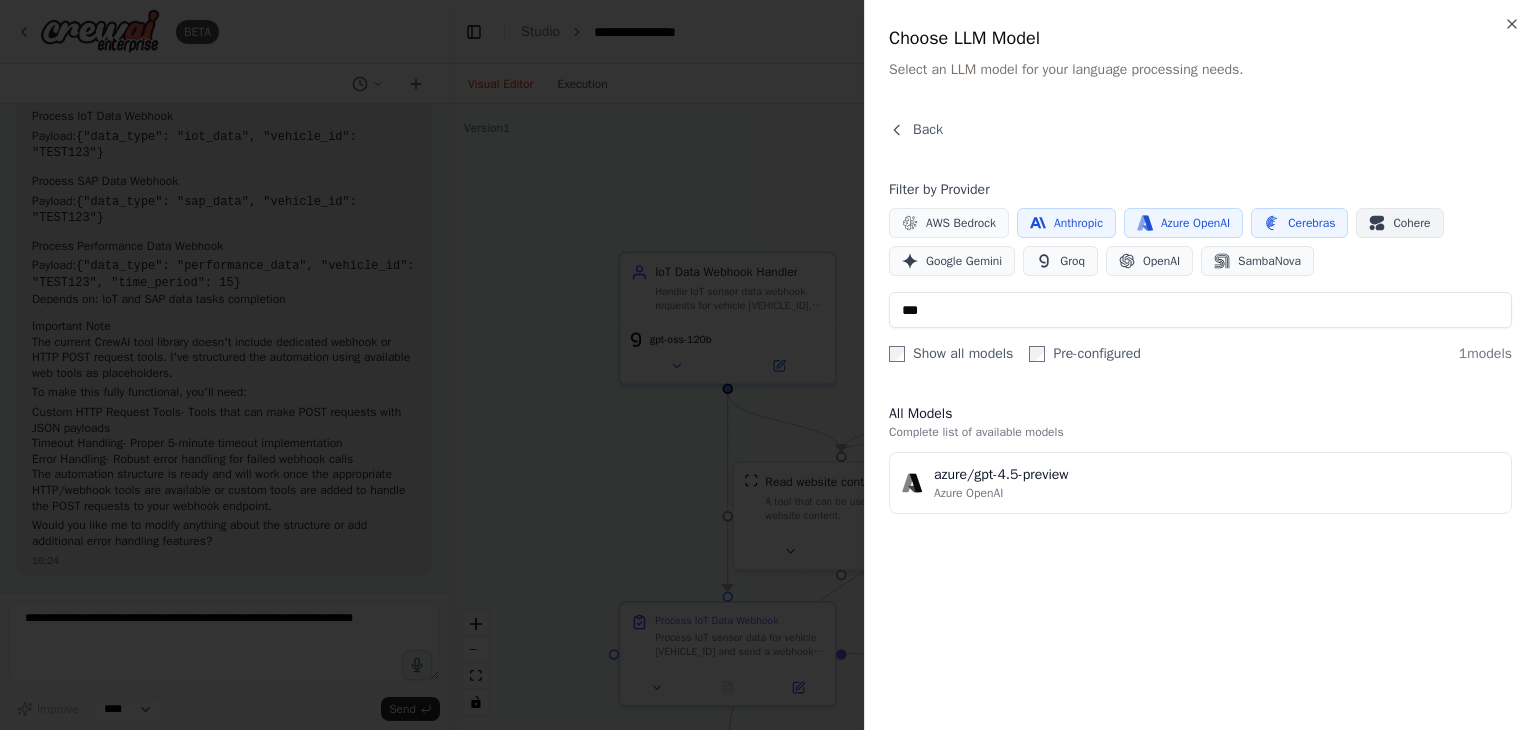 click on "Cohere" at bounding box center (1399, 223) 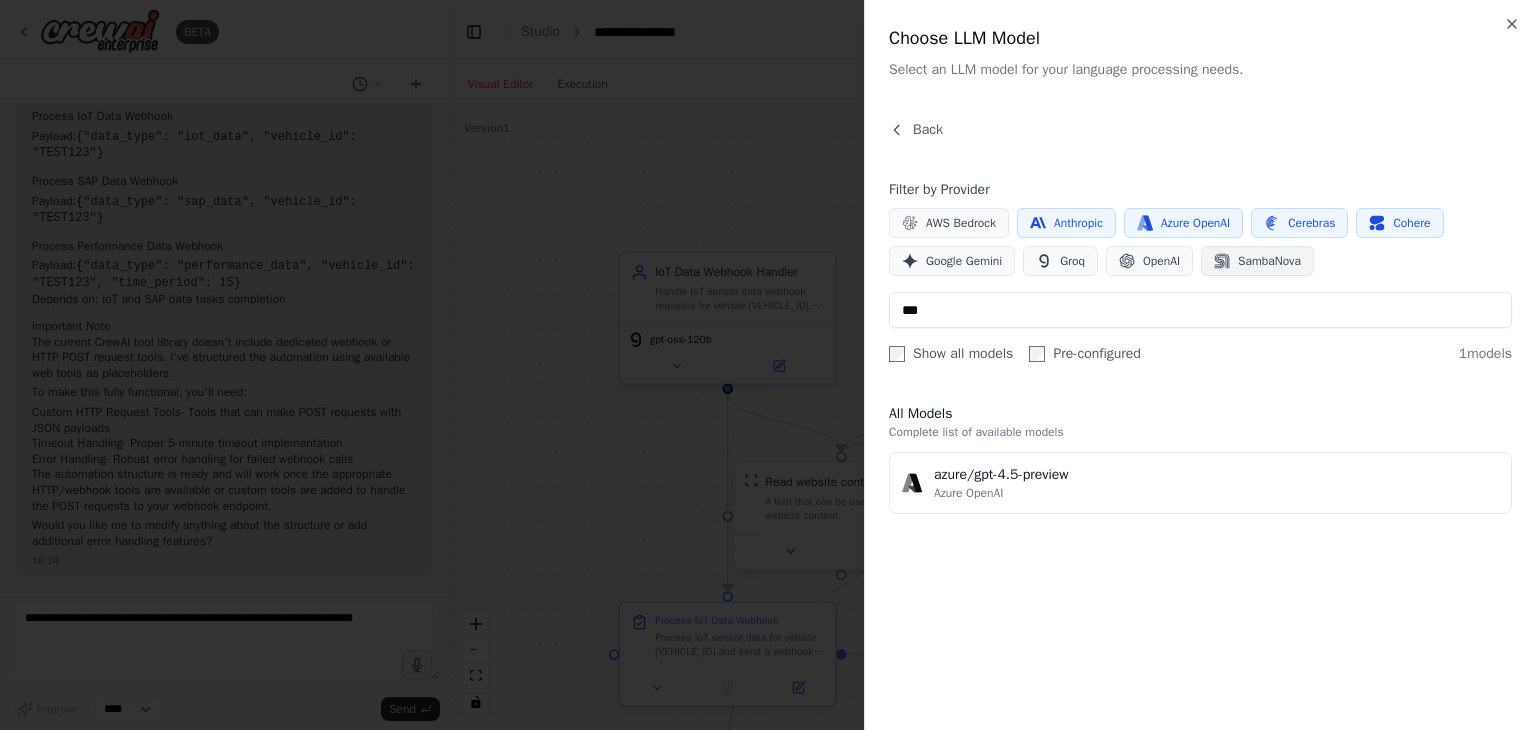 click on "SambaNova" at bounding box center (1269, 261) 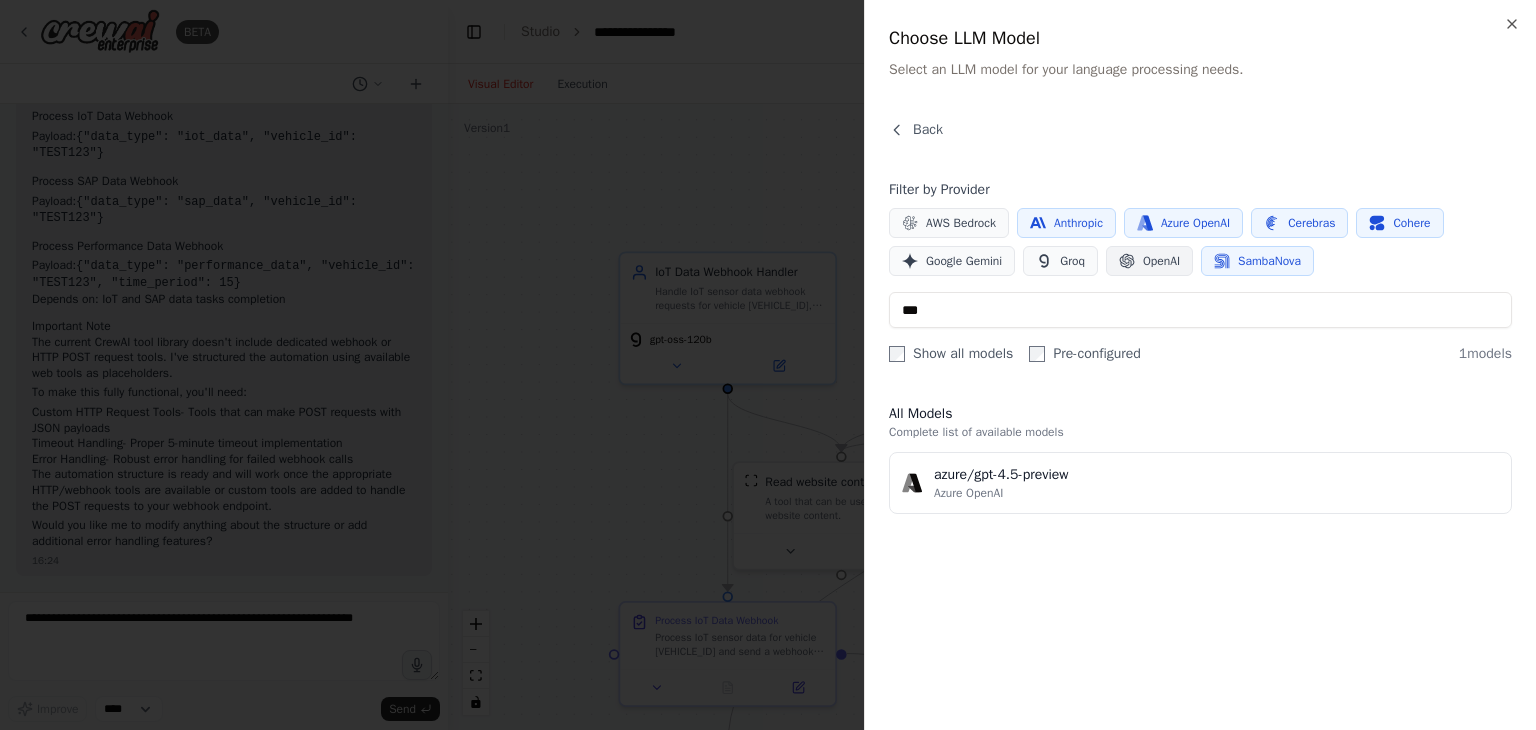 click on "OpenAI" at bounding box center (1149, 261) 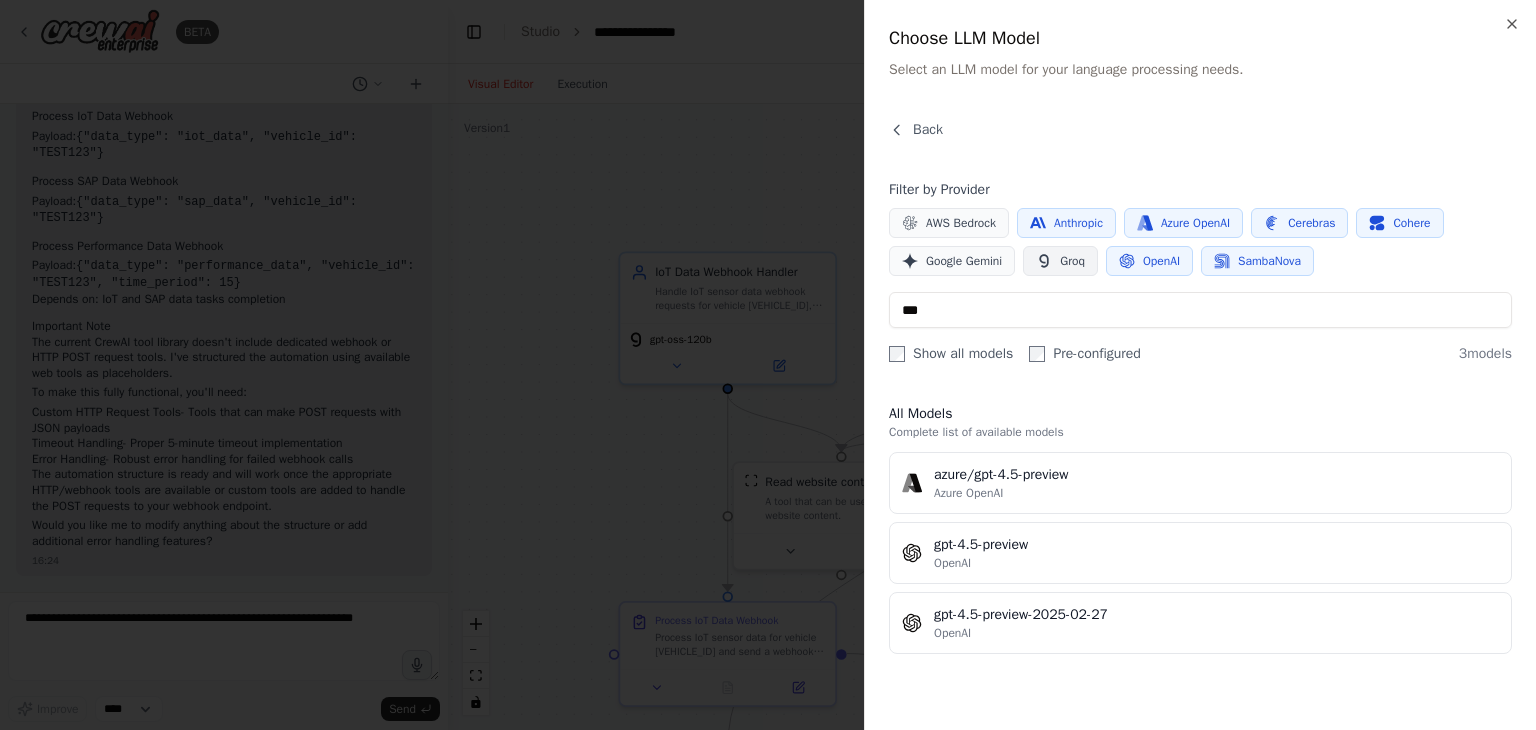 click on "Groq" at bounding box center (1060, 261) 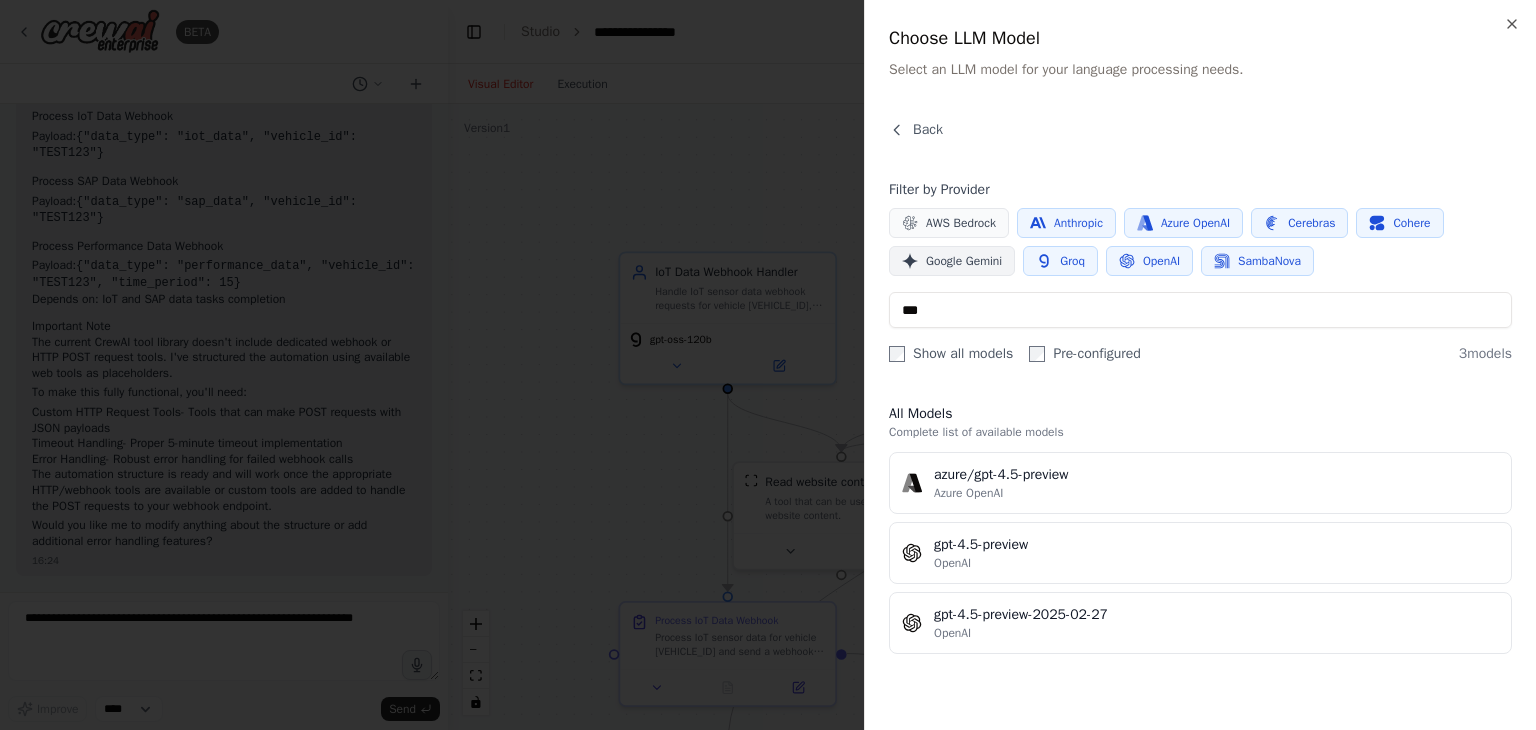 click on "Google Gemini" at bounding box center [964, 261] 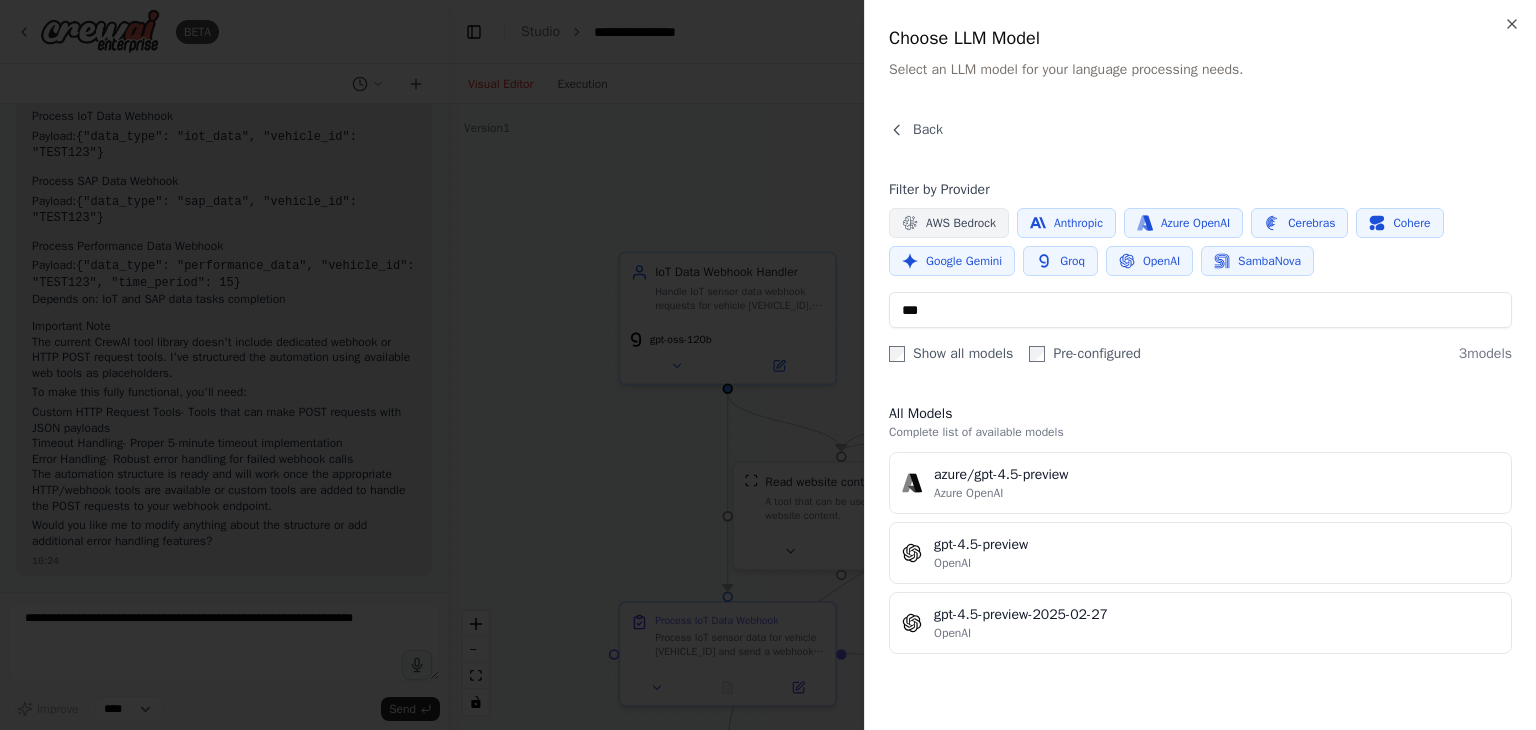 click on "AWS Bedrock" at bounding box center [961, 223] 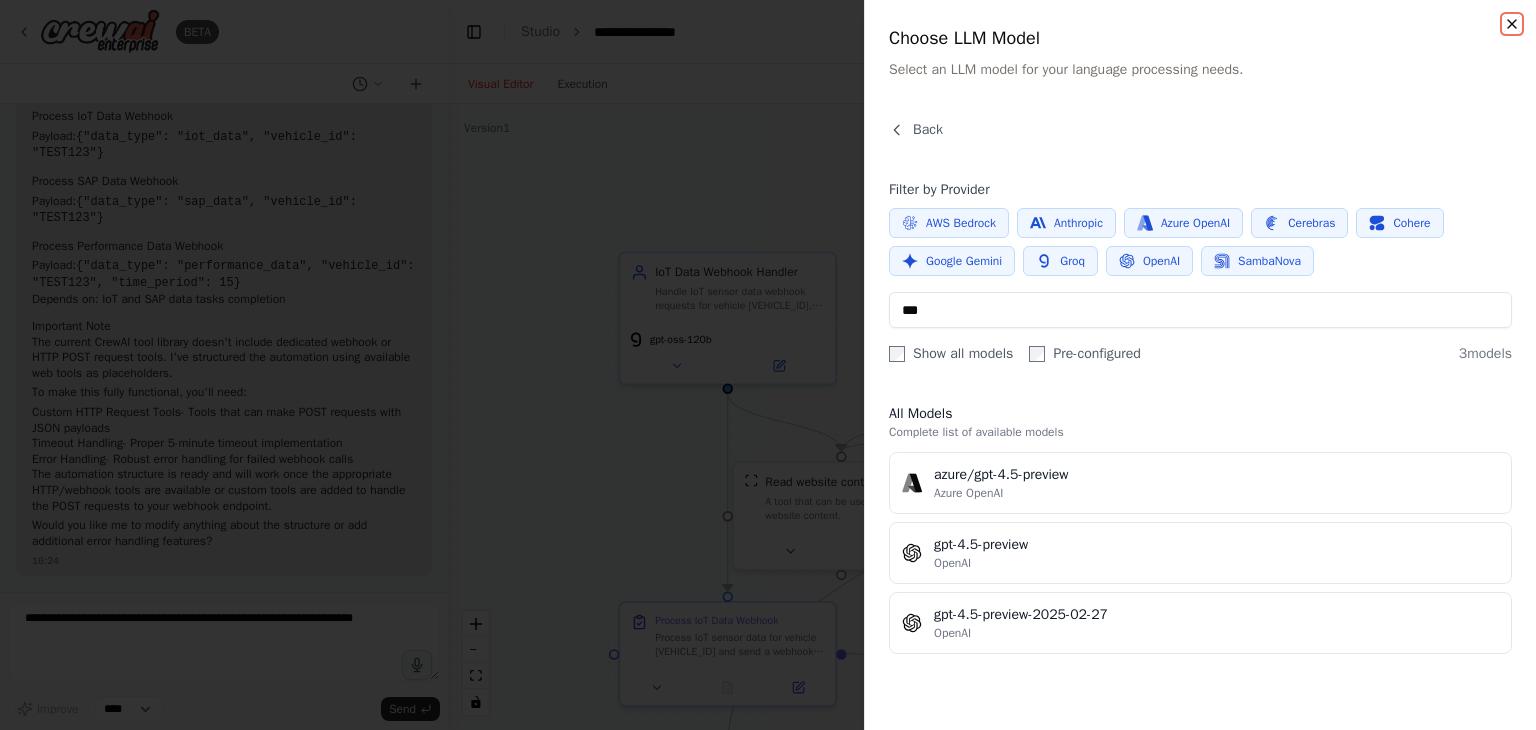 click 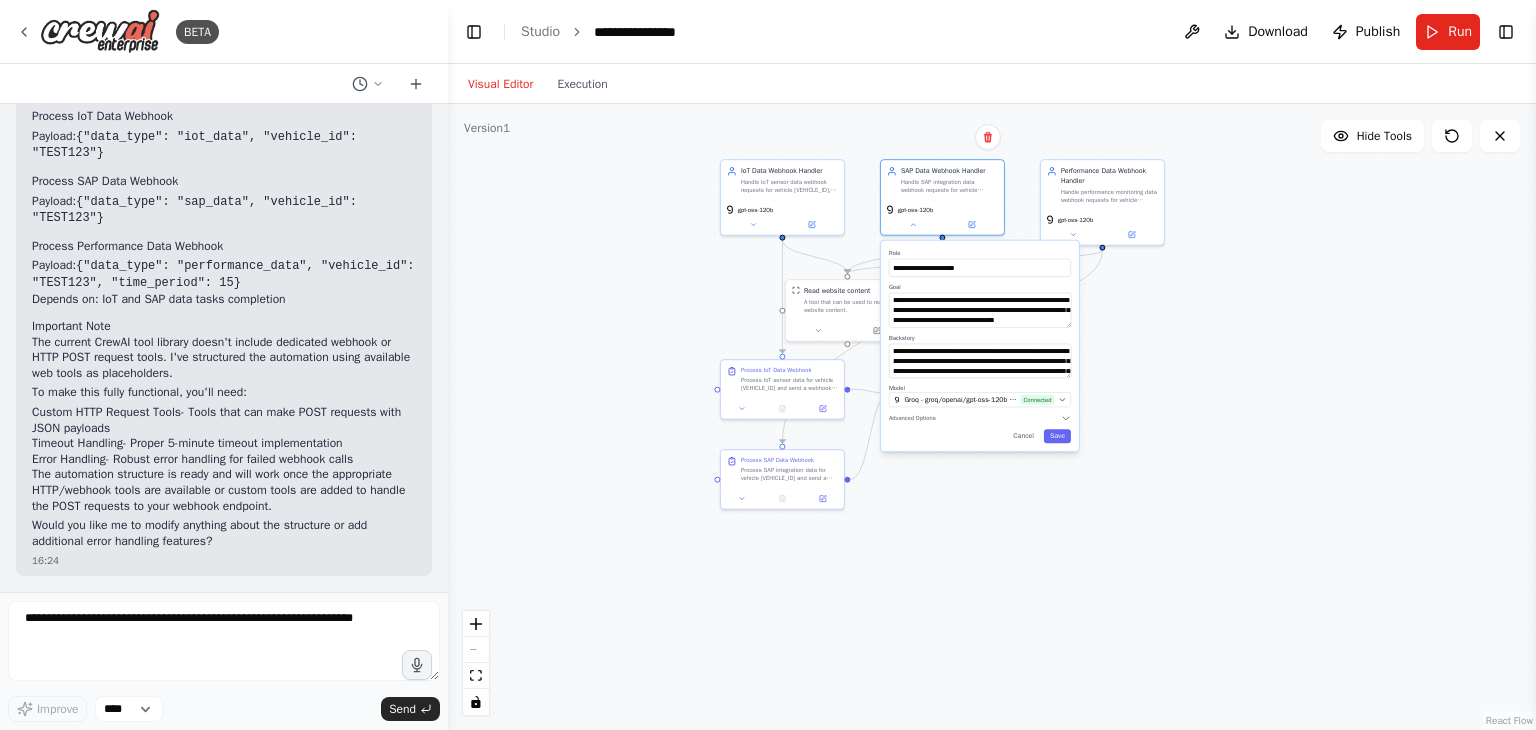 drag, startPoint x: 1246, startPoint y: 617, endPoint x: 1198, endPoint y: 341, distance: 280.14282 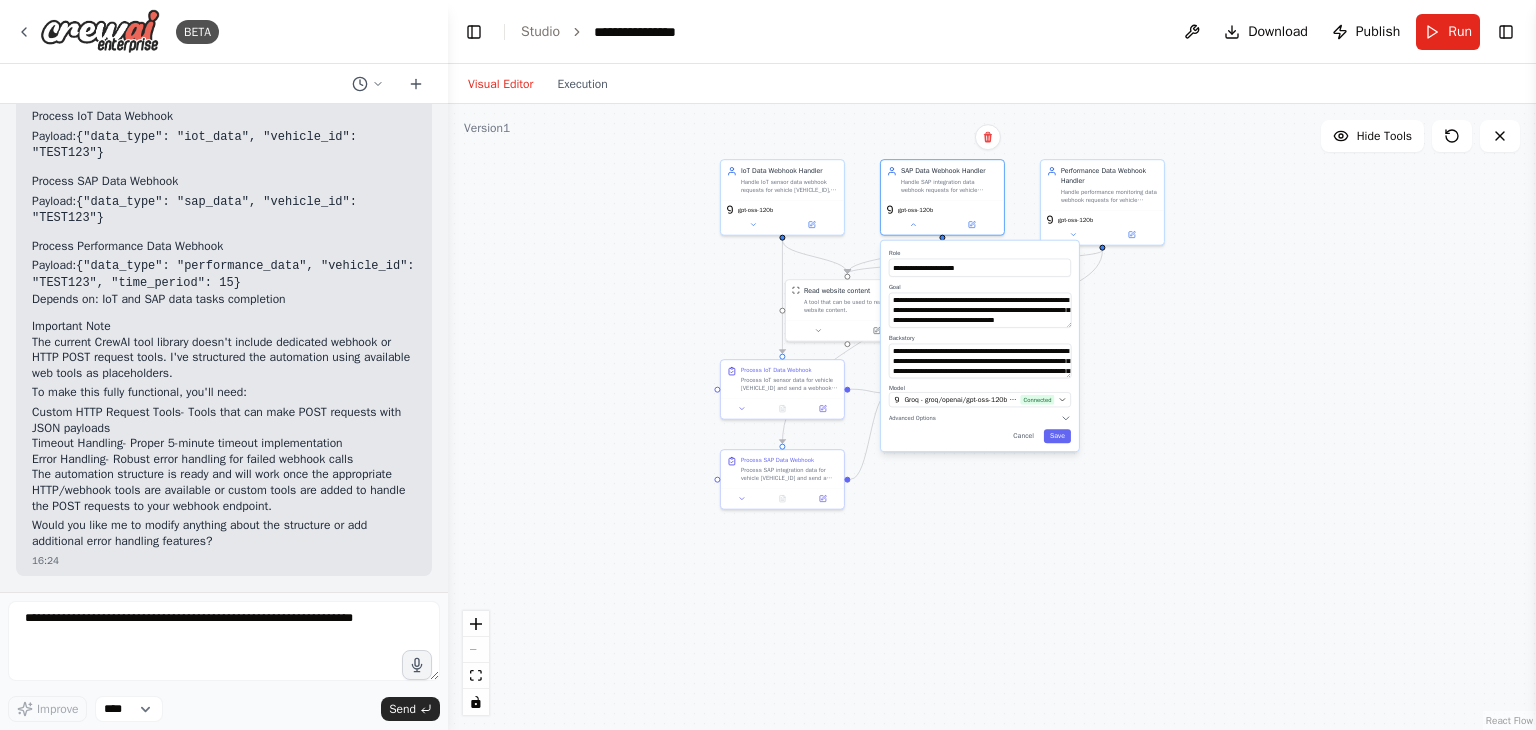 click on ".deletable-edge-delete-btn {
width: 20px;
height: 20px;
border: 0px solid #ffffff;
color: #6b7280;
background-color: #f8fafc;
cursor: pointer;
border-radius: 50%;
font-size: 12px;
padding: 3px;
display: flex;
align-items: center;
justify-content: center;
transition: all 0.2s cubic-bezier(0.4, 0, 0.2, 1);
box-shadow: 0 2px 4px rgba(0, 0, 0, 0.1);
}
.deletable-edge-delete-btn:hover {
background-color: #ef4444;
color: #ffffff;
border-color: #dc2626;
transform: scale(1.1);
box-shadow: 0 4px 12px rgba(239, 68, 68, 0.4);
}
.deletable-edge-delete-btn:active {
transform: scale(0.95);
box-shadow: 0 2px 4px rgba(239, 68, 68, 0.3);
}
IoT Data Webhook Handler gpt-oss-120b Read website content Role Goal" at bounding box center (992, 417) 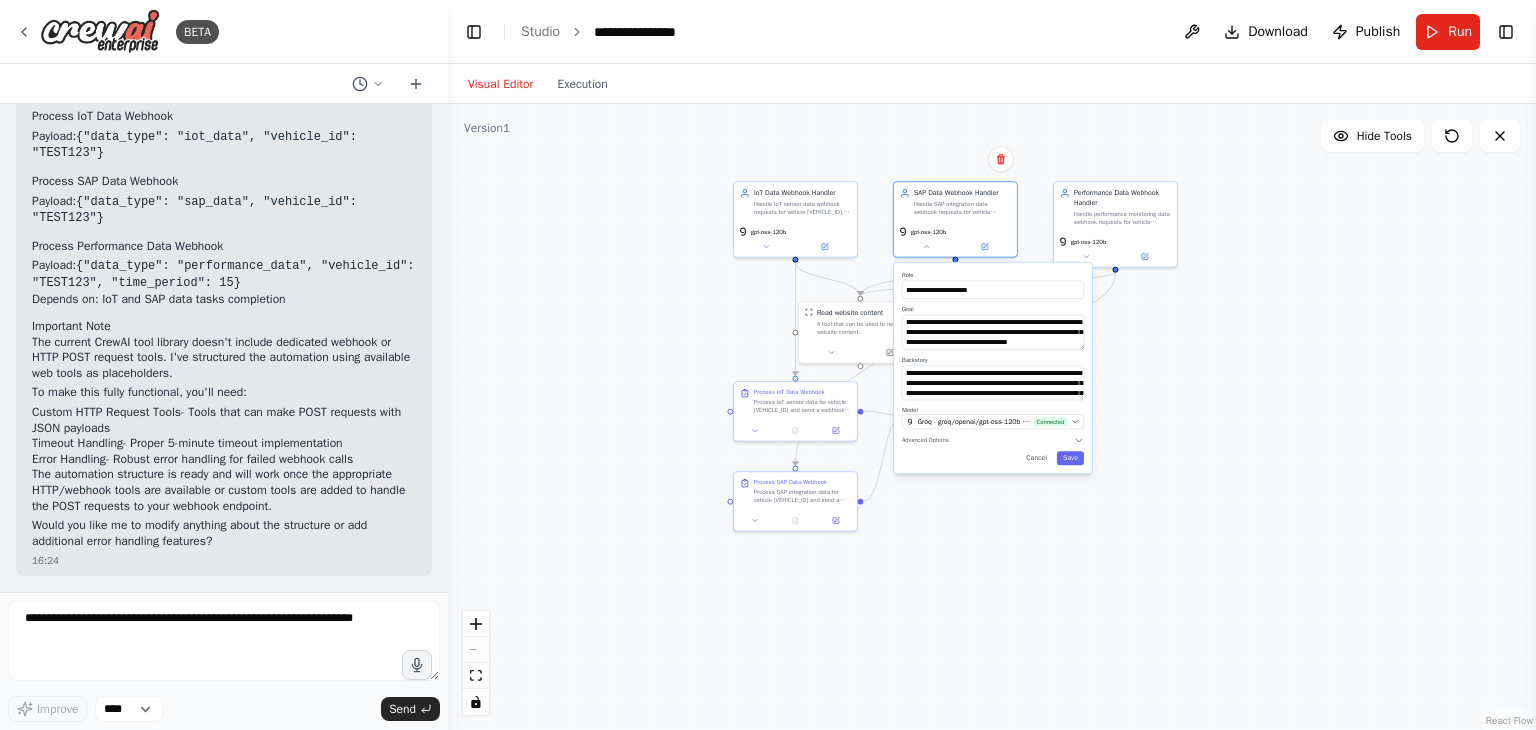 drag, startPoint x: 1168, startPoint y: 359, endPoint x: 1170, endPoint y: 492, distance: 133.01503 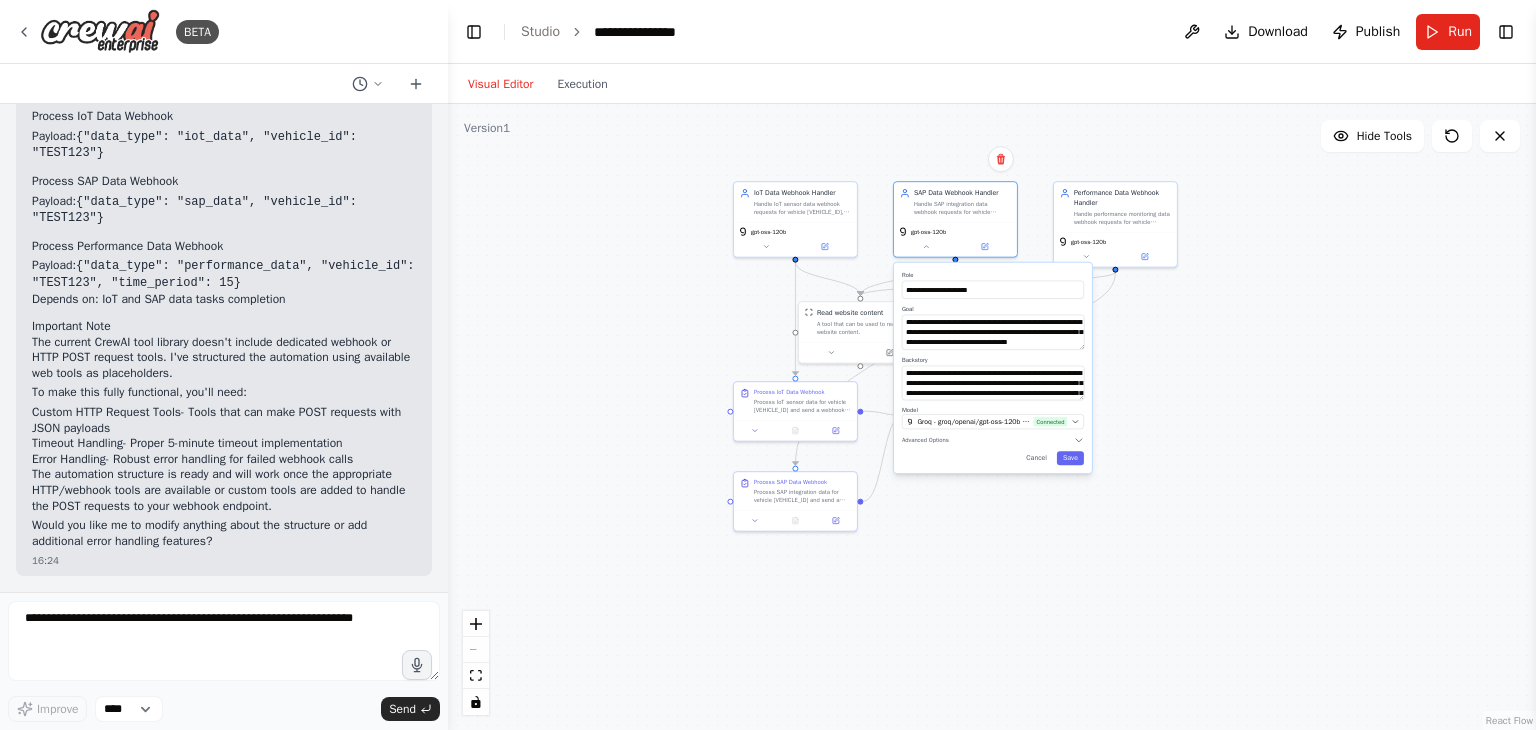 click on ".deletable-edge-delete-btn {
width: 20px;
height: 20px;
border: 0px solid #ffffff;
color: #6b7280;
background-color: #f8fafc;
cursor: pointer;
border-radius: 50%;
font-size: 12px;
padding: 3px;
display: flex;
align-items: center;
justify-content: center;
transition: all 0.2s cubic-bezier(0.4, 0, 0.2, 1);
box-shadow: 0 2px 4px rgba(0, 0, 0, 0.1);
}
.deletable-edge-delete-btn:hover {
background-color: #ef4444;
color: #ffffff;
border-color: #dc2626;
transform: scale(1.1);
box-shadow: 0 4px 12px rgba(239, 68, 68, 0.4);
}
.deletable-edge-delete-btn:active {
transform: scale(0.95);
box-shadow: 0 2px 4px rgba(239, 68, 68, 0.3);
}
IoT Data Webhook Handler gpt-oss-120b Read website content Role Goal" at bounding box center [992, 417] 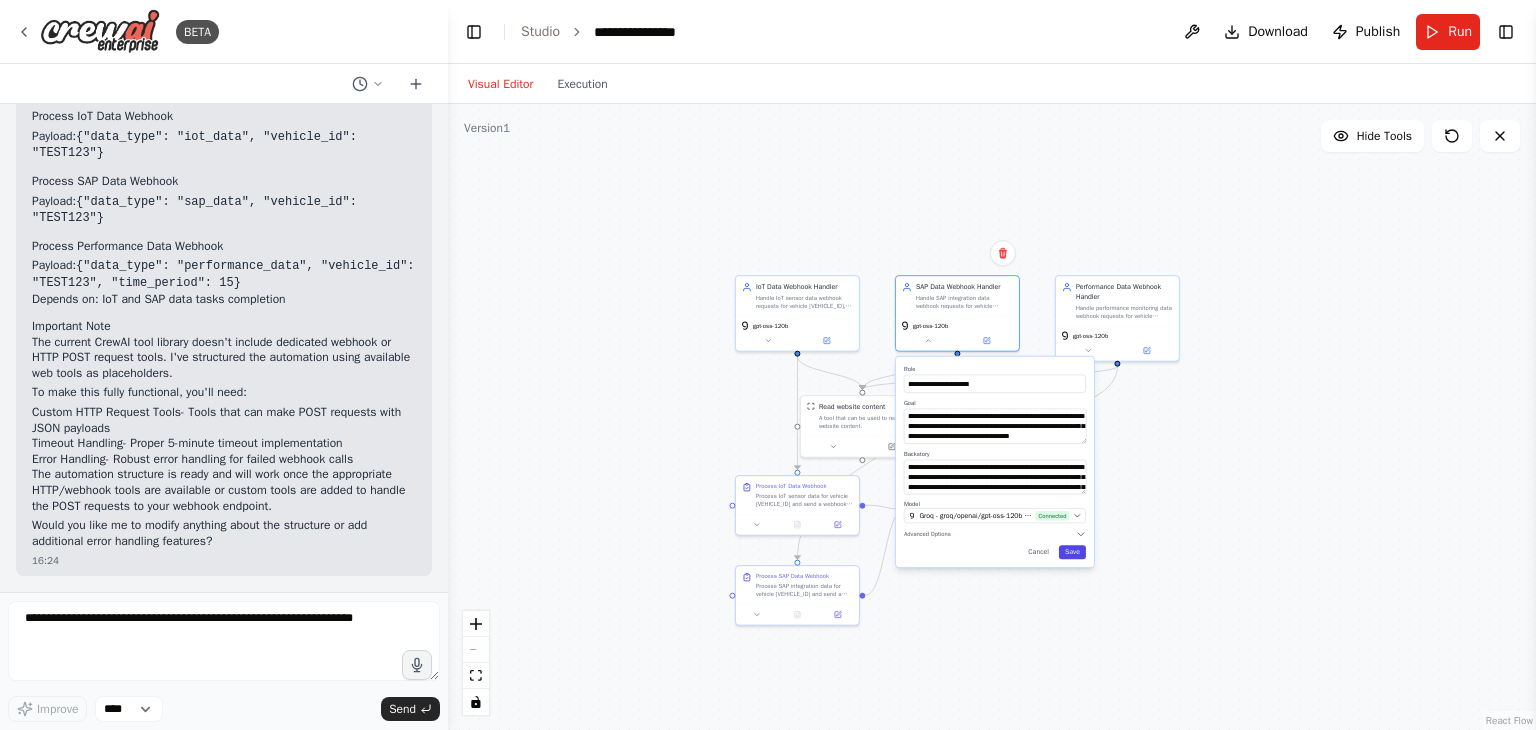 click on "Save" at bounding box center [1072, 552] 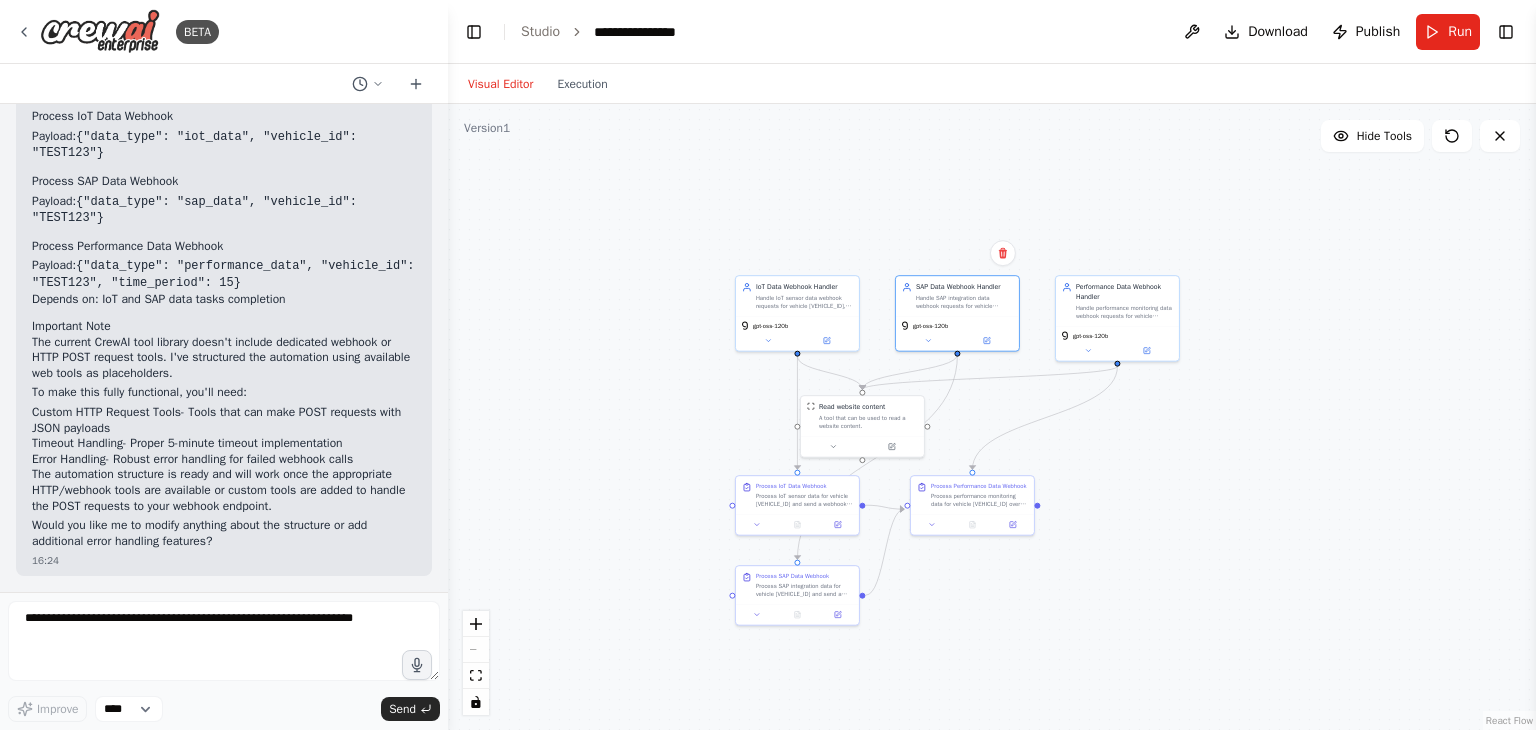 drag, startPoint x: 2, startPoint y: 49, endPoint x: 31, endPoint y: 5, distance: 52.69725 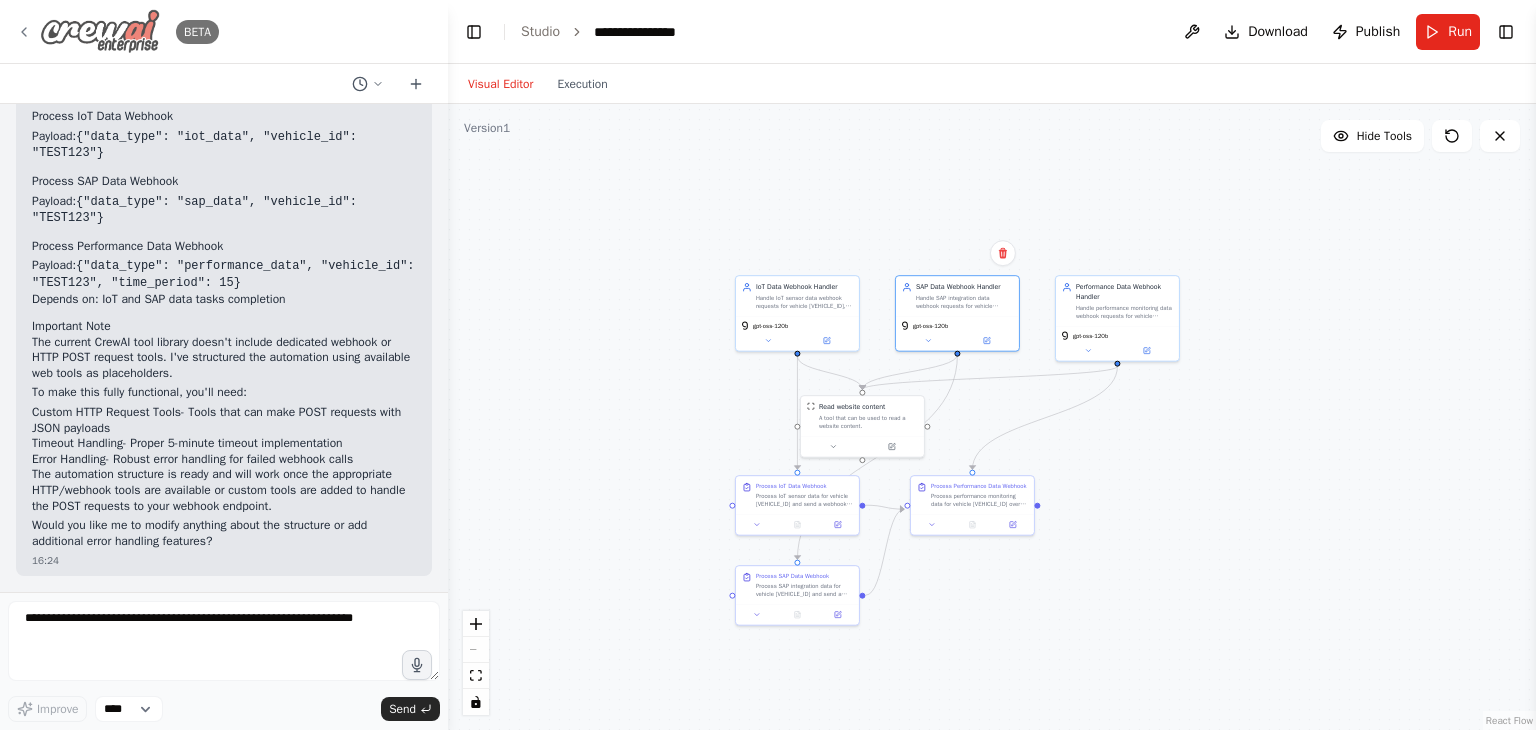 drag, startPoint x: 31, startPoint y: 5, endPoint x: 26, endPoint y: 21, distance: 16.763054 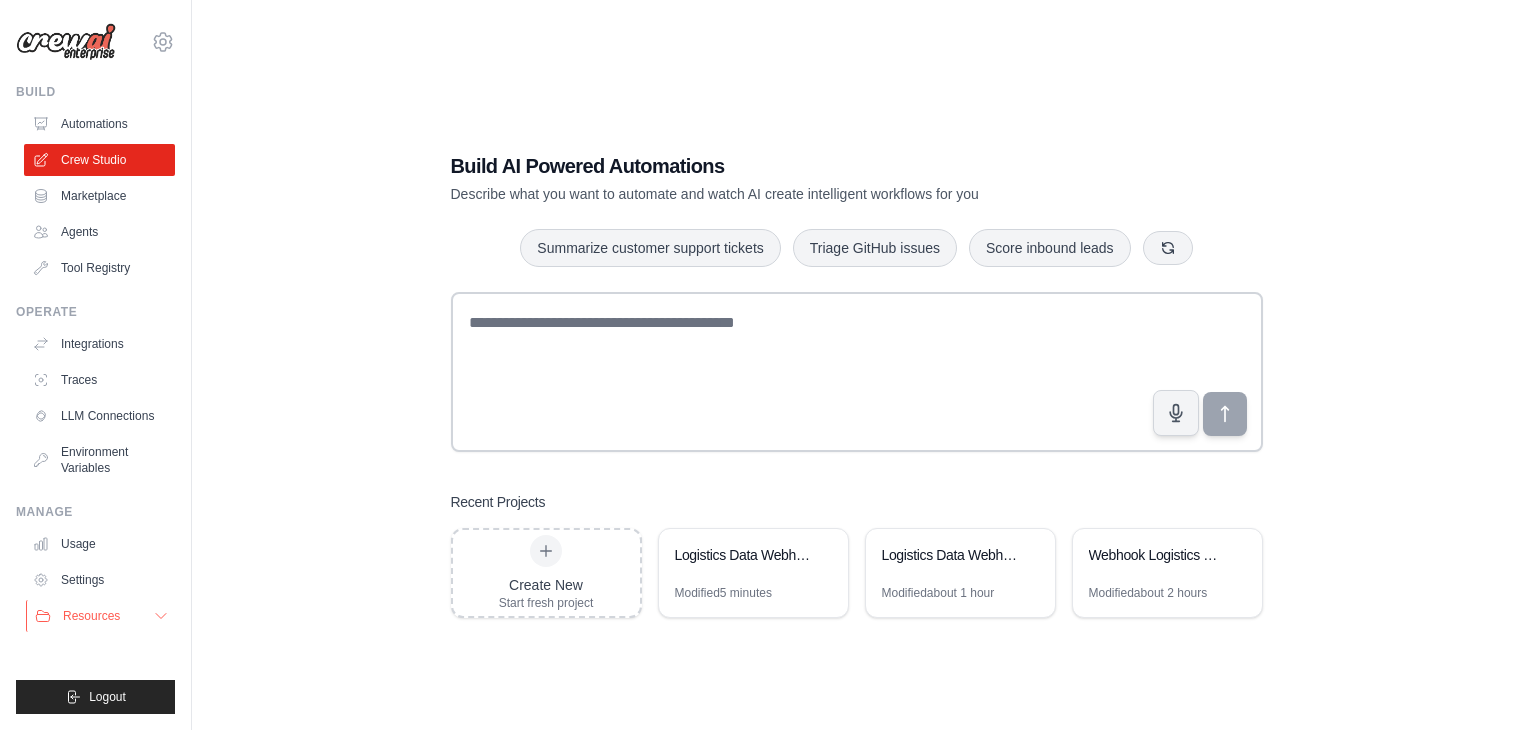scroll, scrollTop: 0, scrollLeft: 0, axis: both 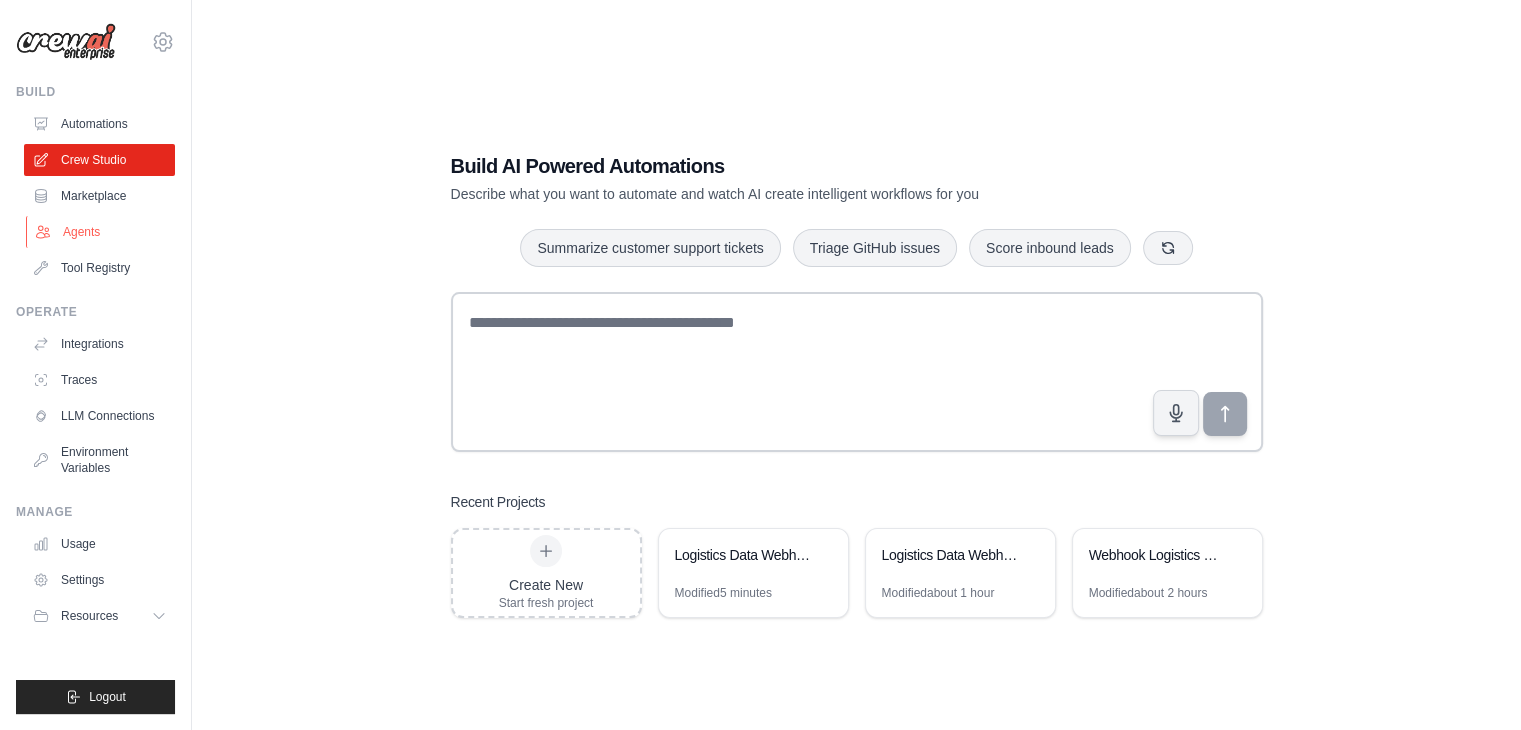click on "Agents" at bounding box center [101, 232] 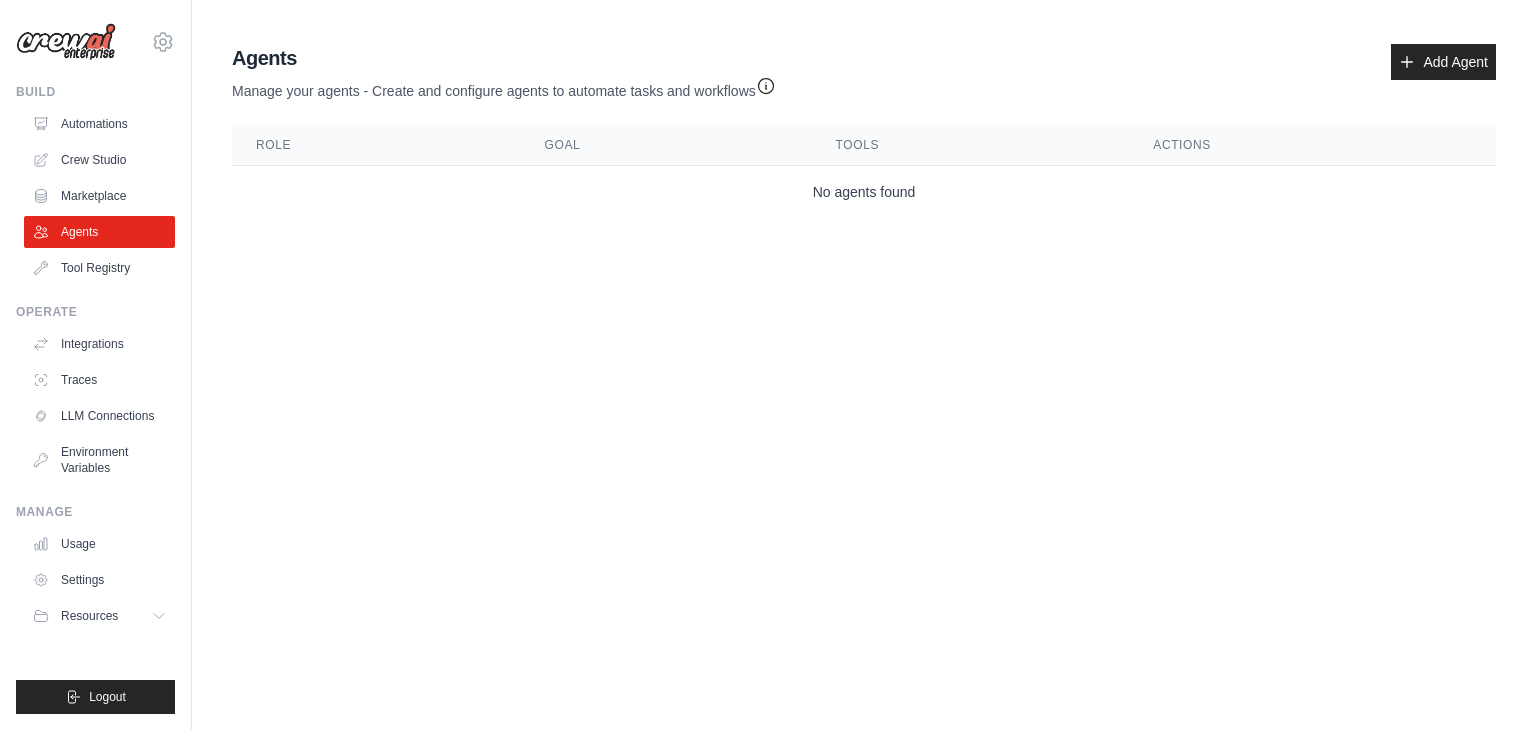 click on "No agents found" at bounding box center [864, 192] 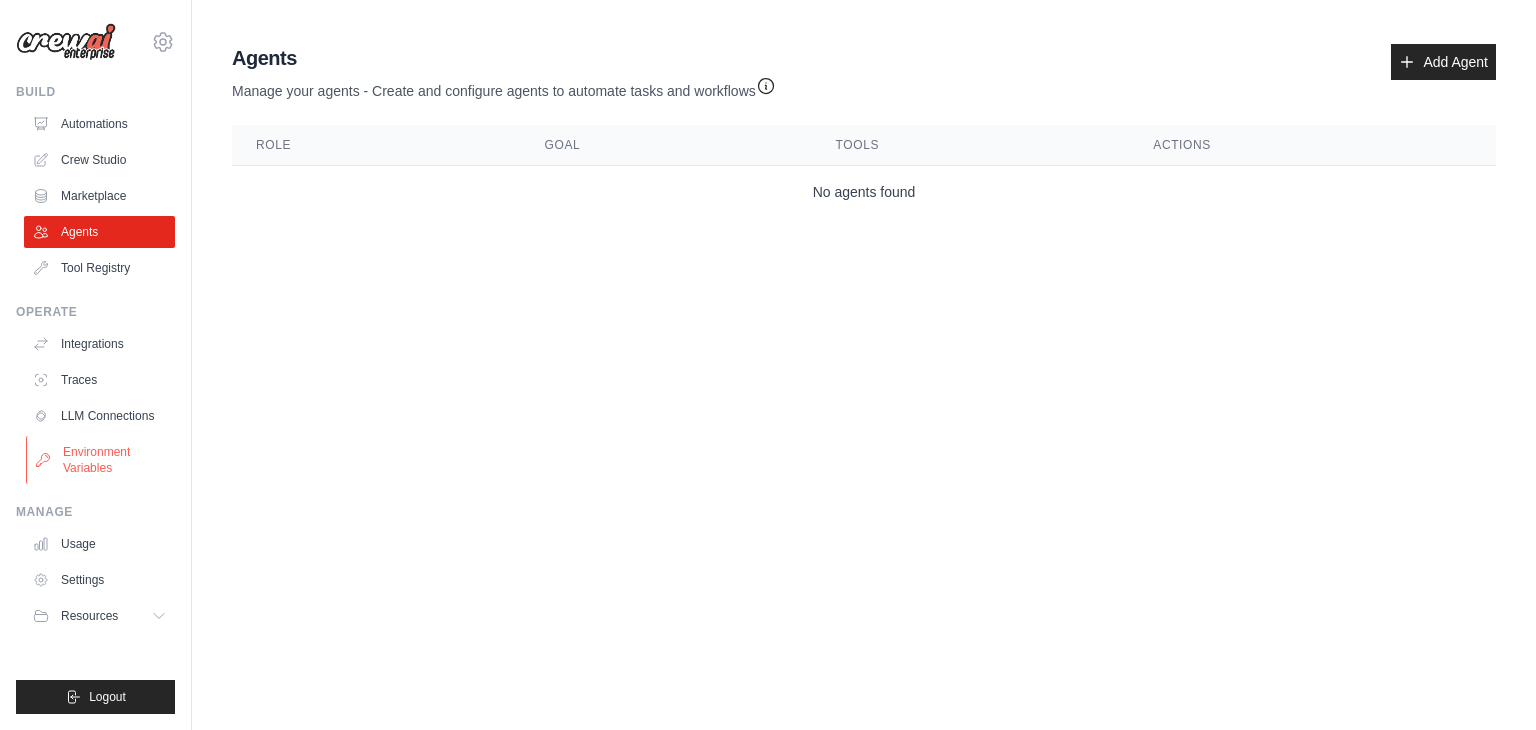 click on "Environment Variables" at bounding box center (101, 460) 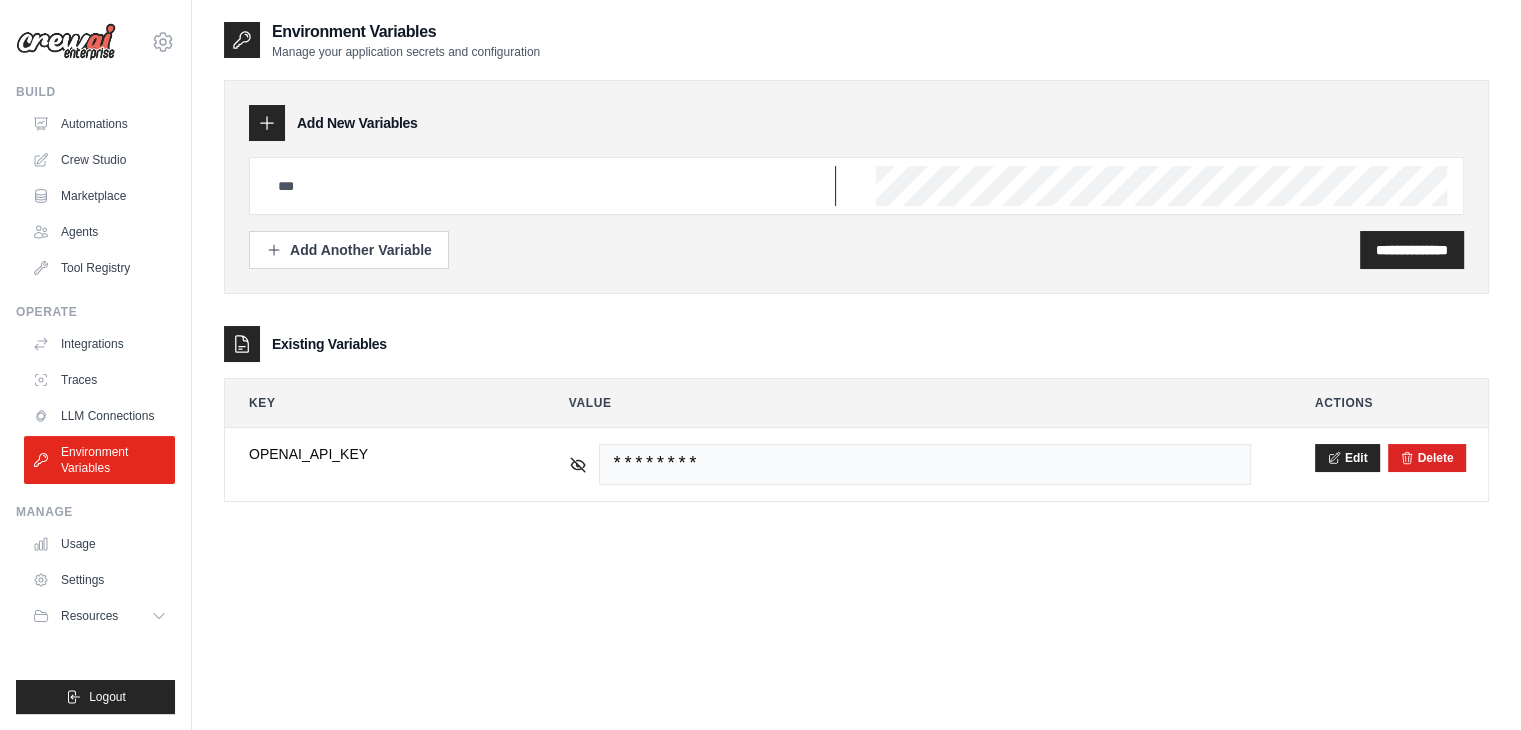 type on "**********" 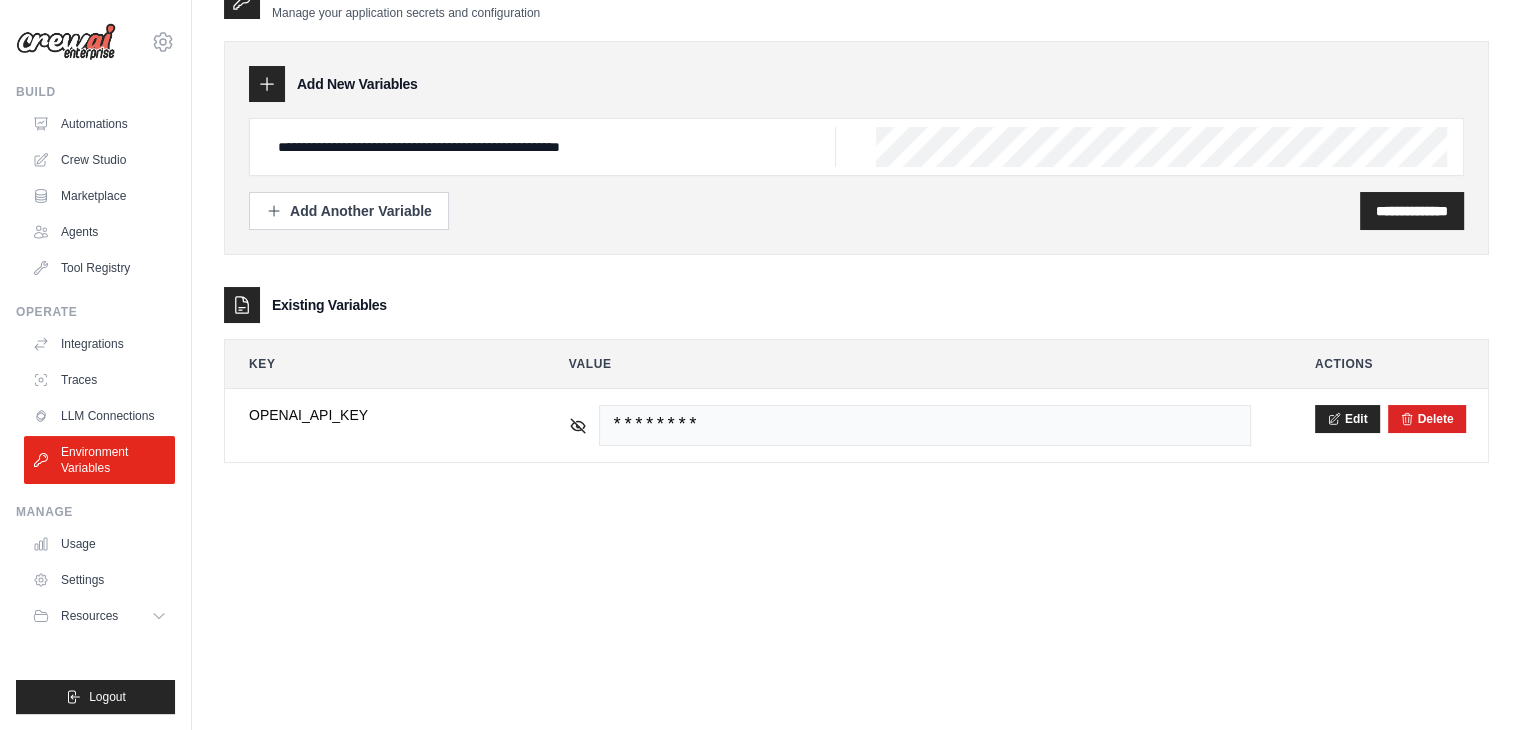 scroll, scrollTop: 40, scrollLeft: 0, axis: vertical 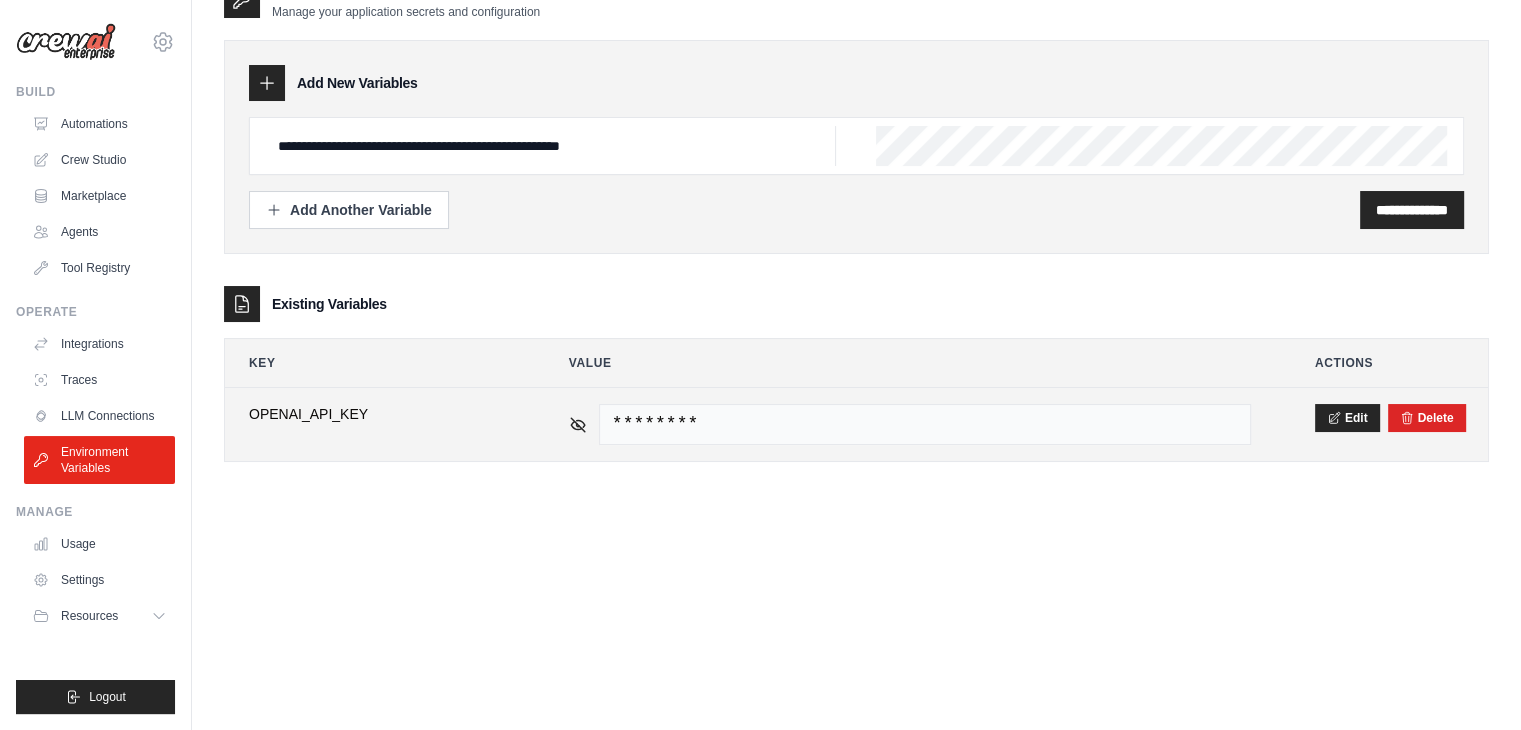 click on "********" at bounding box center (925, 424) 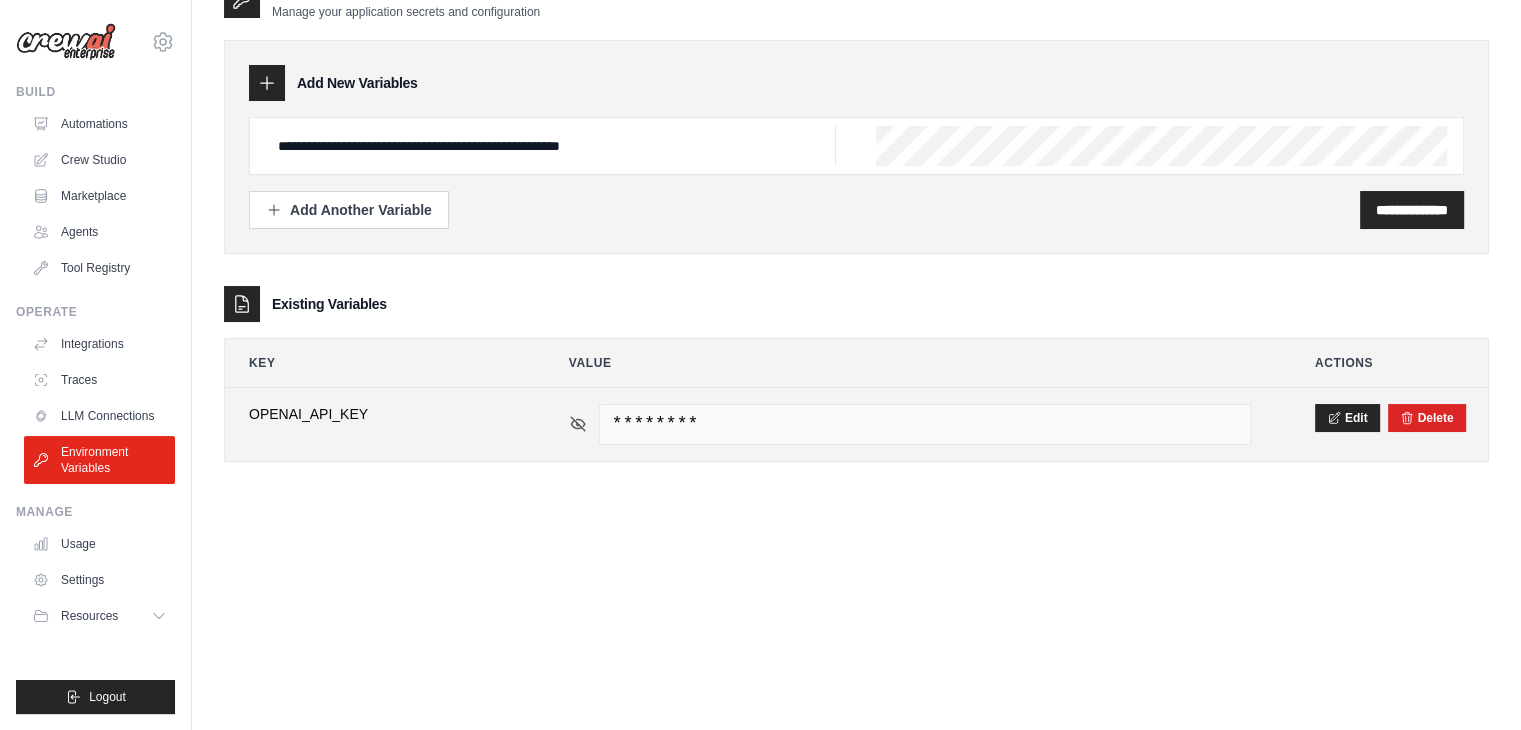 click 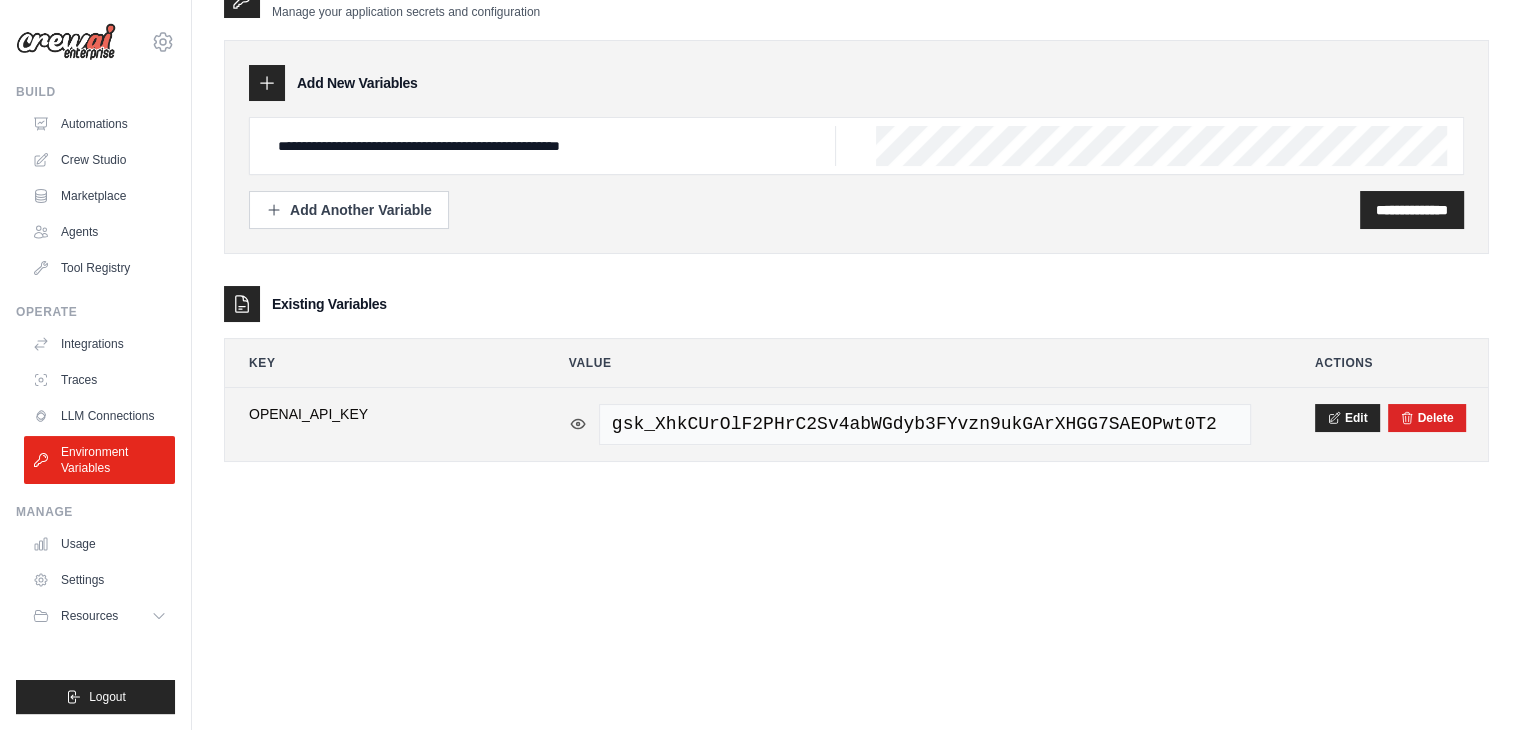 click 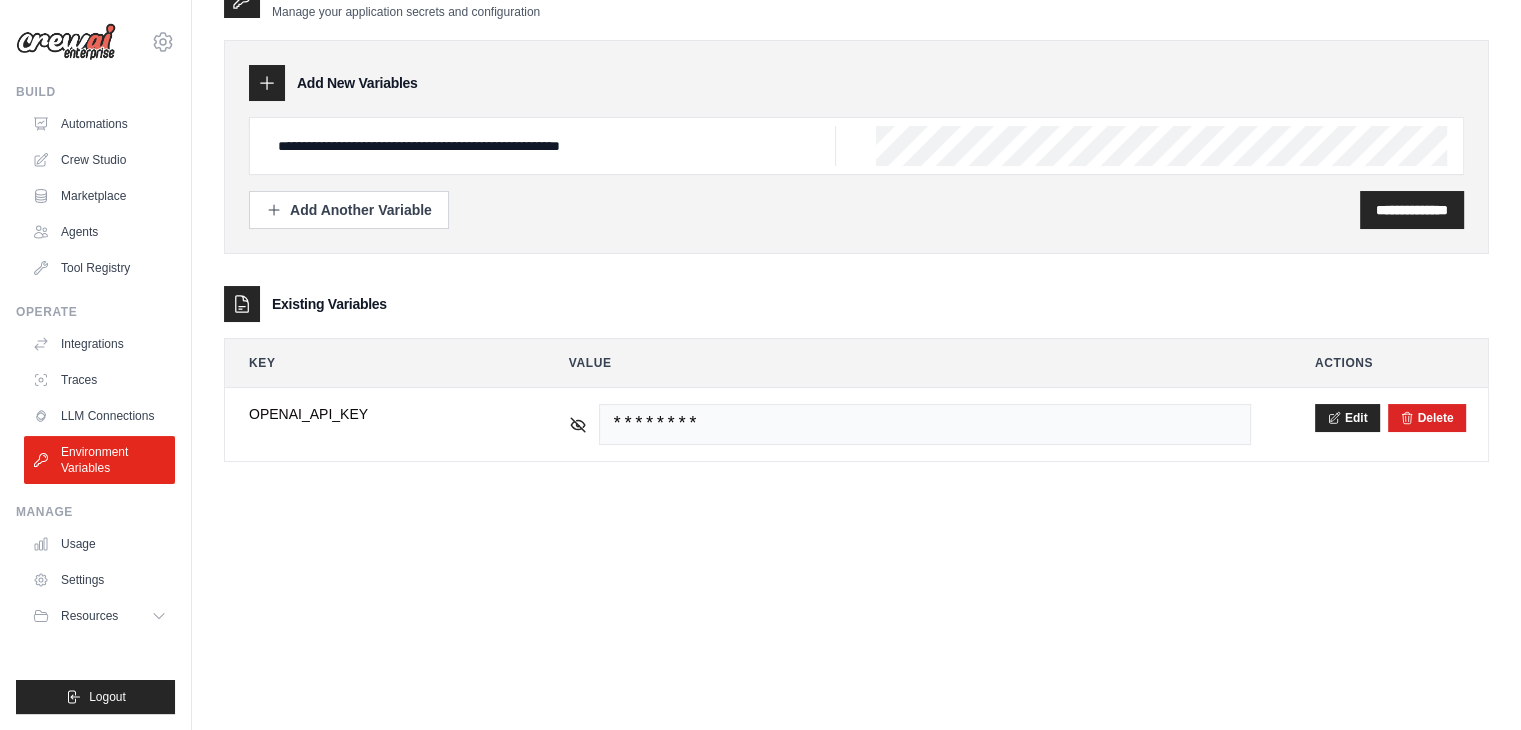 scroll, scrollTop: 0, scrollLeft: 0, axis: both 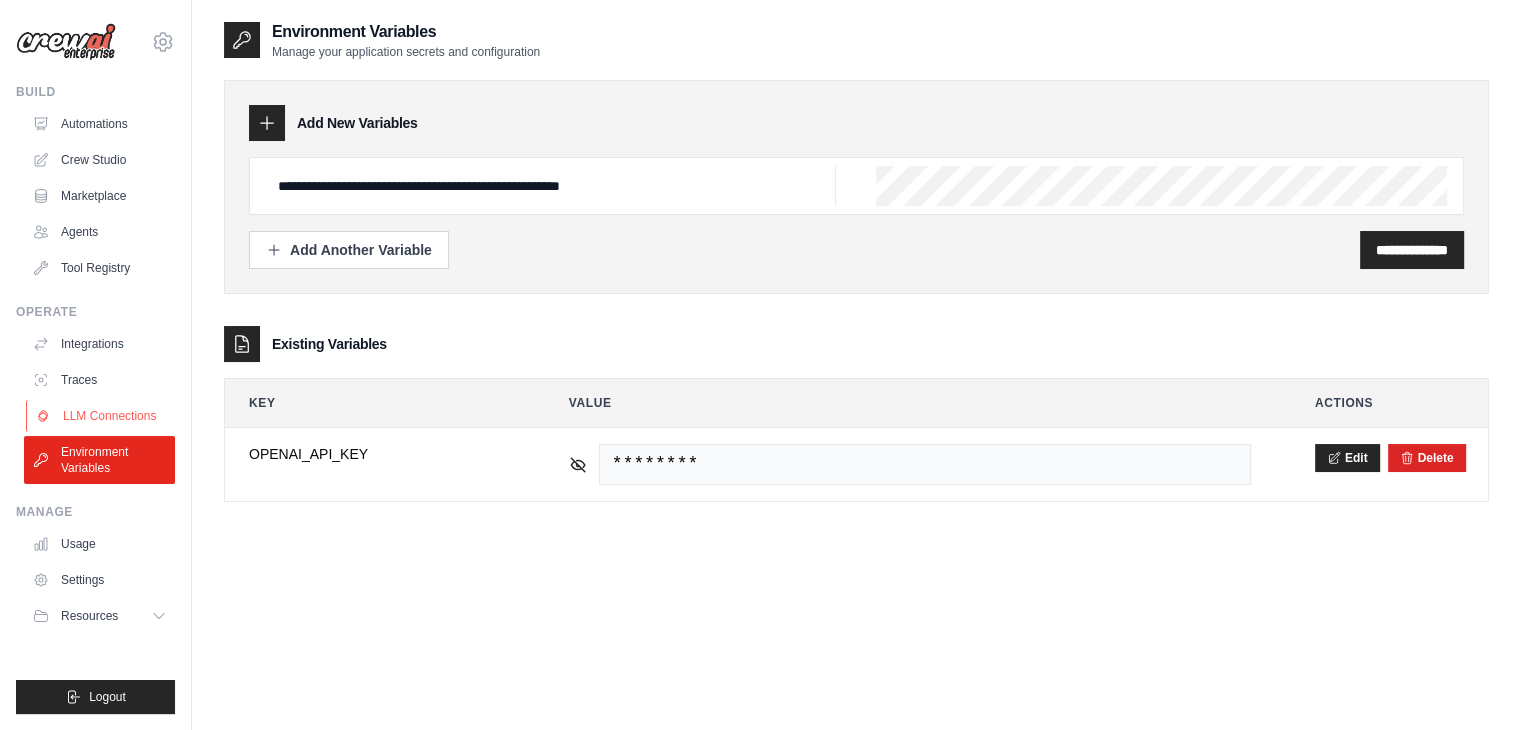 click on "LLM Connections" at bounding box center [101, 416] 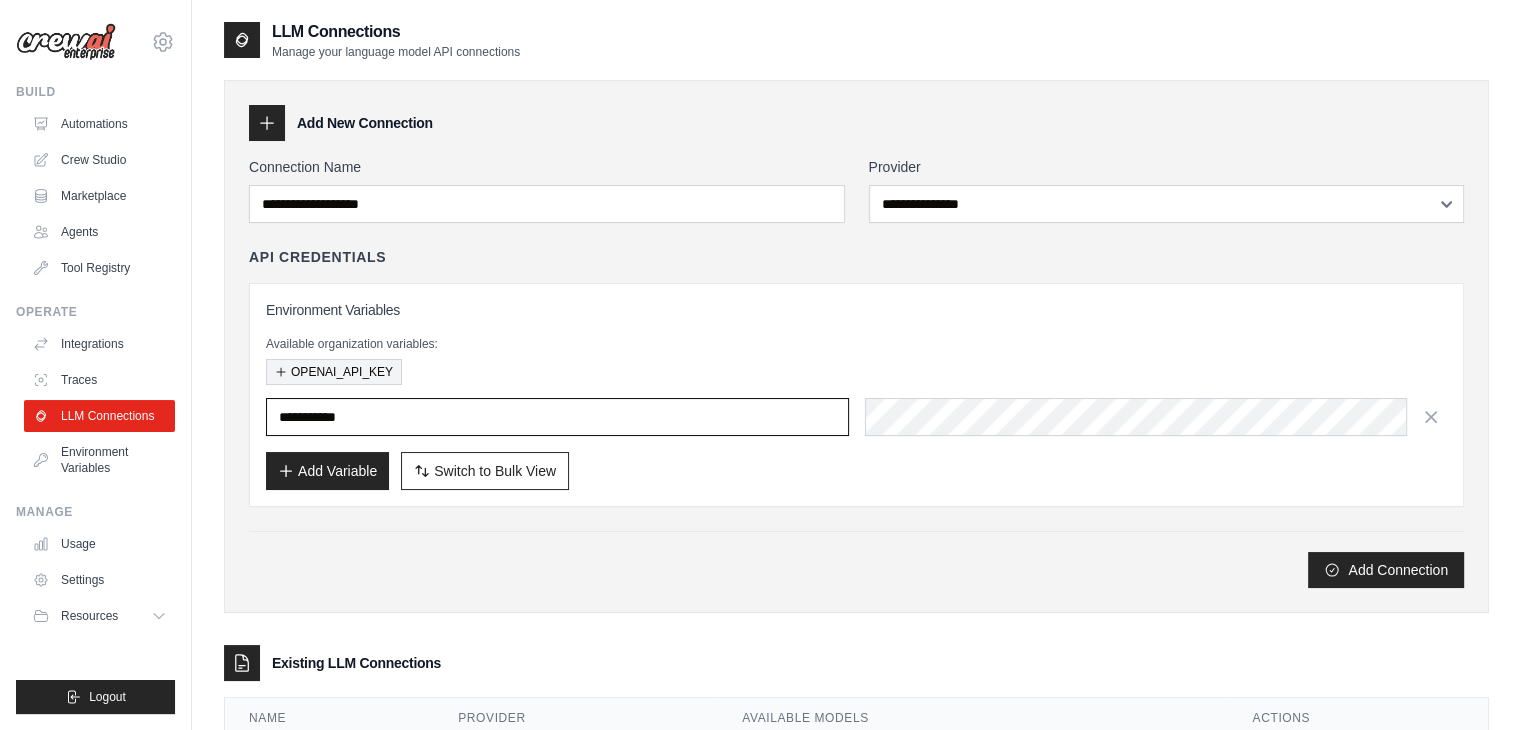 type on "**********" 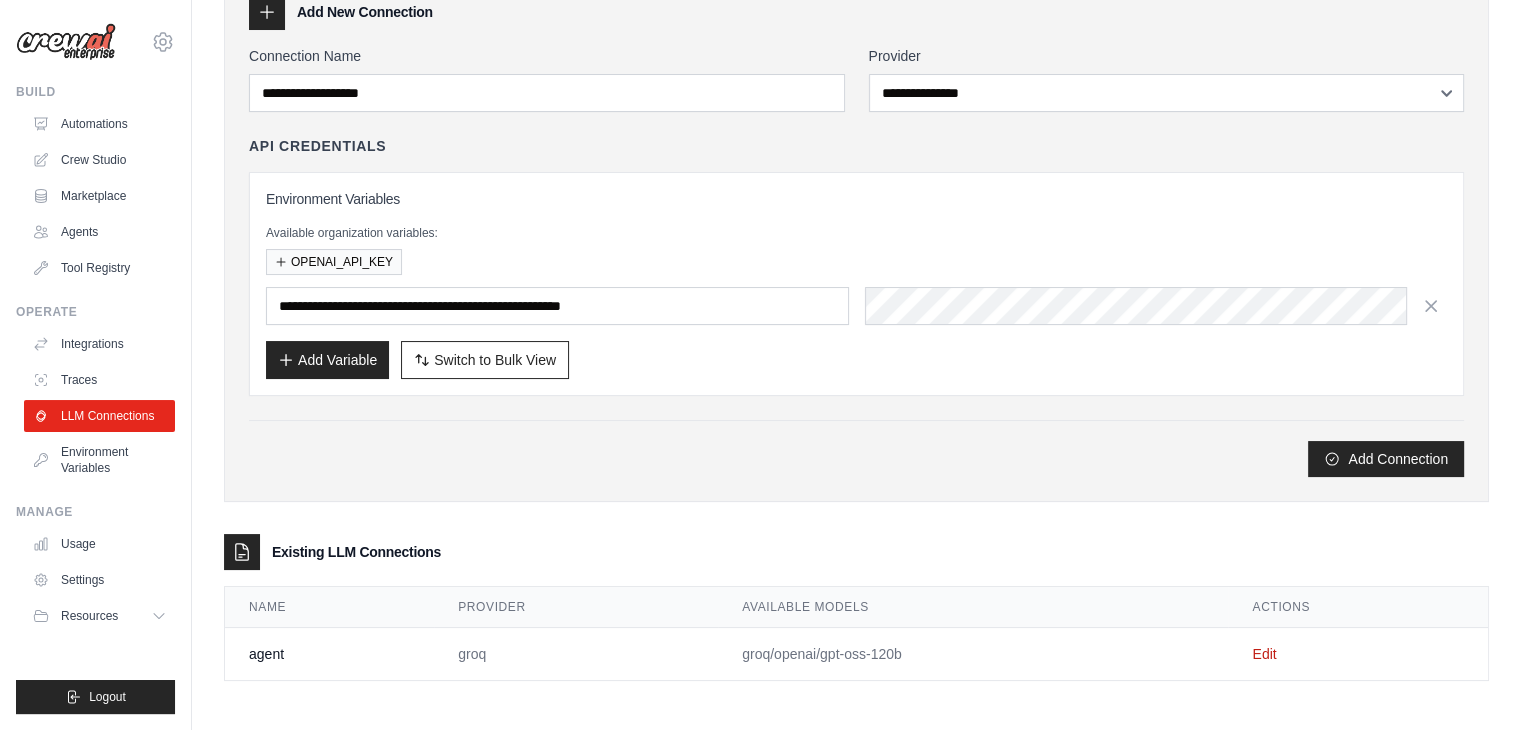 scroll, scrollTop: 0, scrollLeft: 0, axis: both 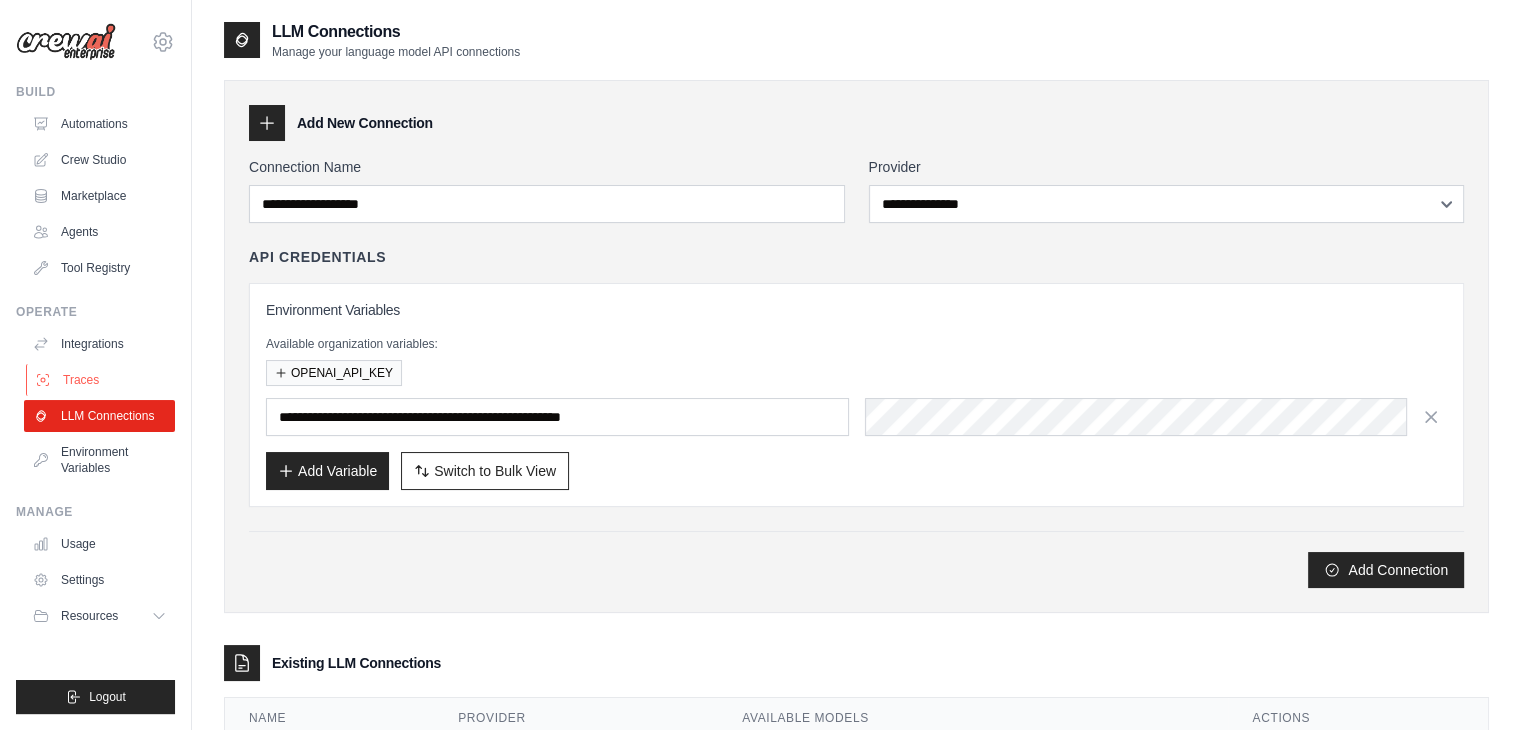 click on "Traces" at bounding box center [101, 380] 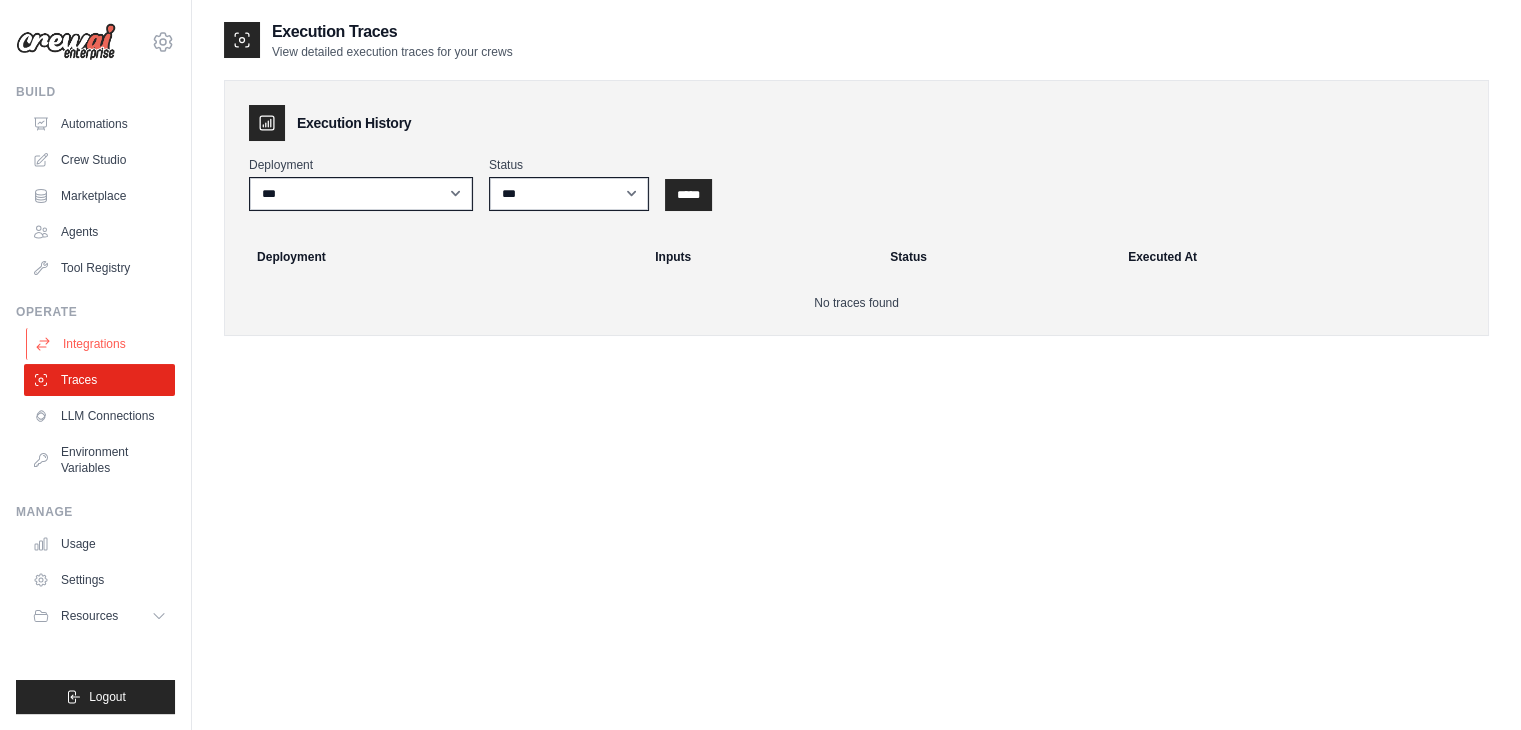 click on "Integrations" at bounding box center [101, 344] 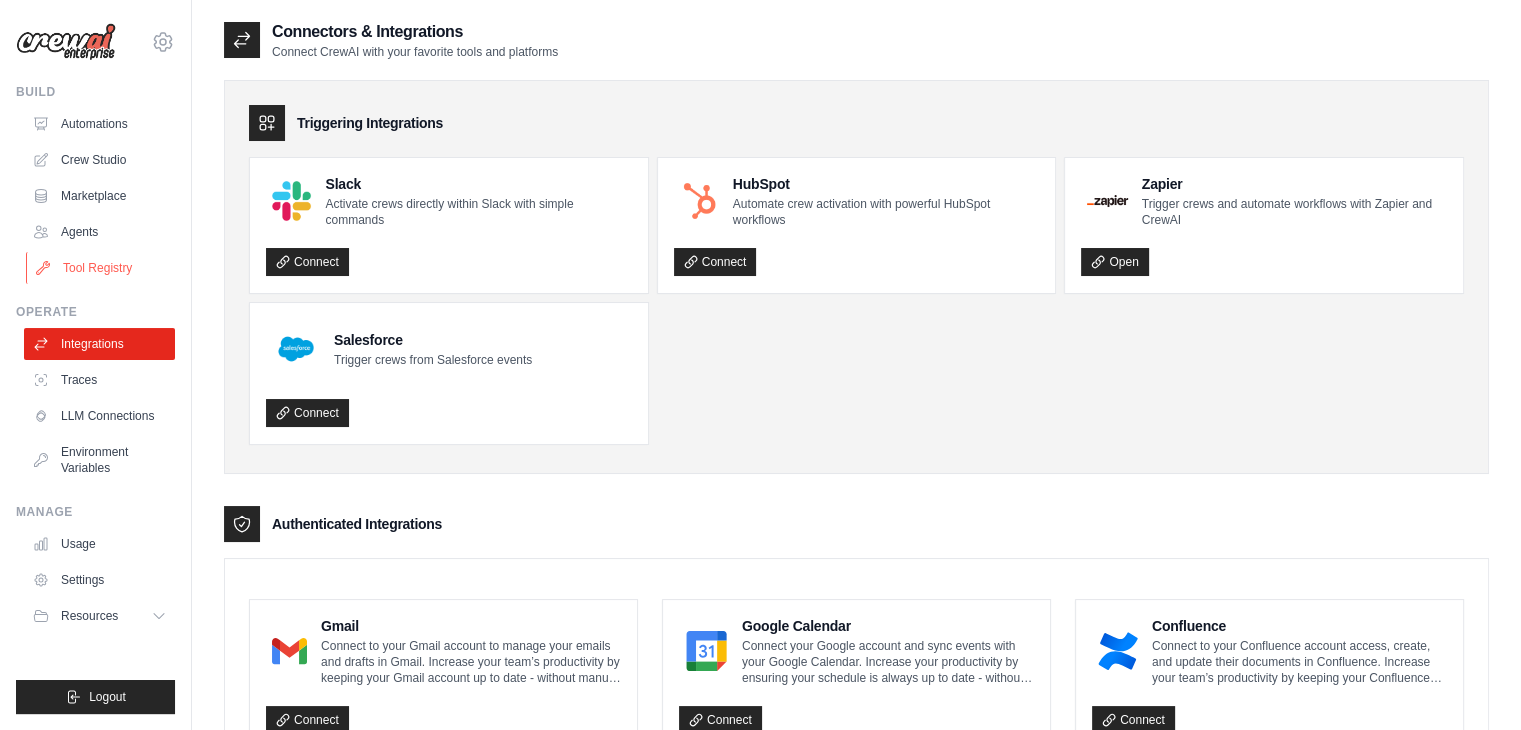 click on "Tool Registry" at bounding box center [101, 268] 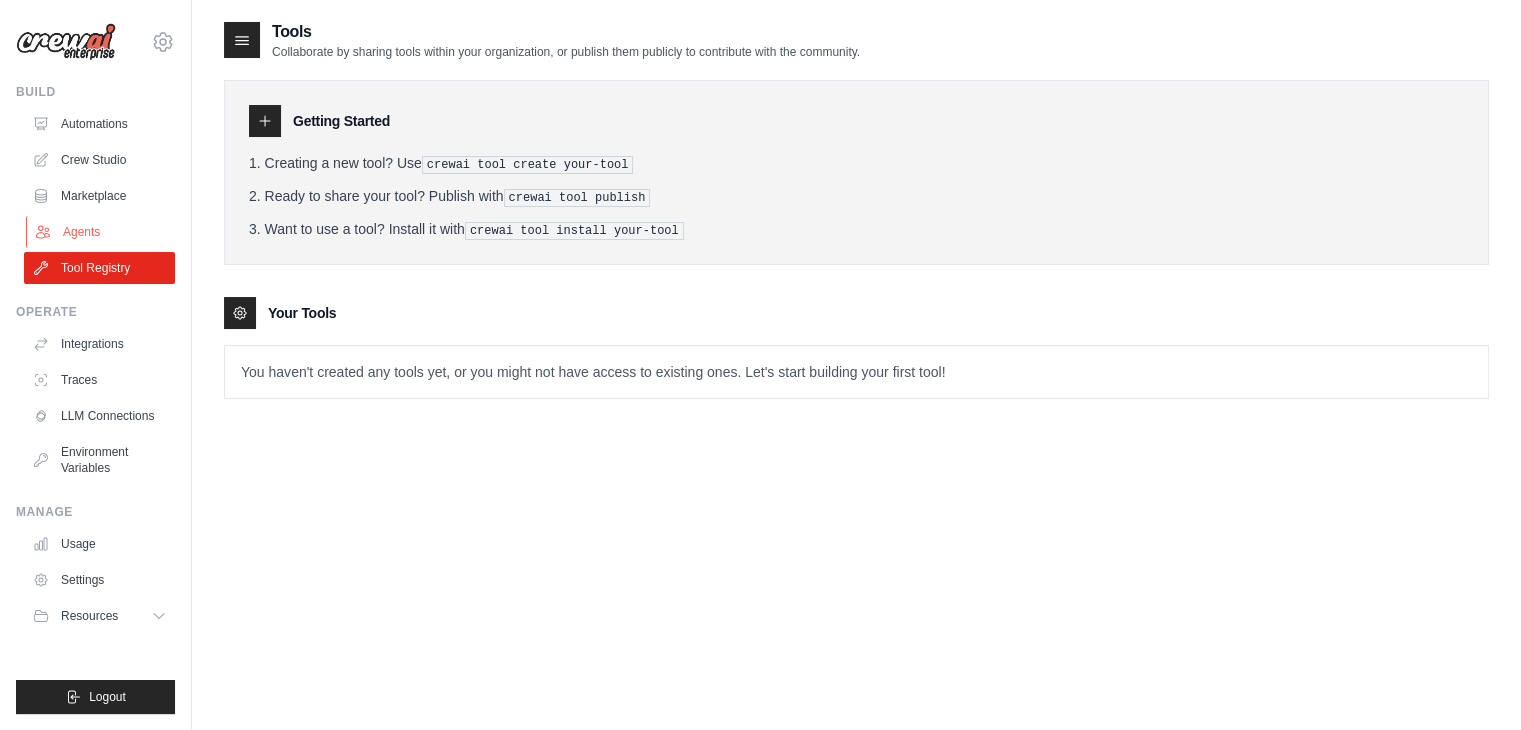 click on "Agents" at bounding box center [101, 232] 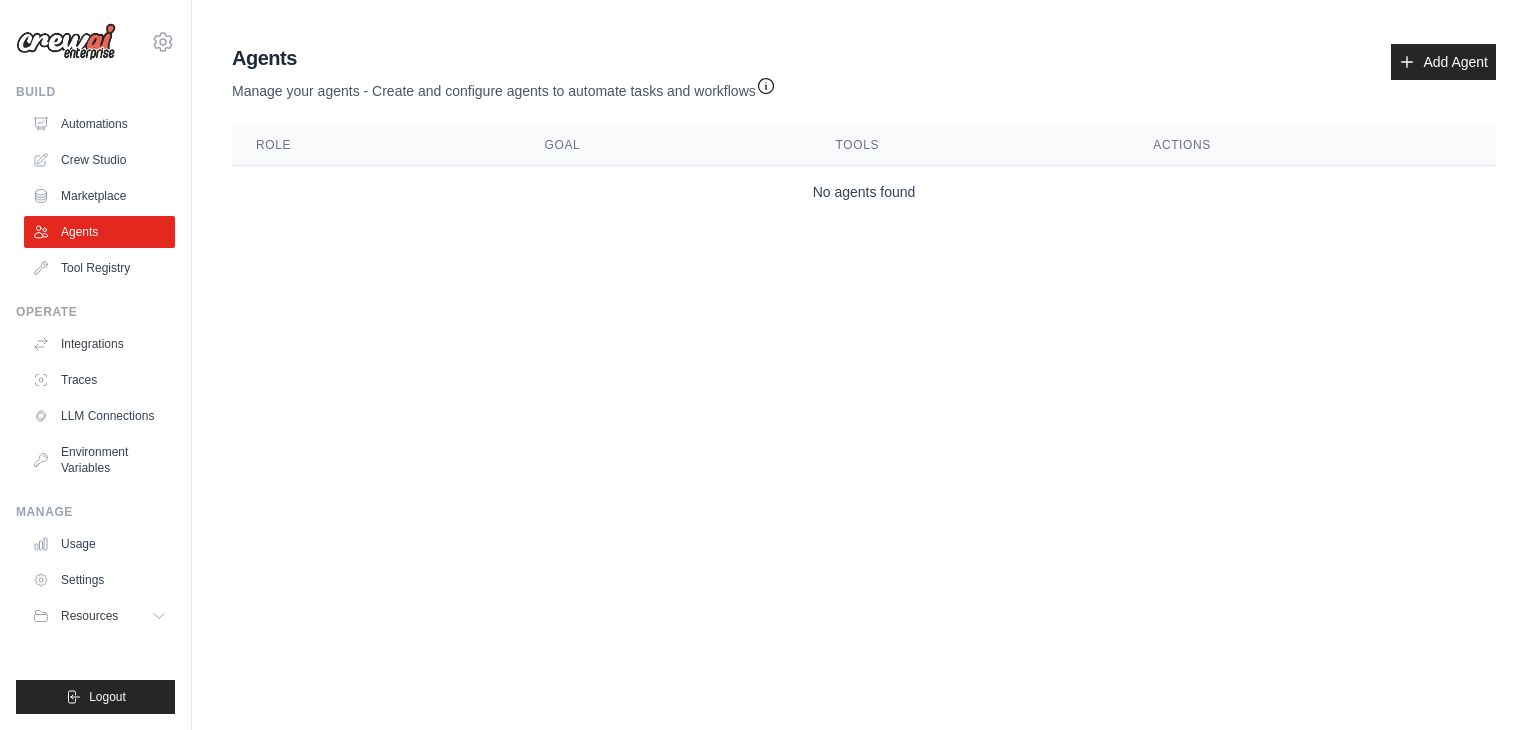 click on "Automations
Crew Studio
Marketplace
Agents
Tool Registry" at bounding box center (99, 196) 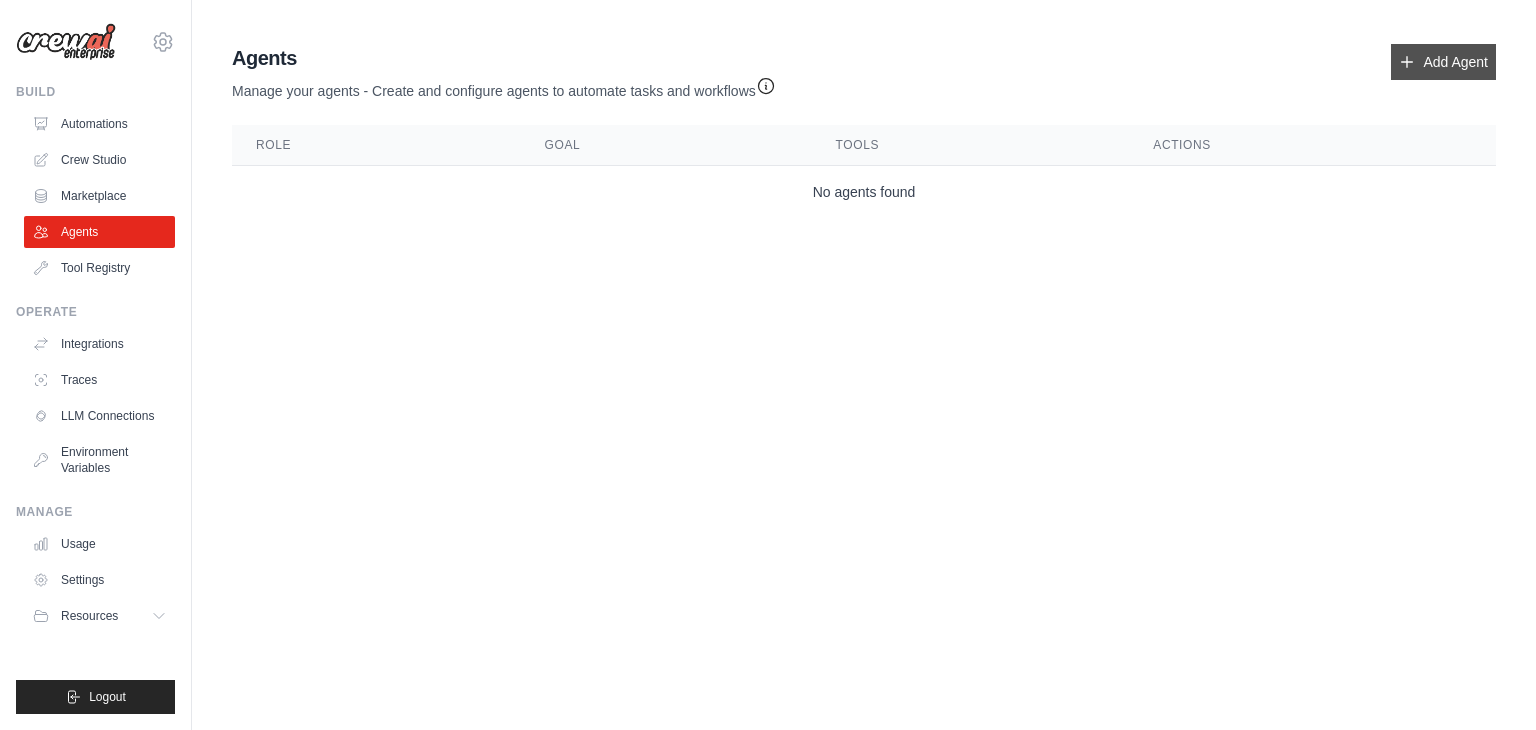 click on "Add Agent" at bounding box center [1443, 62] 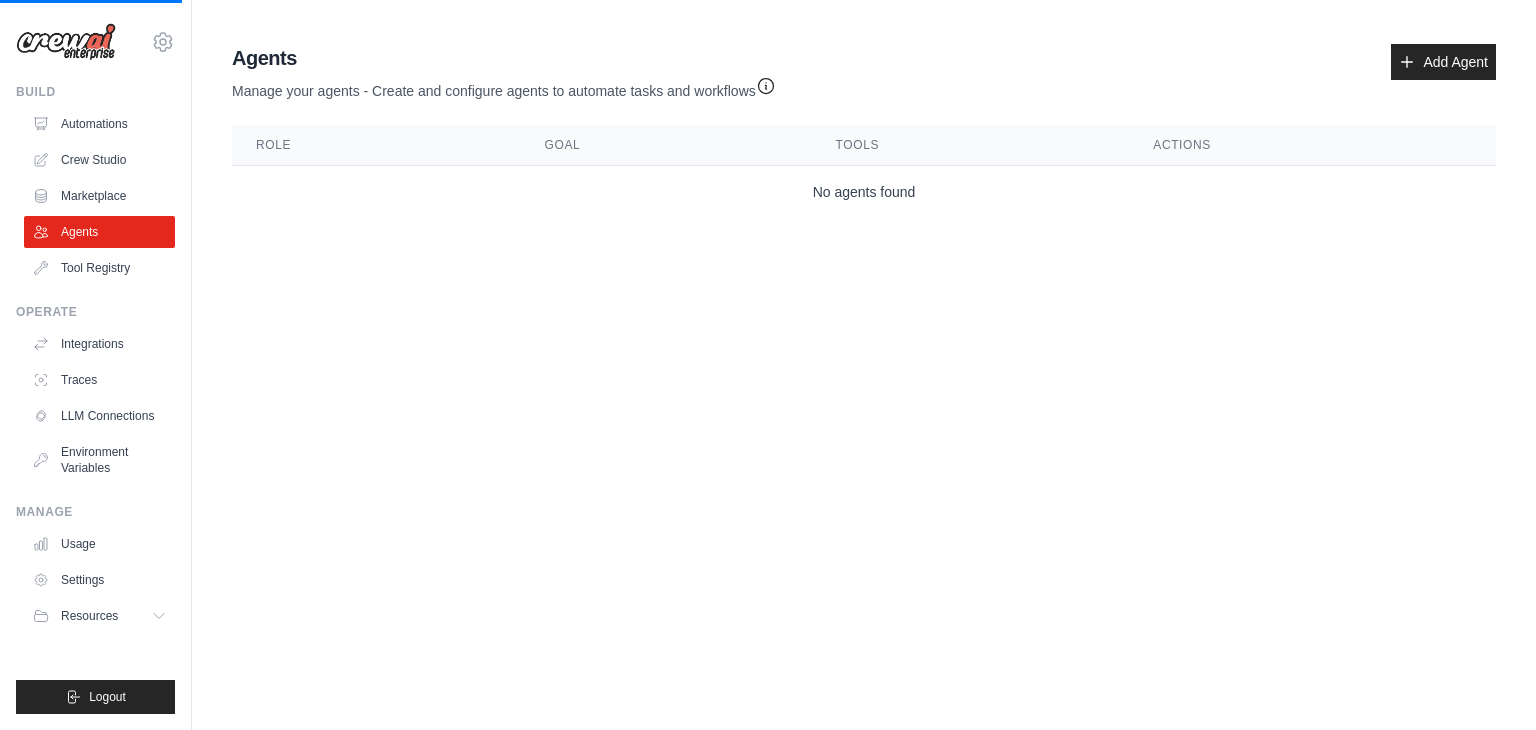 click on "Agent Usage Guide
To use an agent in your CrewAI project, you can initialize it with
the following code:
from crewai import Agent, Crew
agent = Agent(from_repository="agent-role")
crew = Crew(agents=[agent])
result = crew.kickoff()
Key points to remember:
Make sure you have permission to use the agent
Close
Agents
Manage your agents - Create and configure agents to automate tasks
and workflows" at bounding box center (864, 135) 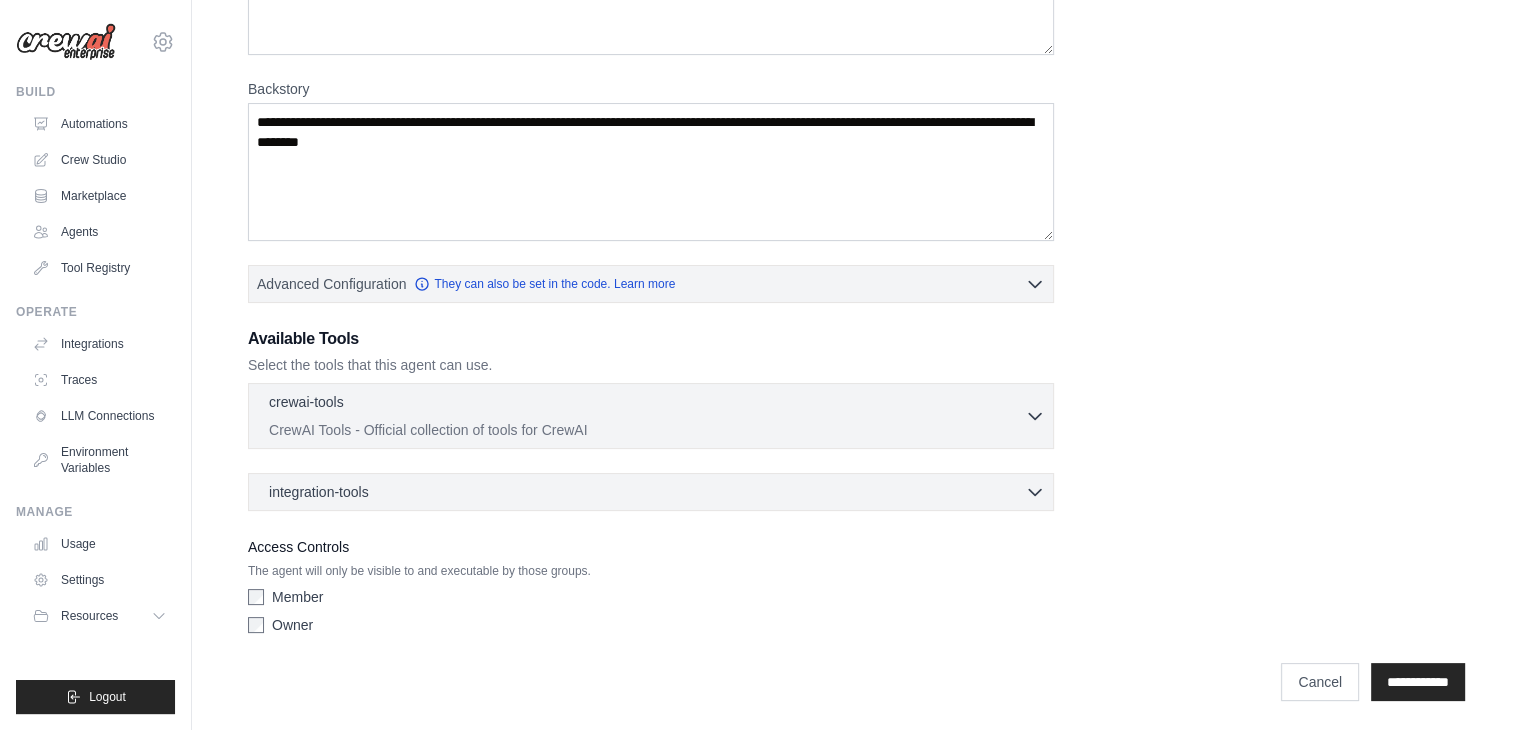 scroll, scrollTop: 221, scrollLeft: 0, axis: vertical 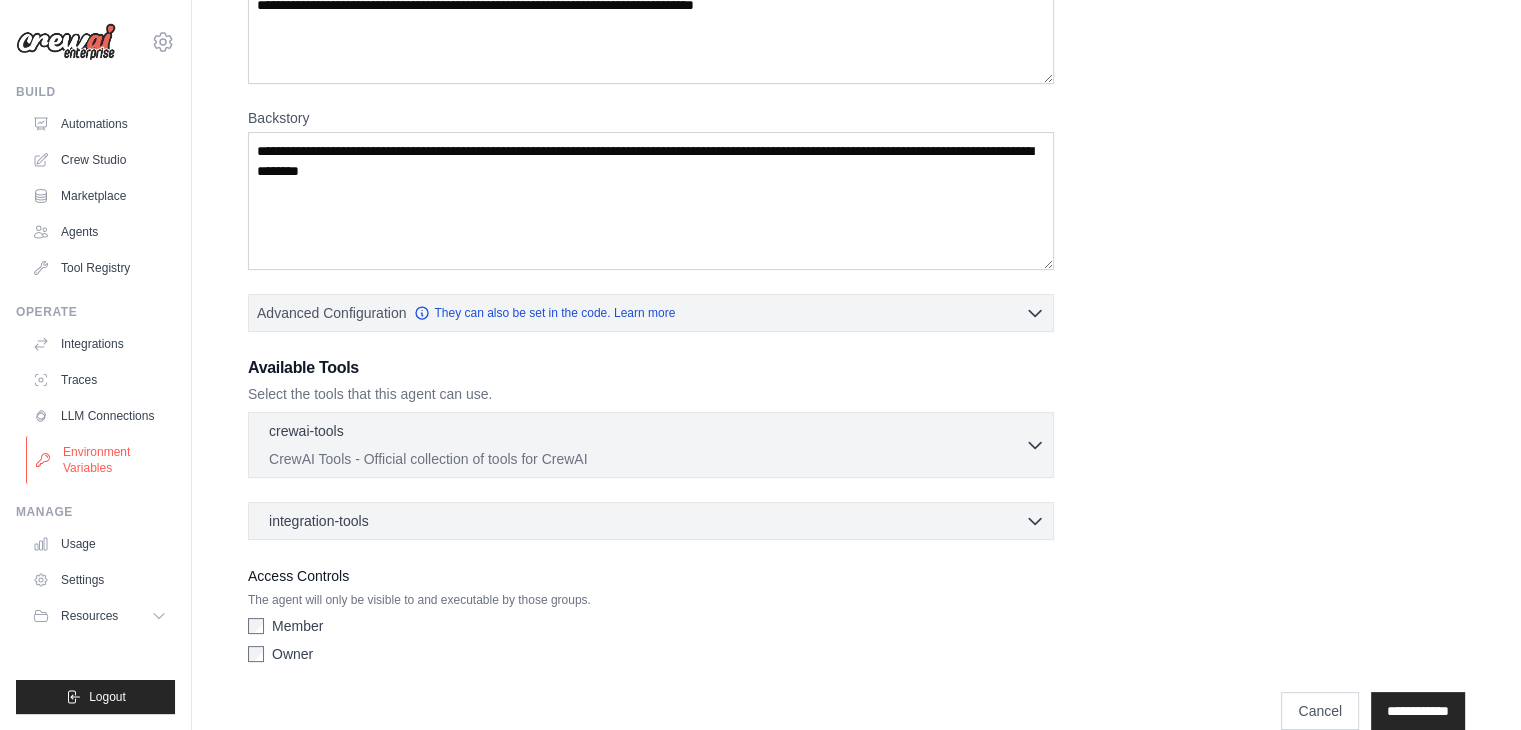 click on "Environment Variables" at bounding box center [101, 460] 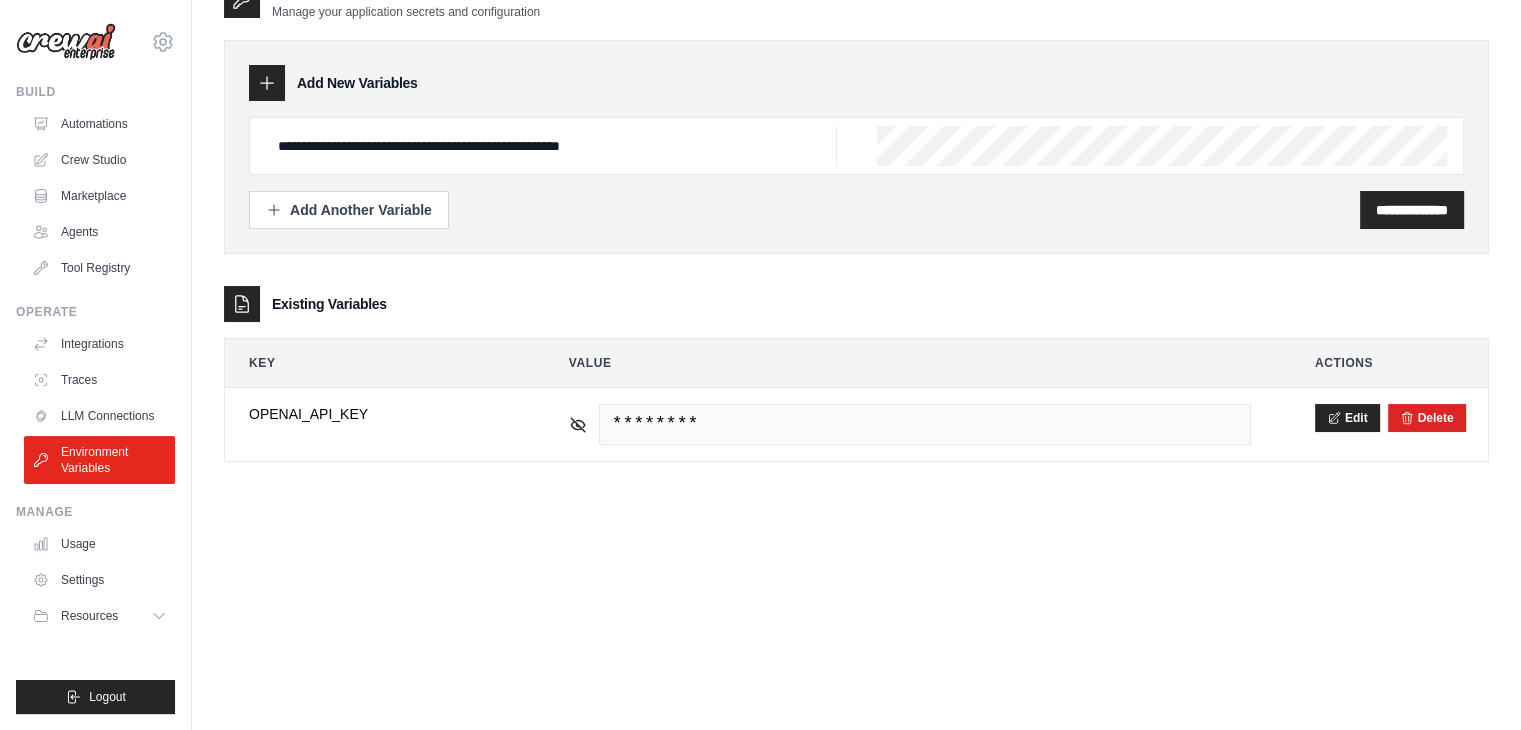 scroll, scrollTop: 0, scrollLeft: 0, axis: both 